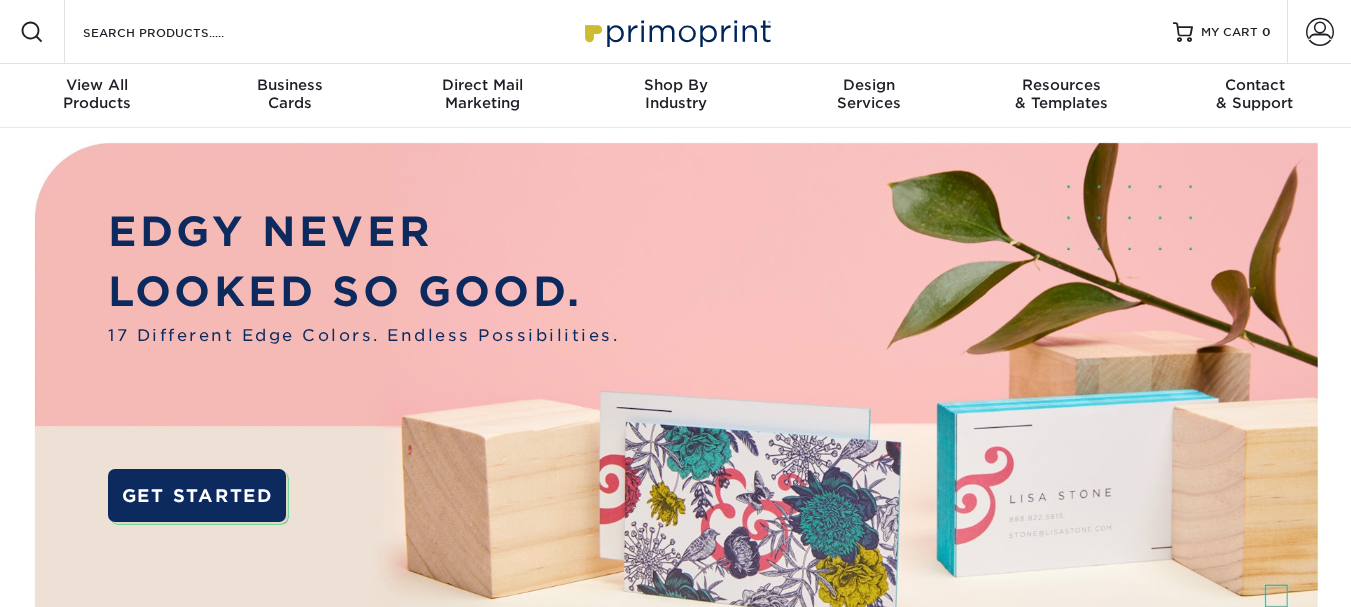scroll, scrollTop: 0, scrollLeft: 0, axis: both 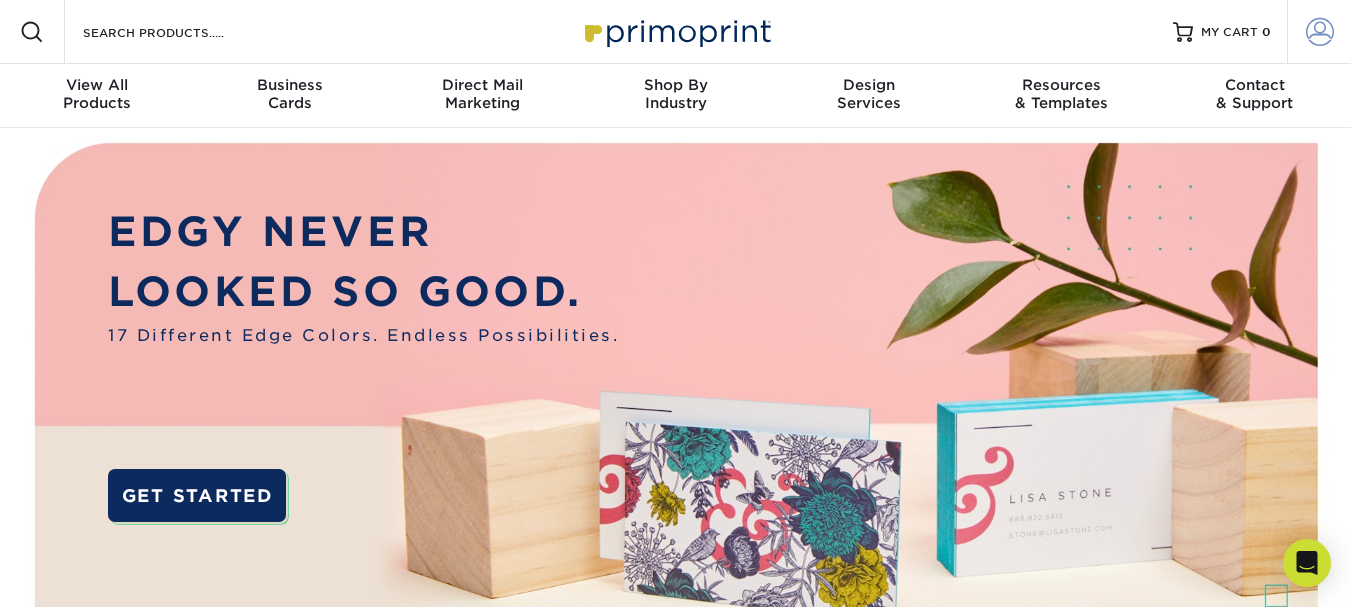 click at bounding box center [1320, 32] 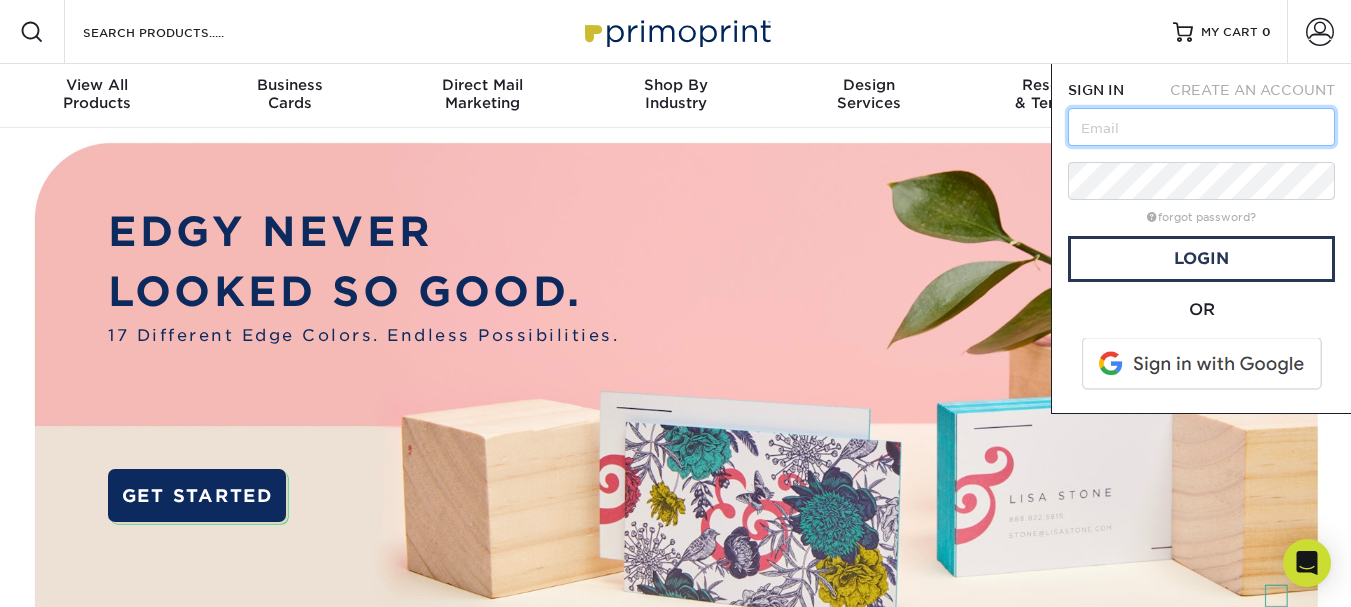 click at bounding box center [1201, 127] 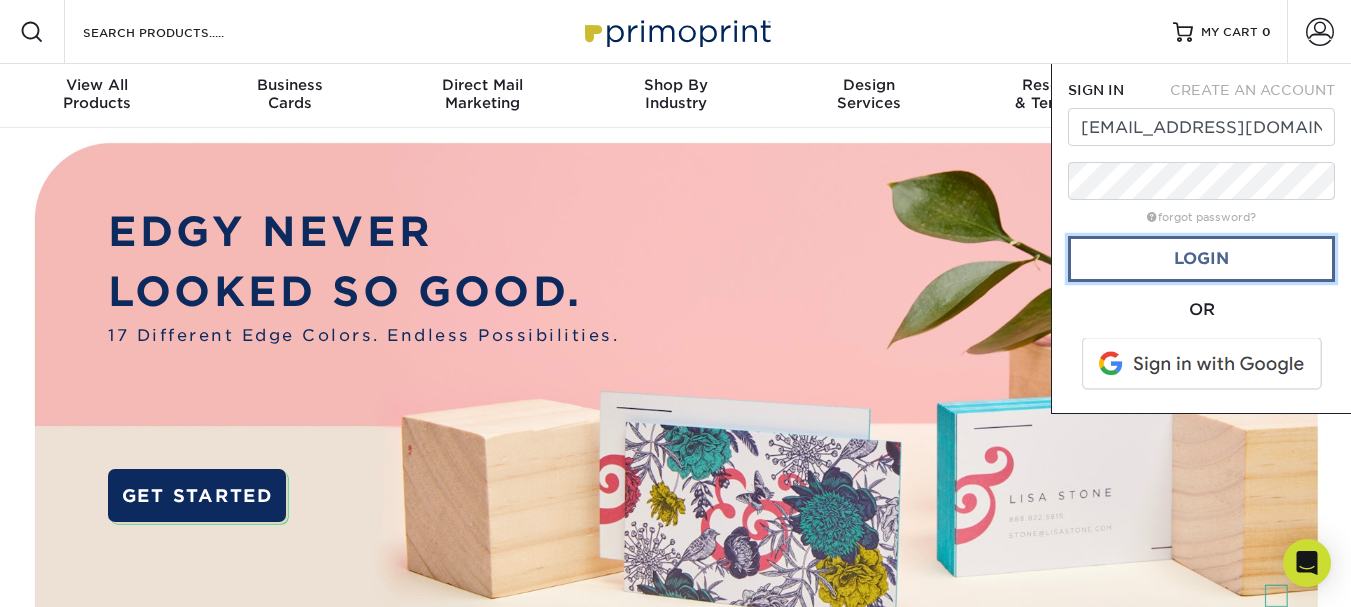 click on "Login" at bounding box center [1201, 259] 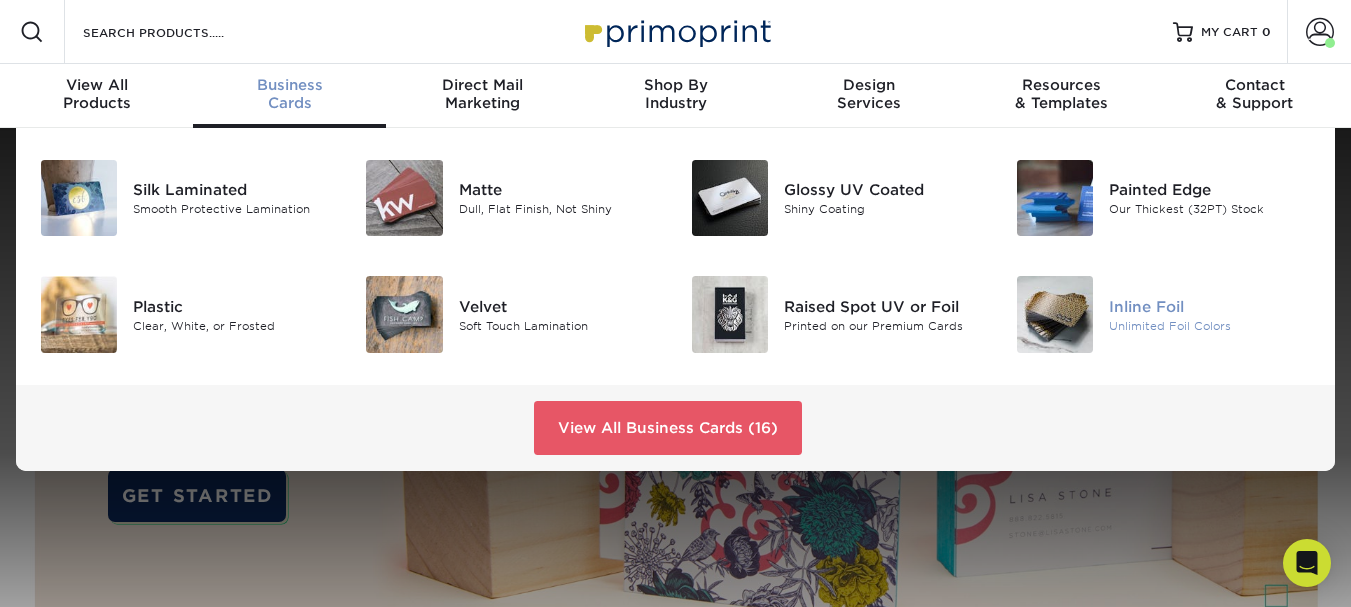 click at bounding box center [1055, 314] 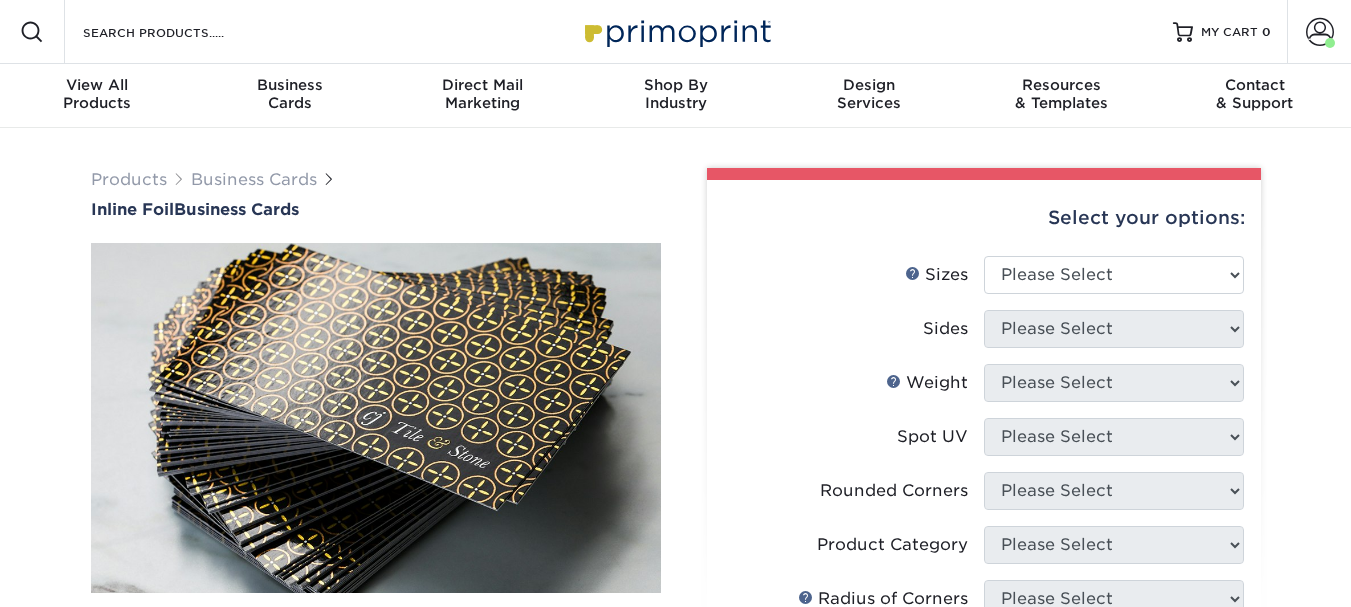 scroll, scrollTop: 0, scrollLeft: 0, axis: both 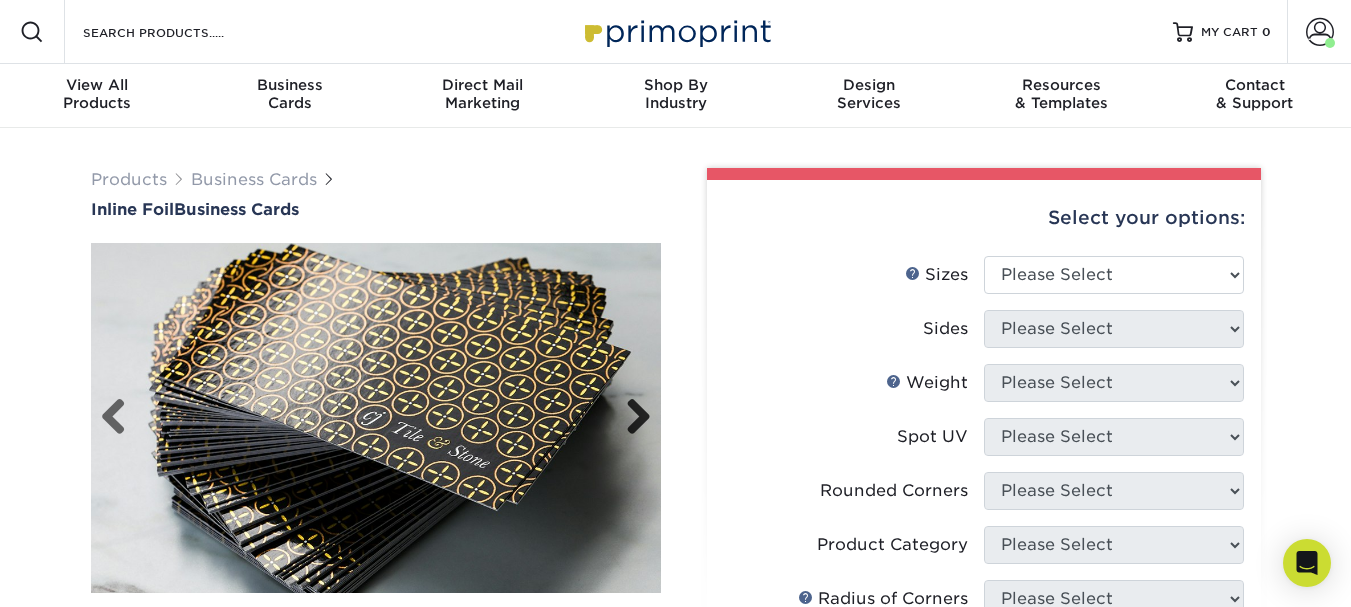 click on "Next" at bounding box center (631, 418) 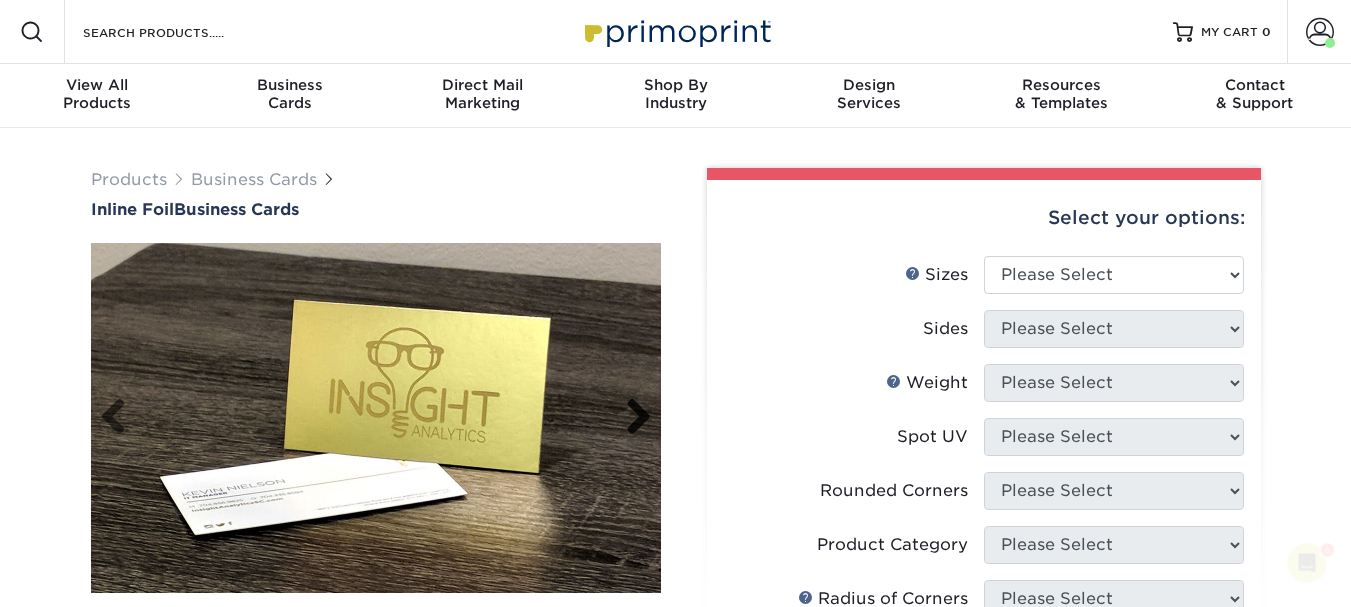 scroll, scrollTop: 0, scrollLeft: 0, axis: both 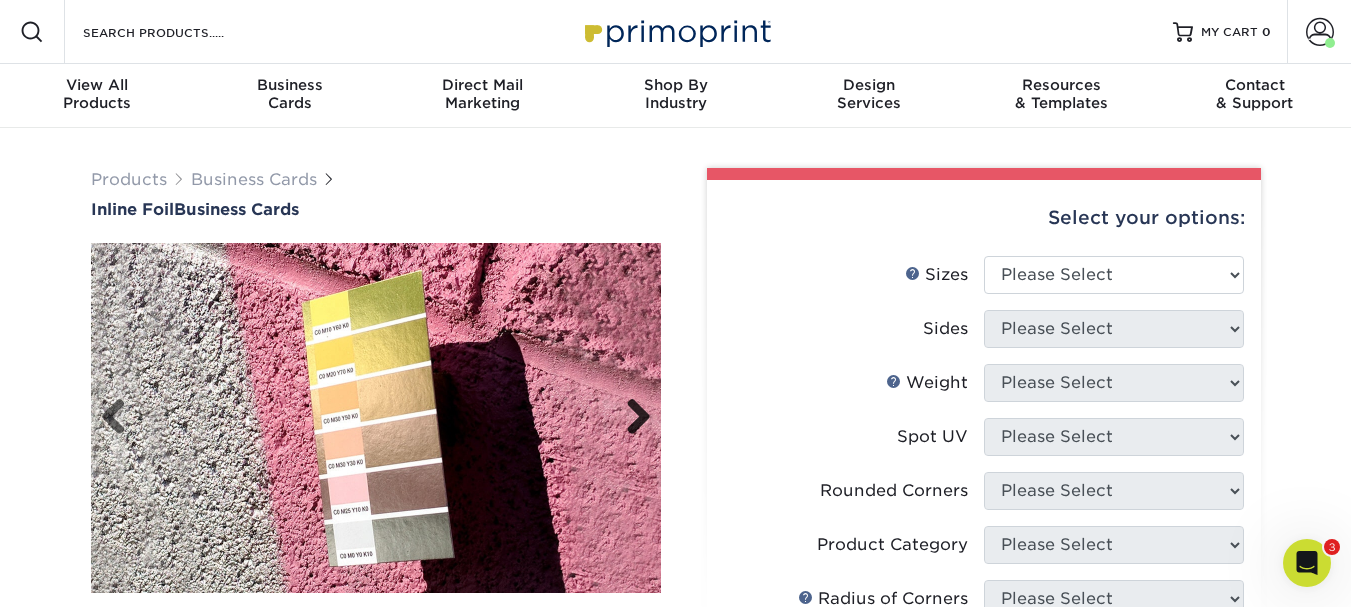 click on "Next" at bounding box center [631, 418] 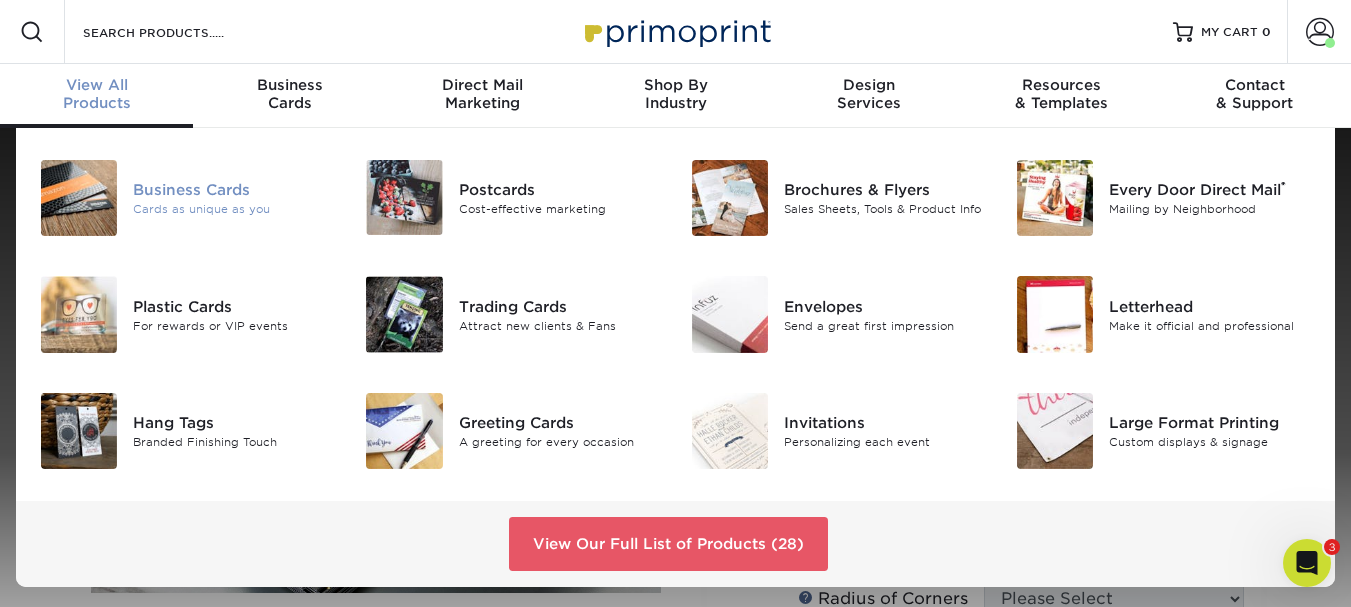 click on "Cards as unique as you" at bounding box center [234, 209] 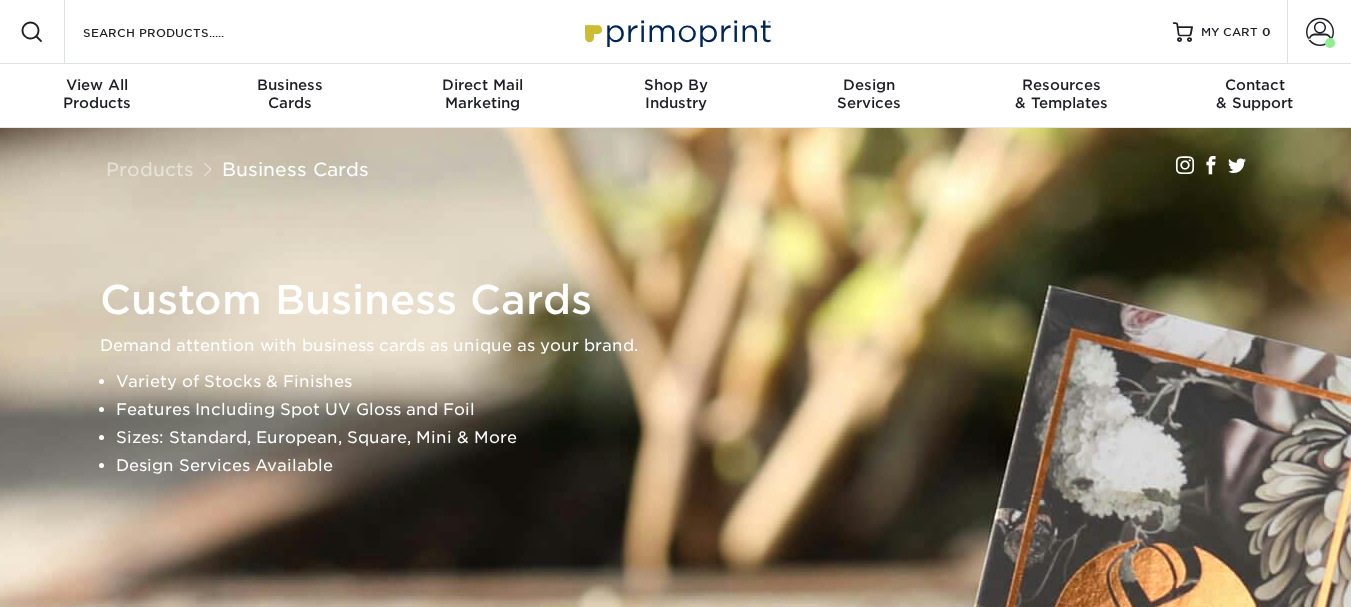 scroll, scrollTop: 0, scrollLeft: 0, axis: both 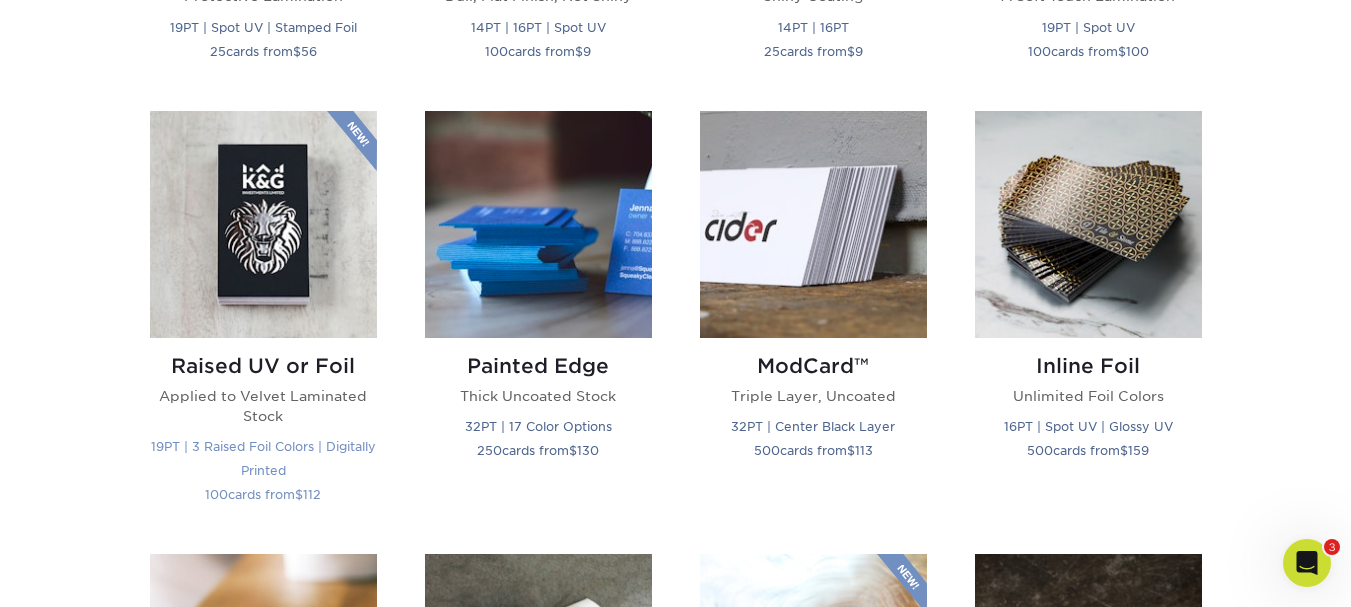 click at bounding box center [263, 224] 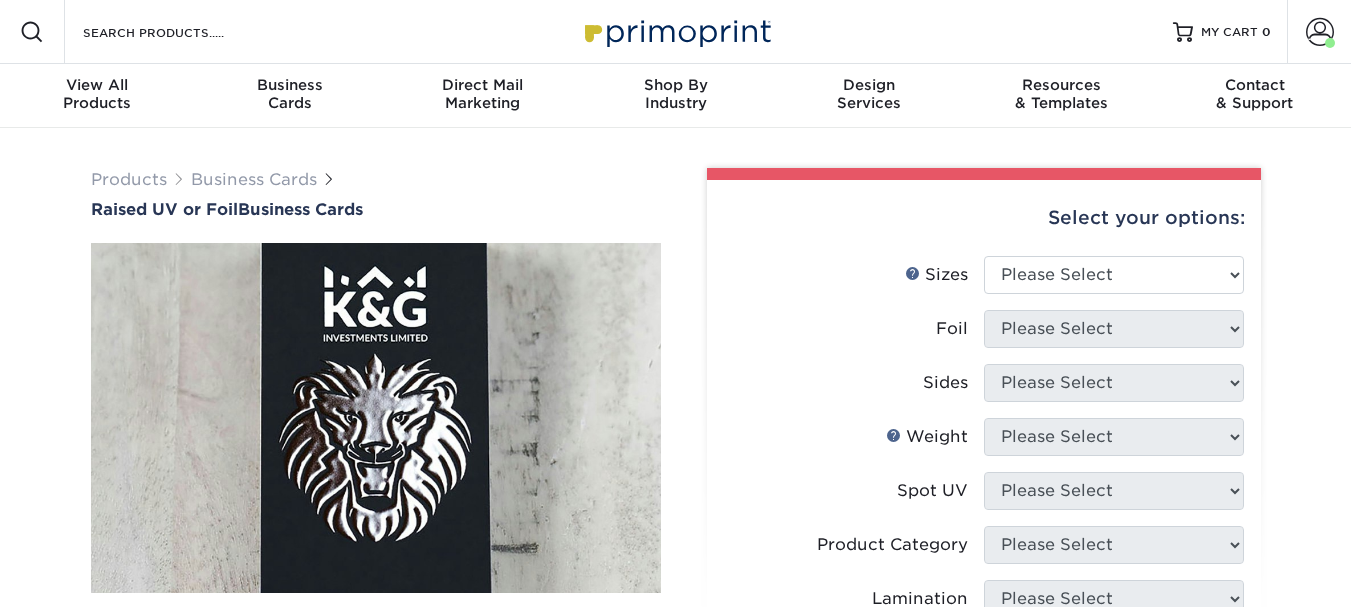scroll, scrollTop: 0, scrollLeft: 0, axis: both 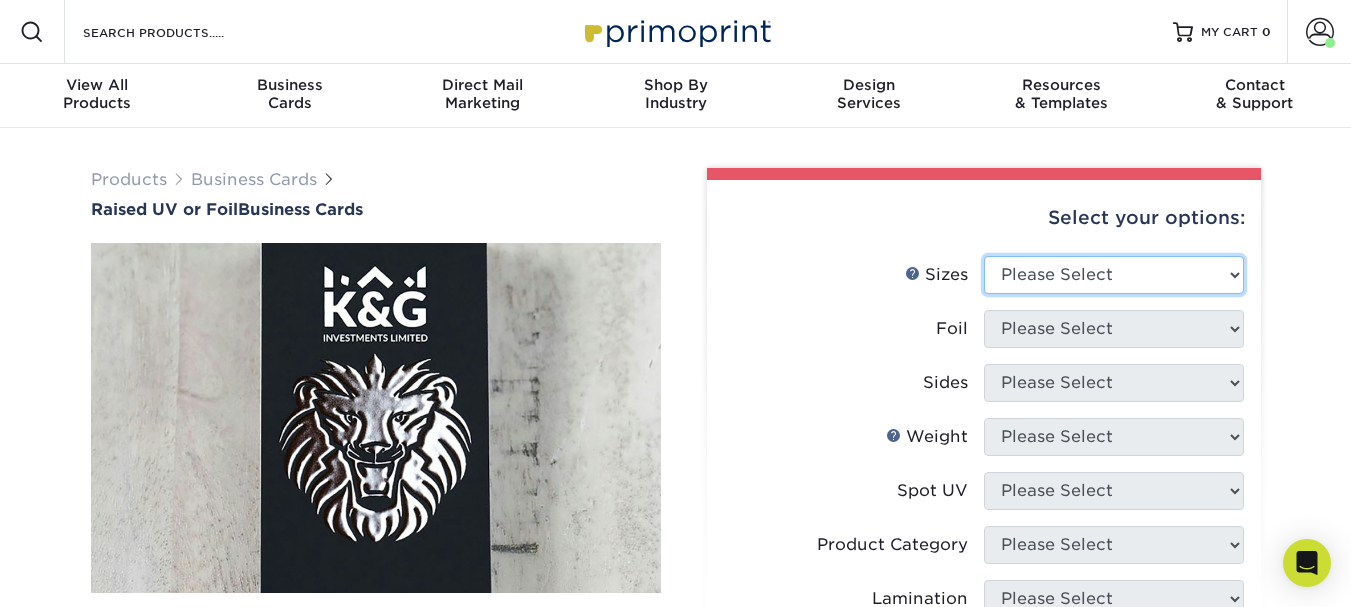 click on "Please Select
2" x 2" - Square
2" x 3.5" - Standard" at bounding box center (1114, 275) 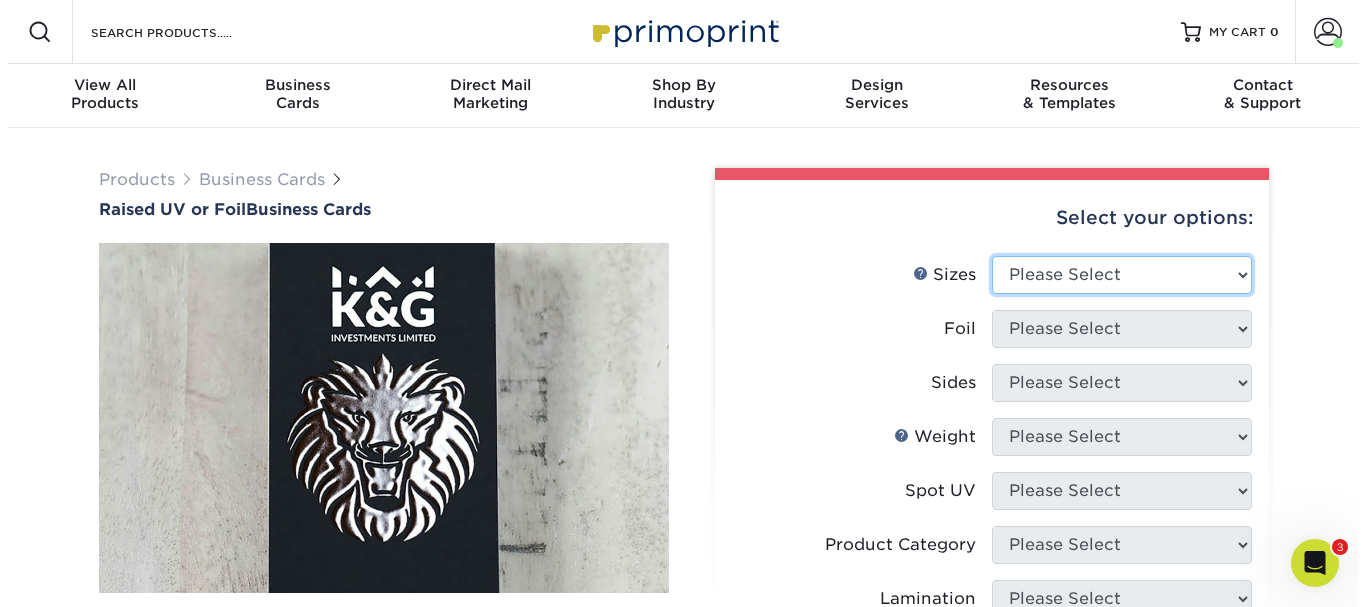 scroll, scrollTop: 0, scrollLeft: 0, axis: both 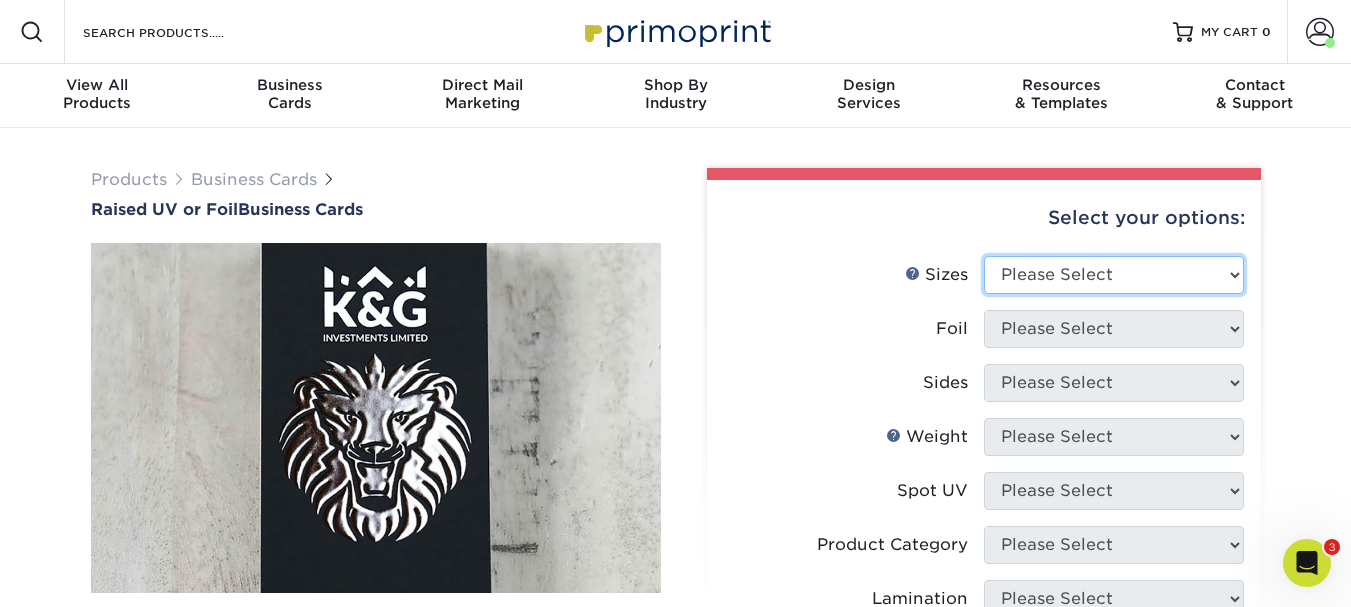 select on "2.00x3.50" 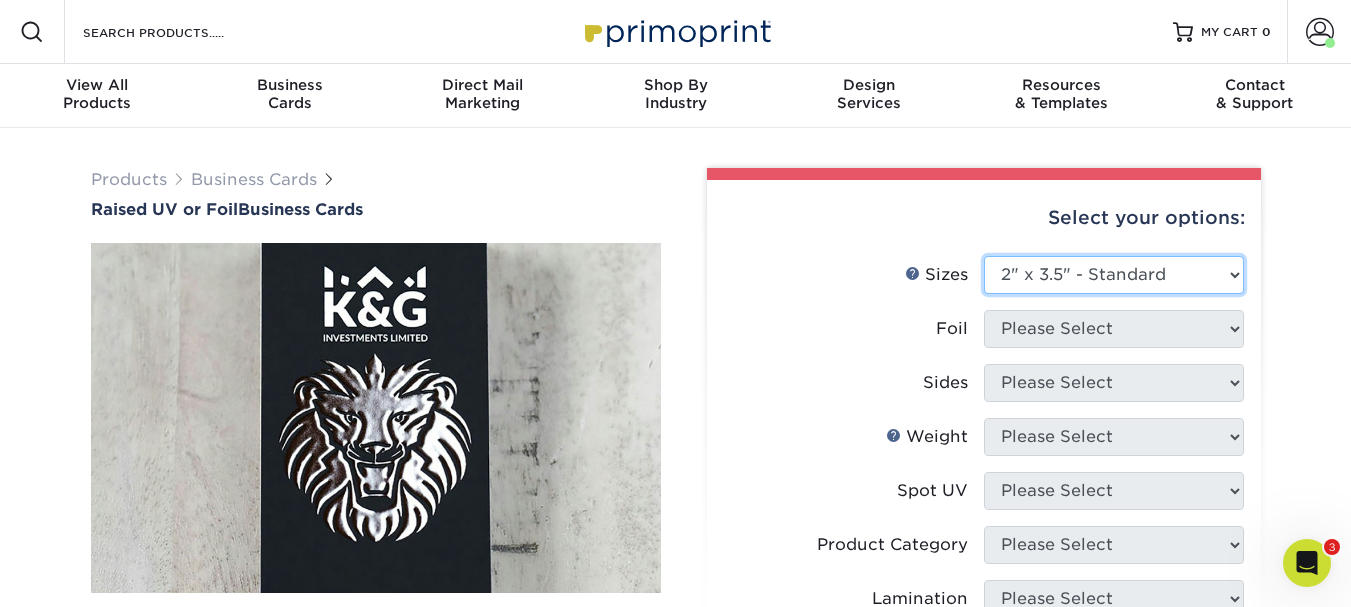 click on "Please Select
2" x 2" - Square
2" x 3.5" - Standard" at bounding box center (1114, 275) 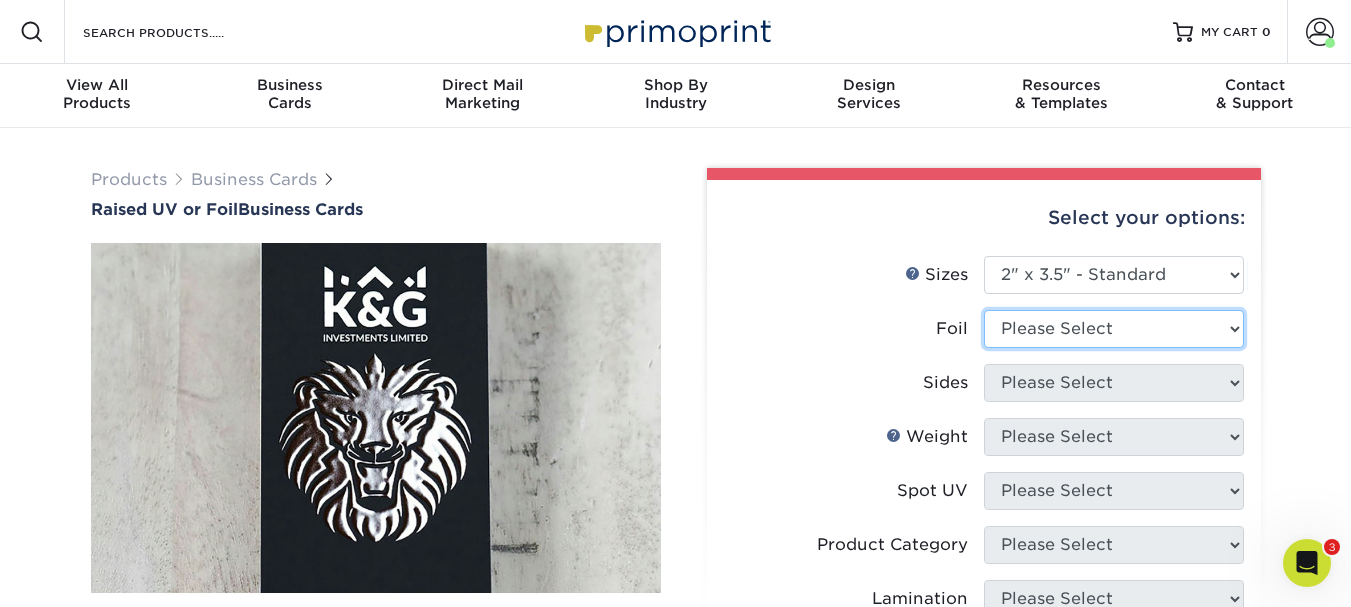 click on "Please Select No Yes" at bounding box center [1114, 329] 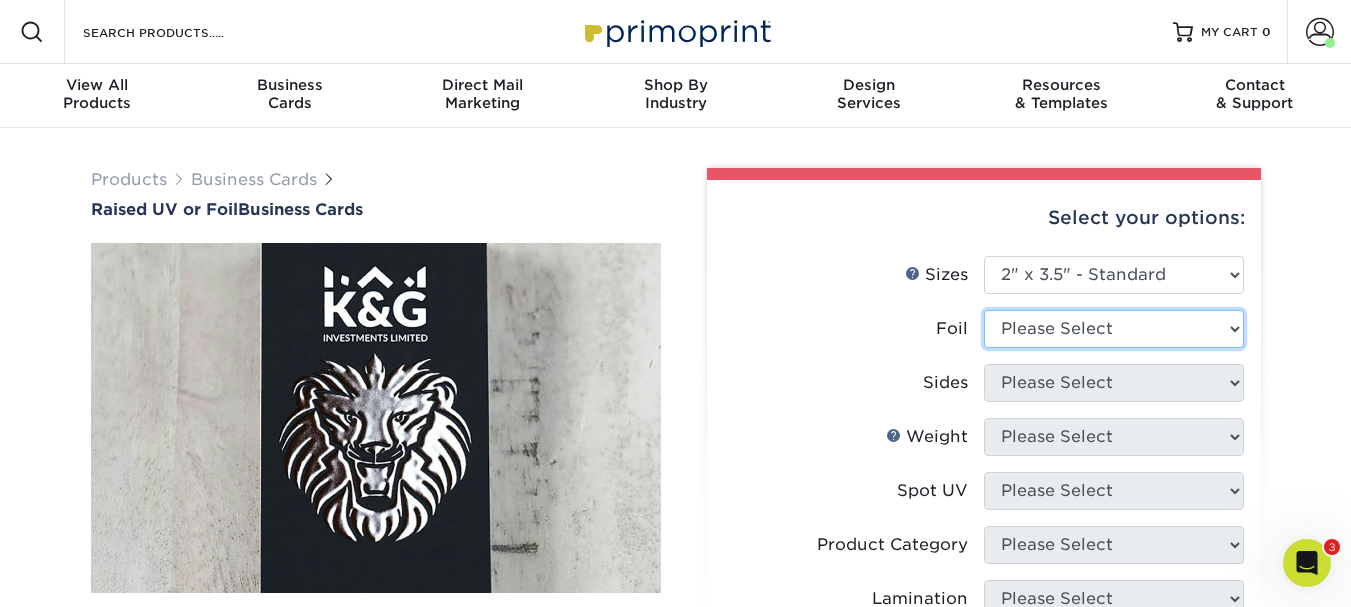 select on "1" 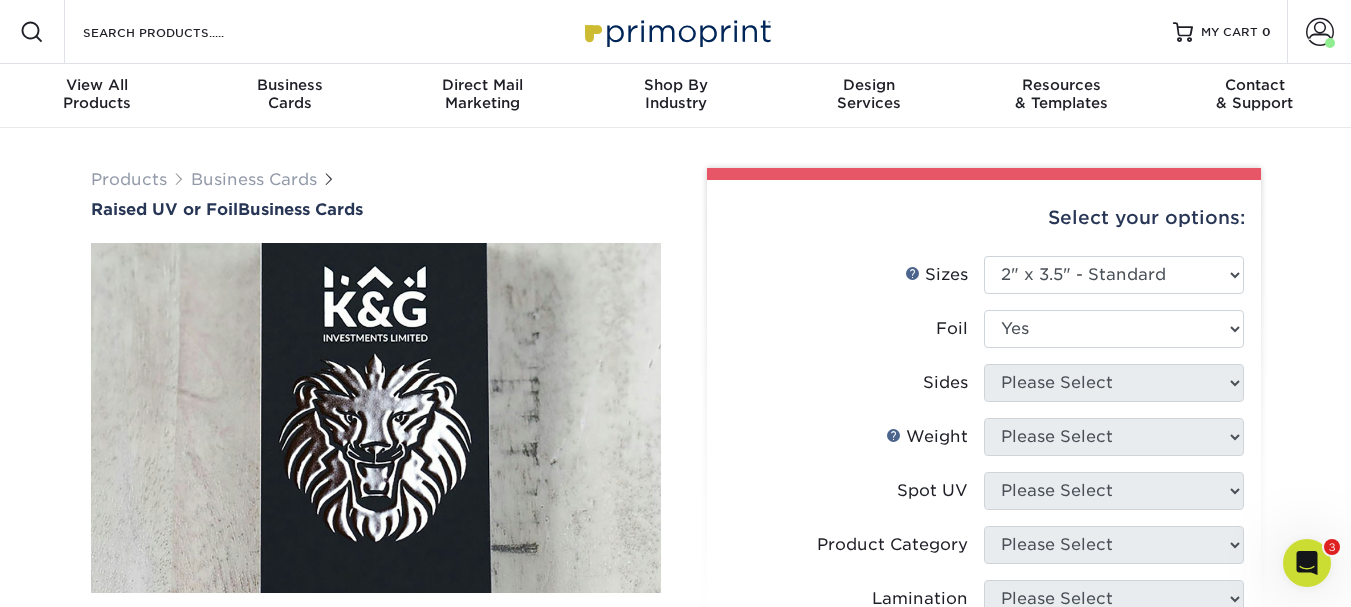 click on "Please Select No Yes" at bounding box center (1114, 329) 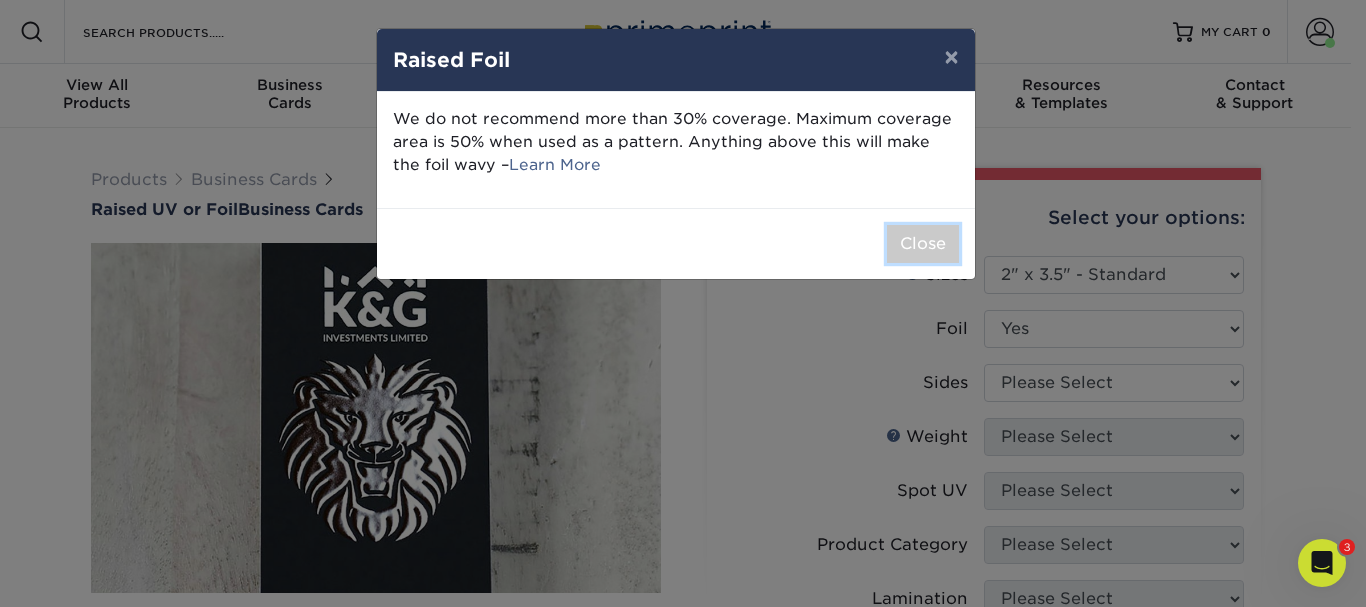 click on "Close" at bounding box center (923, 244) 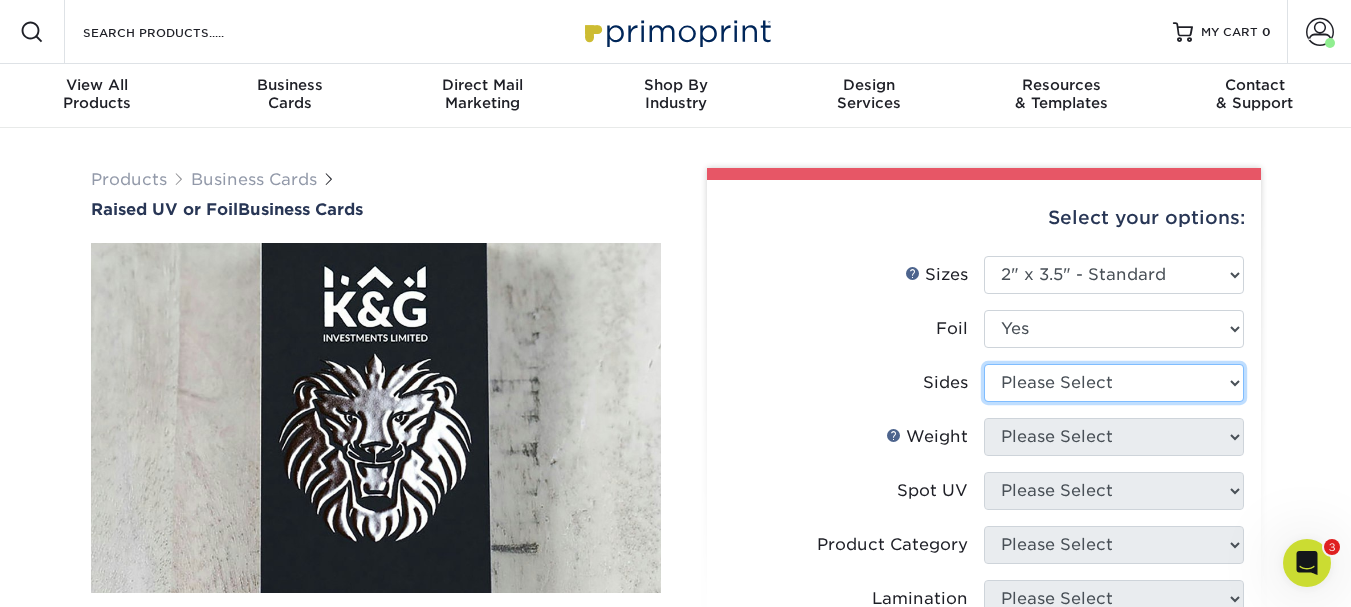 click on "Please Select Print Both Sides Print Both Sides - Foil Both Sides Print Front Only" at bounding box center [1114, 383] 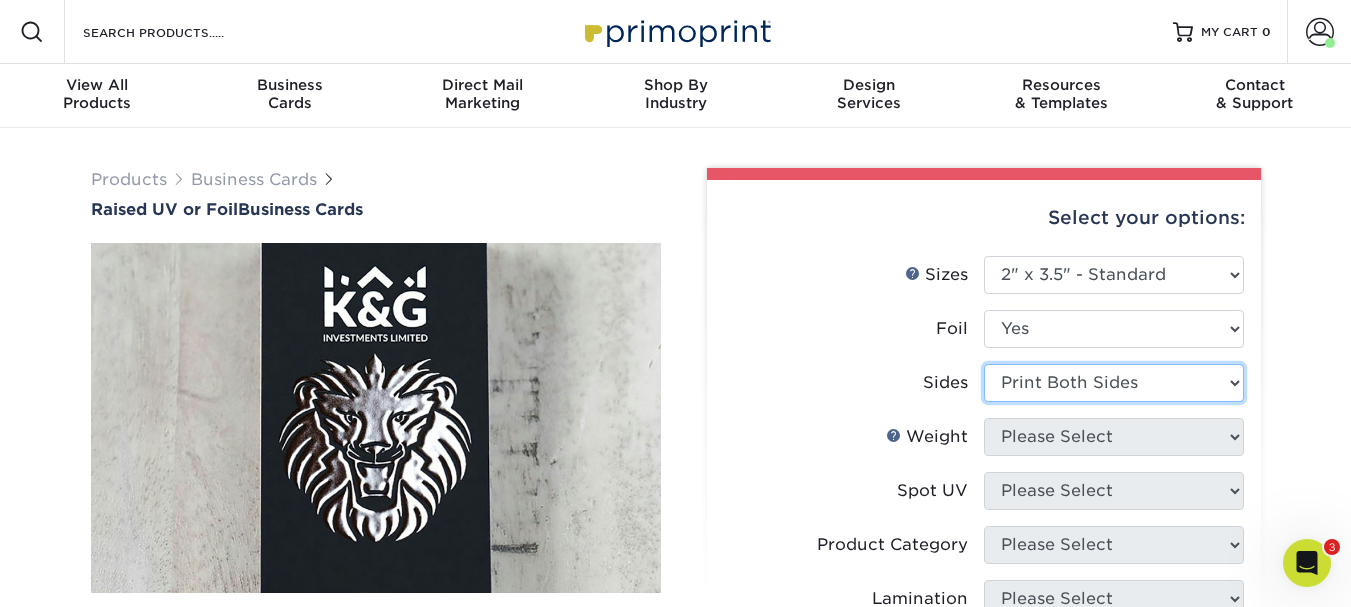 click on "Please Select Print Both Sides Print Both Sides - Foil Both Sides Print Front Only" at bounding box center [1114, 383] 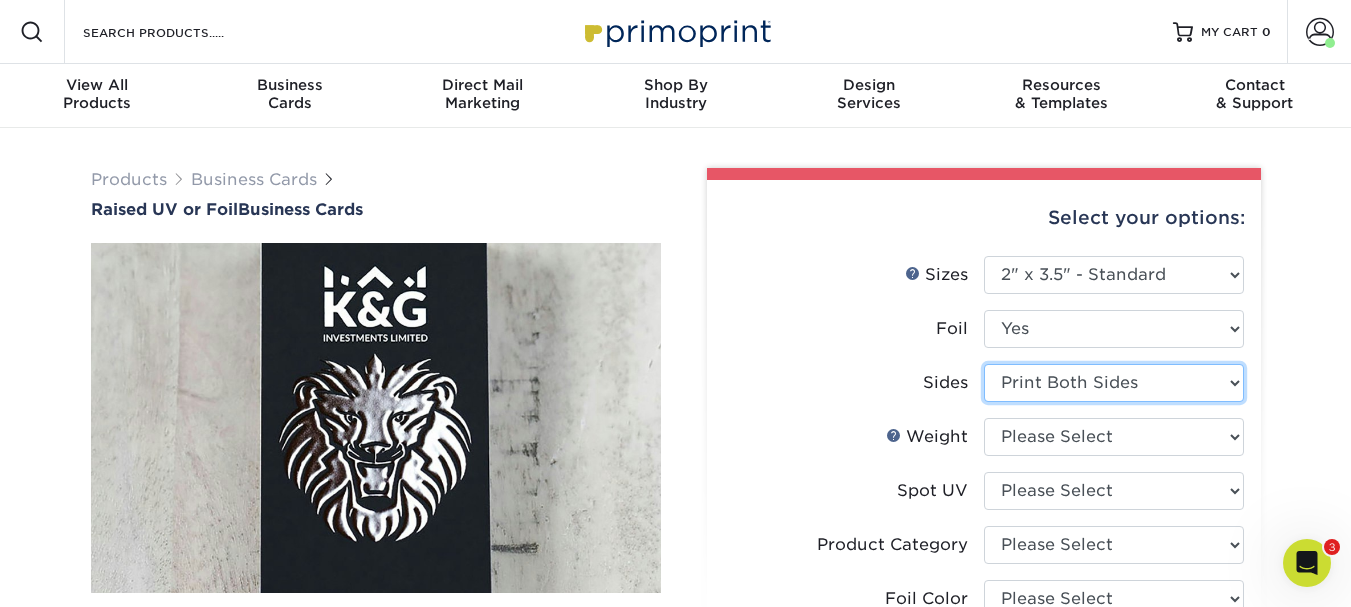 click on "Please Select Print Both Sides Print Both Sides - Foil Both Sides Print Front Only" at bounding box center [1114, 383] 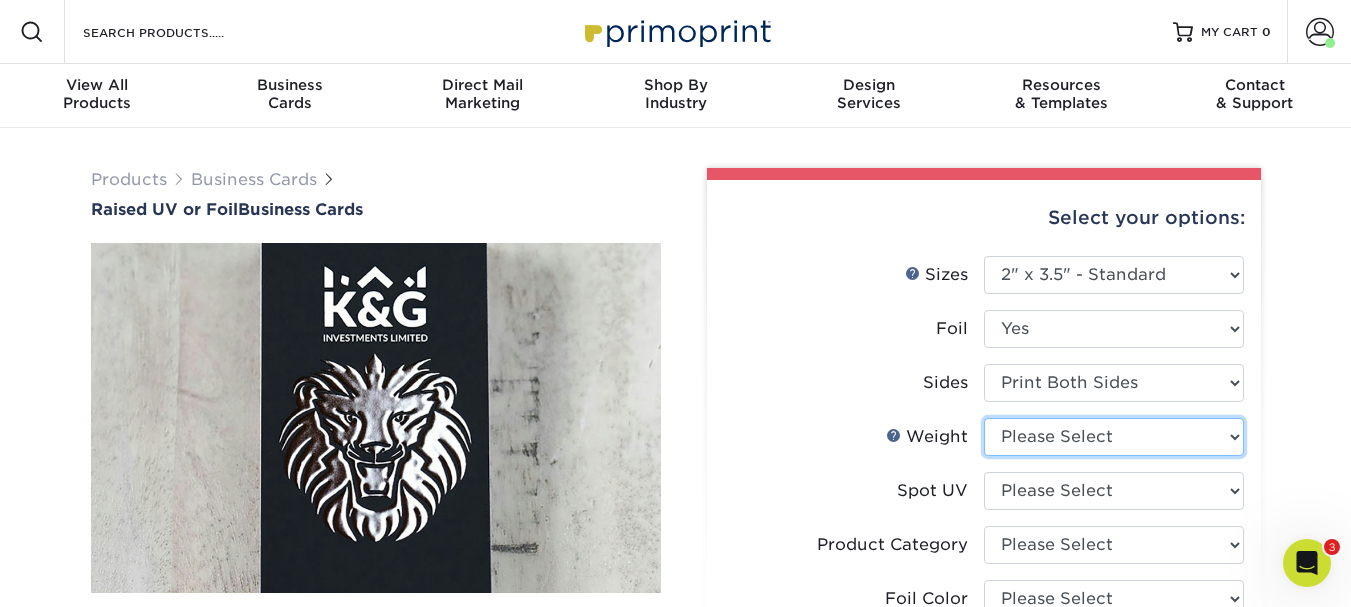 click on "Please Select 16PT" at bounding box center [1114, 437] 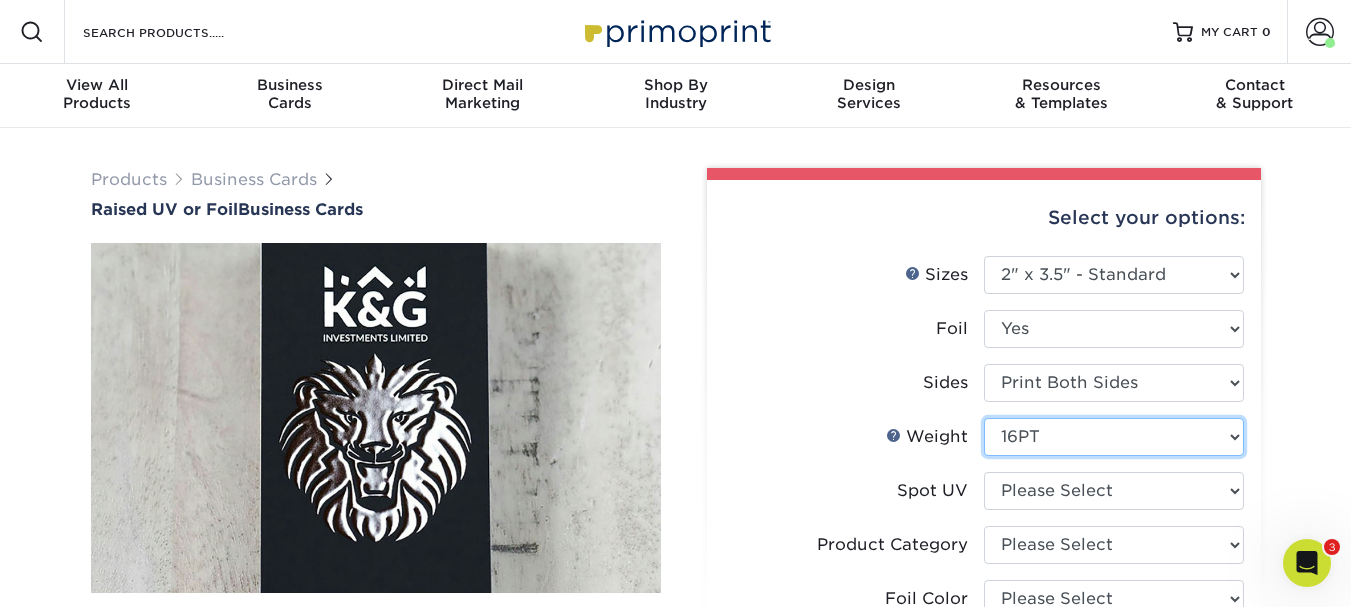 click on "Please Select 16PT" at bounding box center [1114, 437] 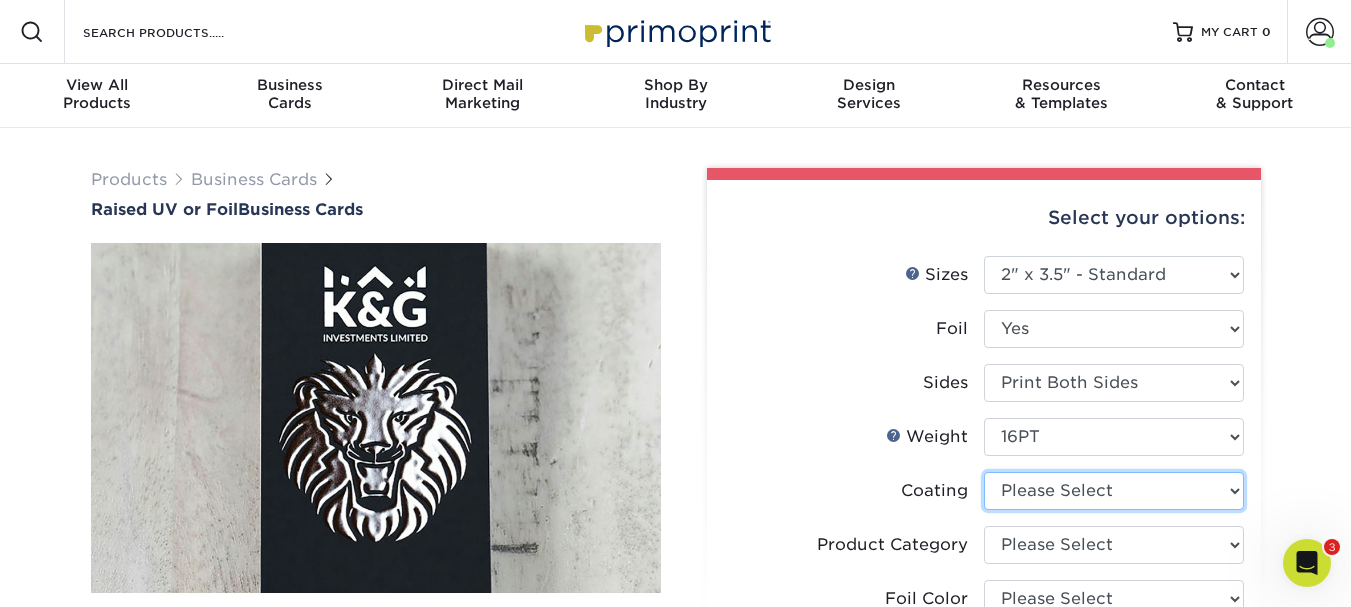 click at bounding box center (1114, 491) 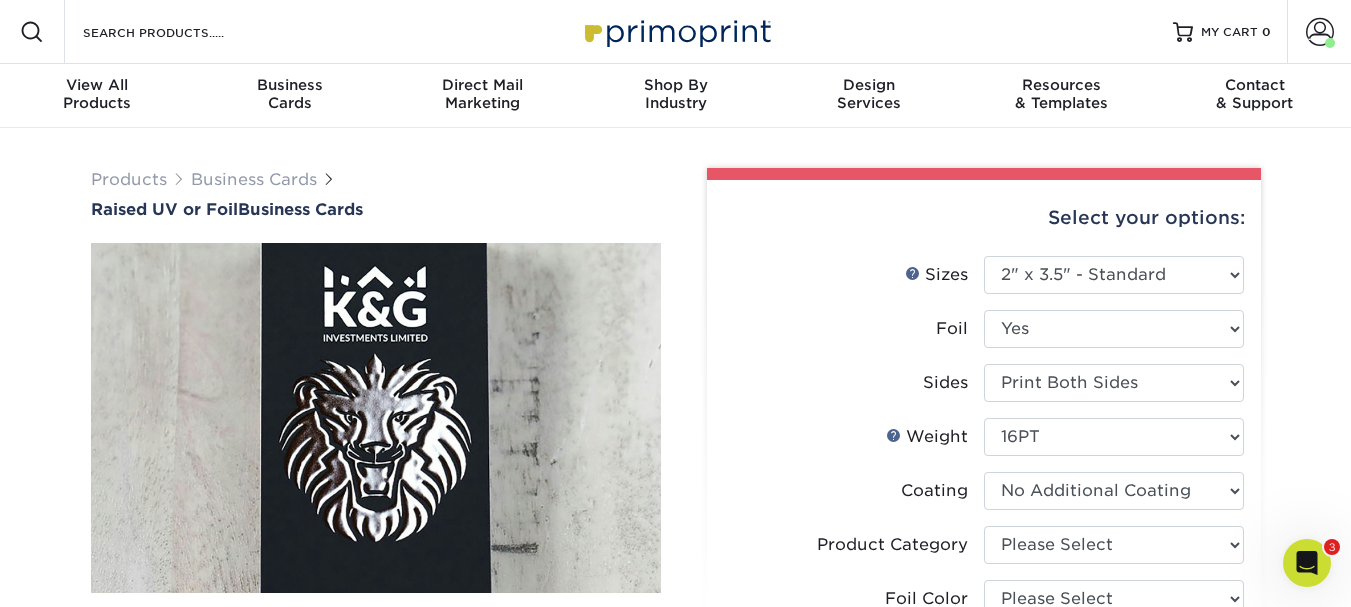 click at bounding box center (1114, 491) 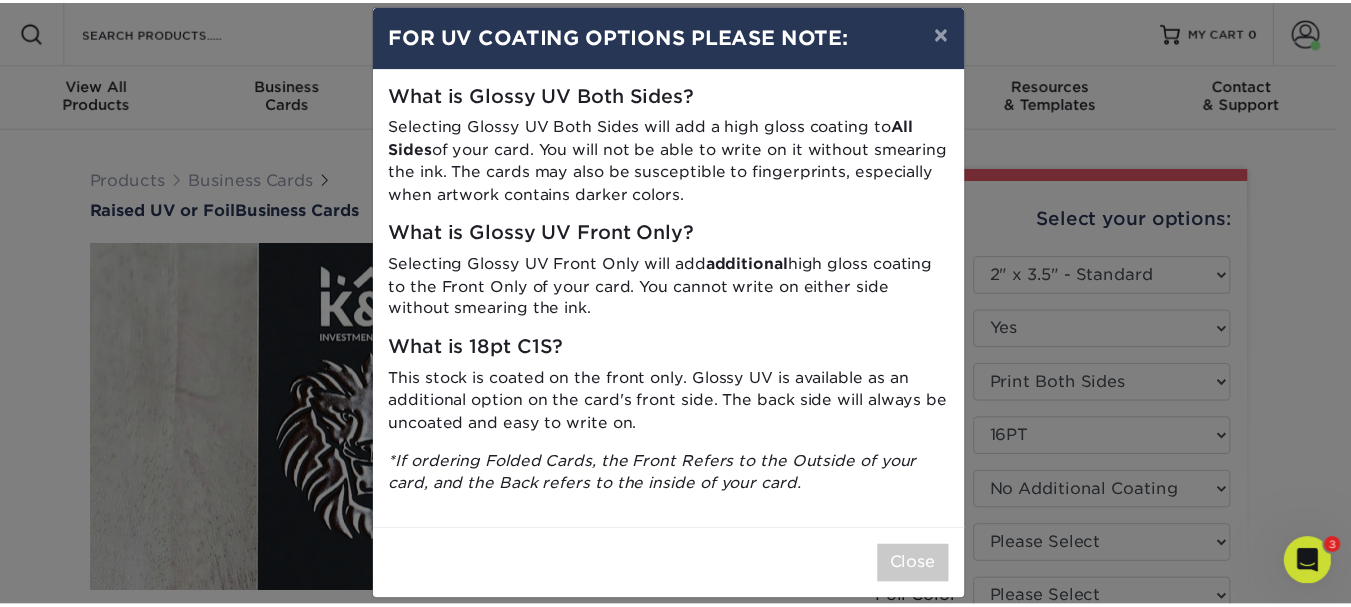 scroll, scrollTop: 47, scrollLeft: 0, axis: vertical 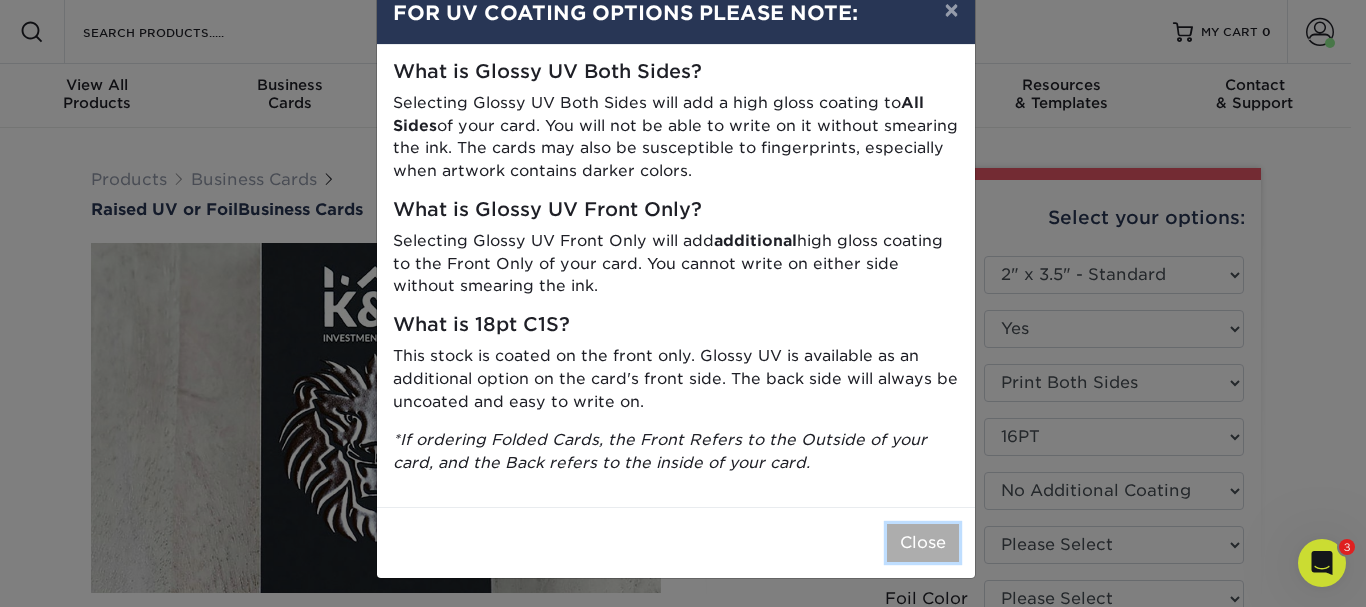 click on "Close" at bounding box center [923, 543] 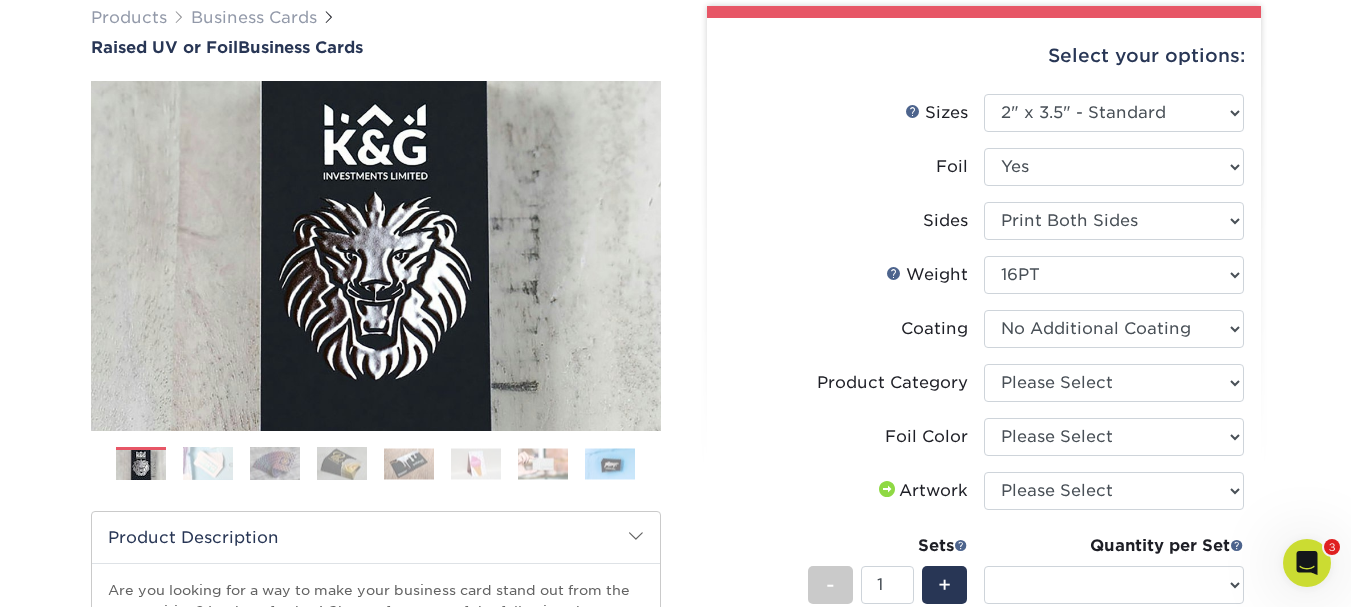 scroll, scrollTop: 200, scrollLeft: 0, axis: vertical 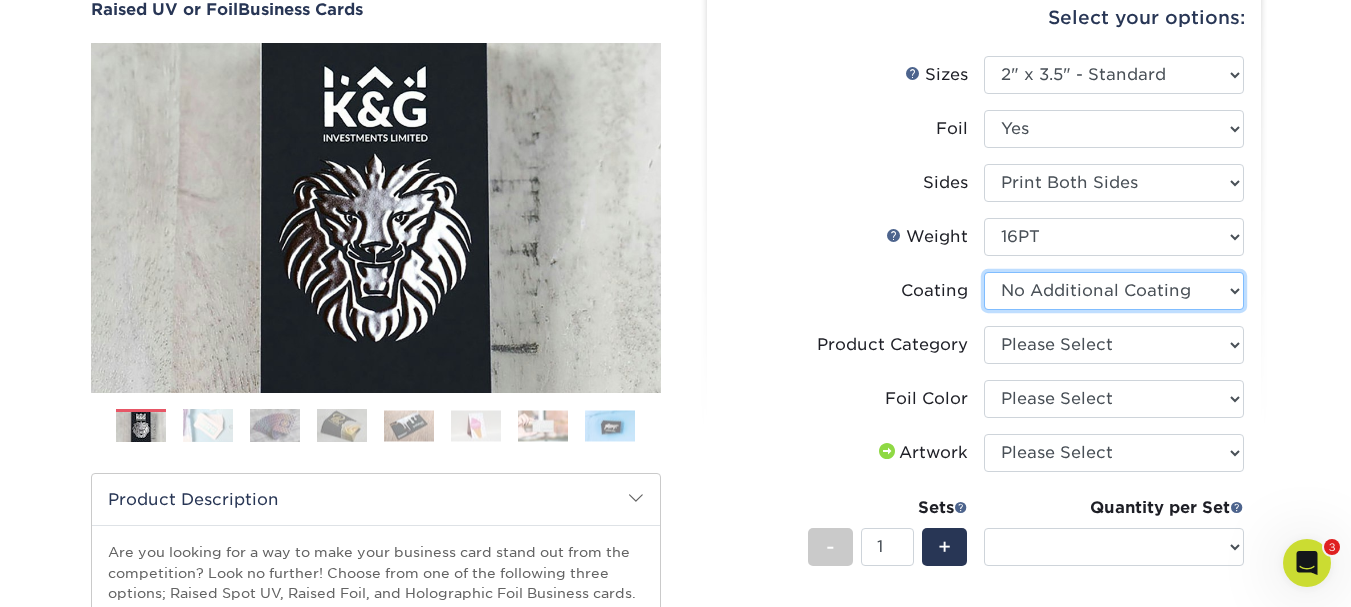 click at bounding box center (1114, 291) 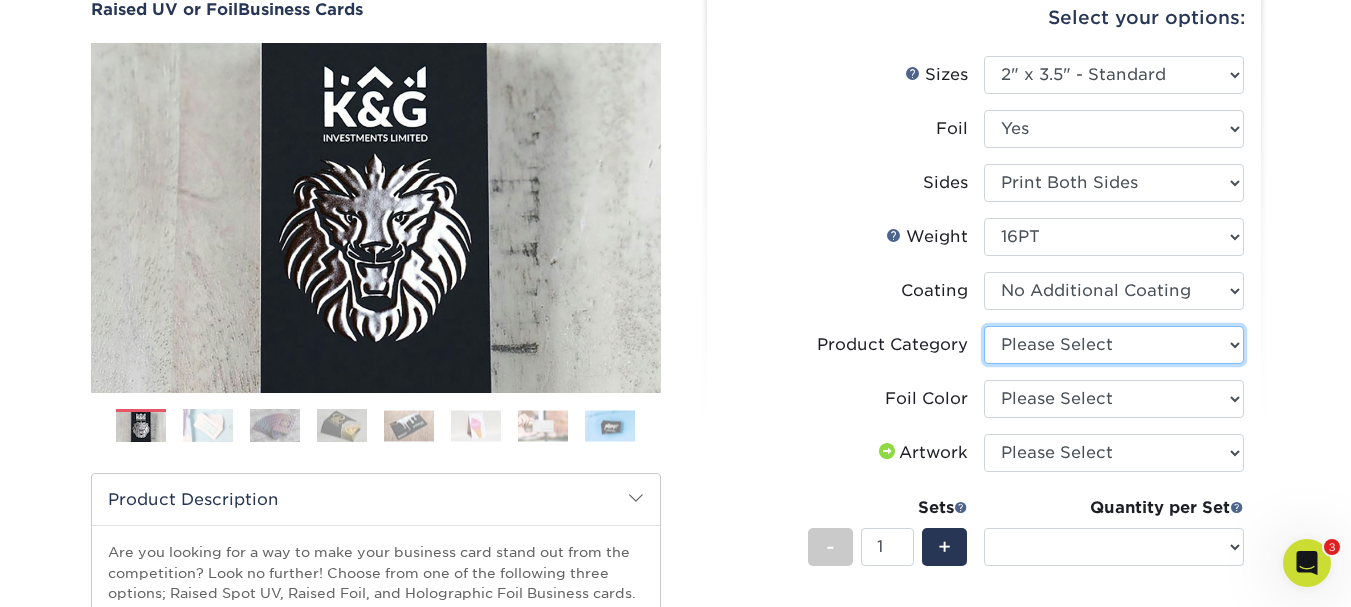 click on "Please Select Business Cards" at bounding box center [1114, 345] 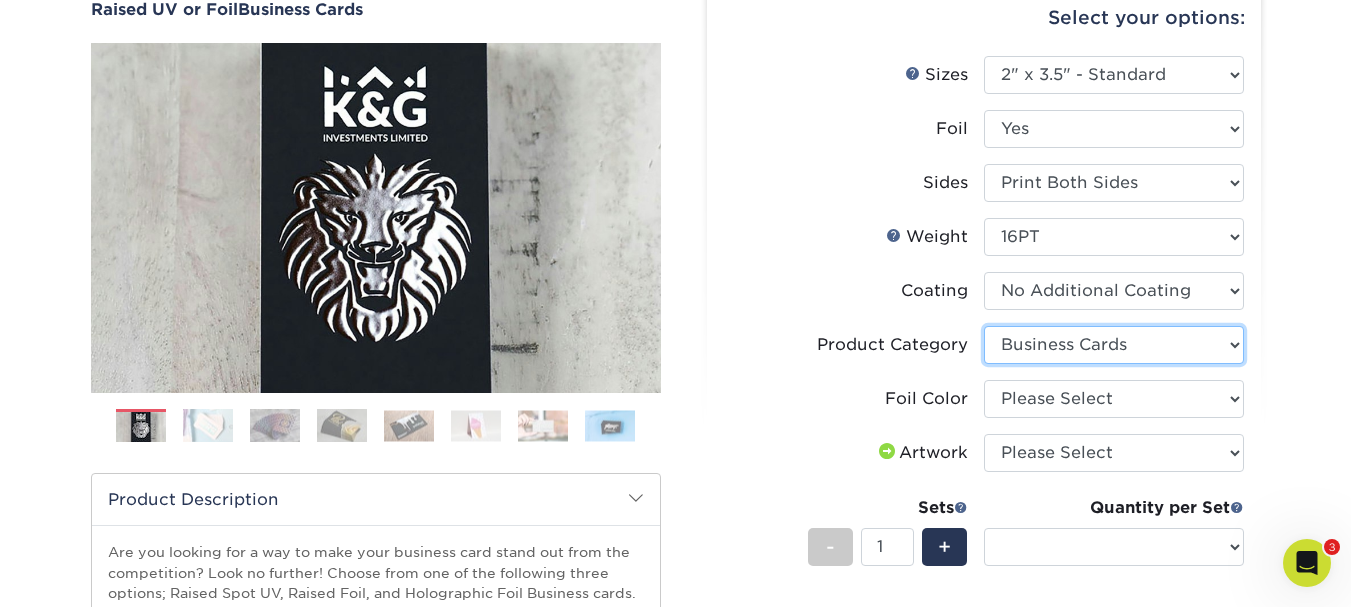 click on "Please Select Business Cards" at bounding box center [1114, 345] 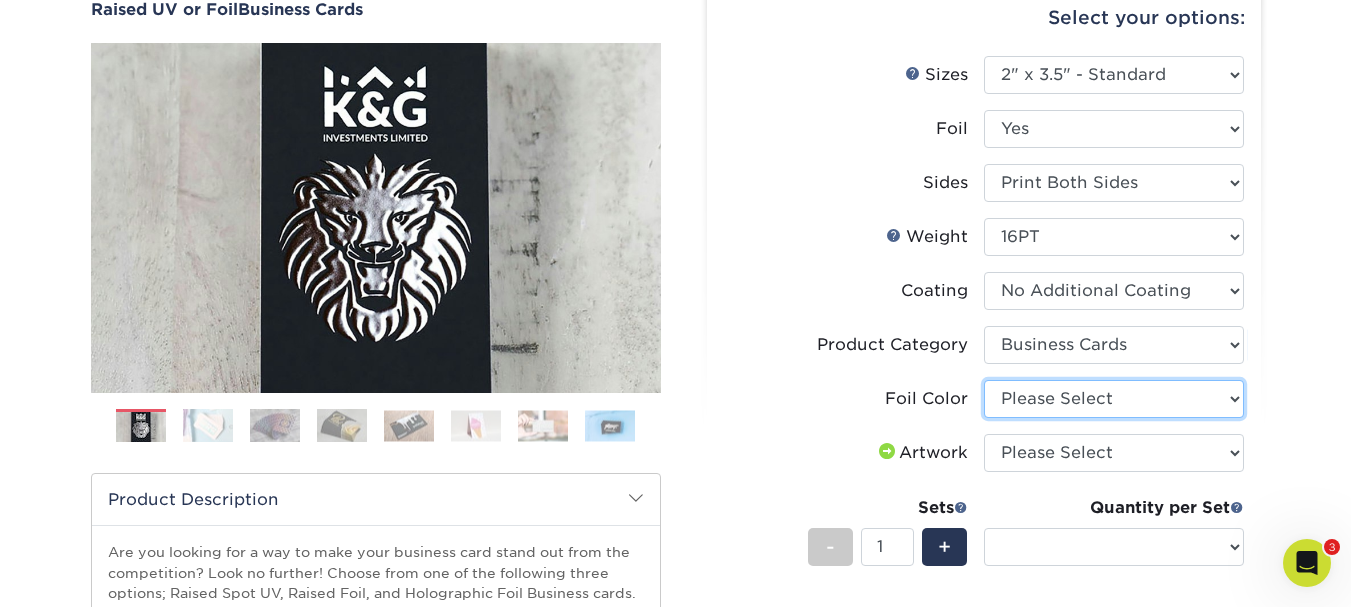 click on "Please Select Silver Foil Gold Foil Holographic Foil" at bounding box center [1114, 399] 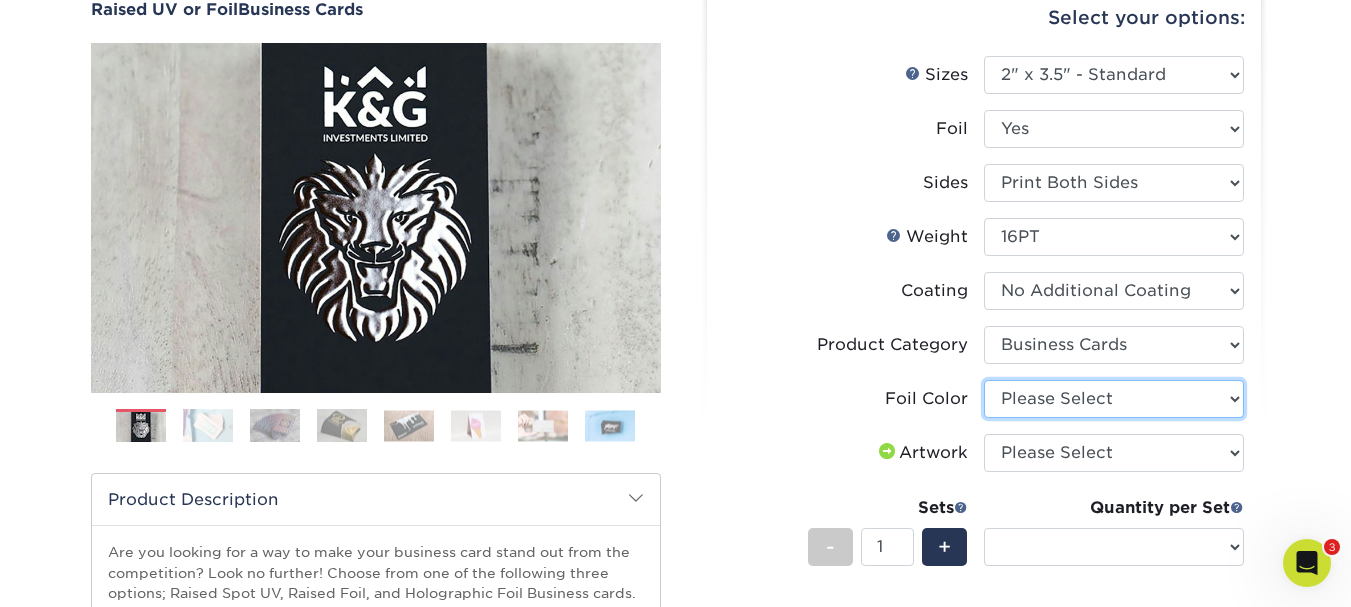select on "a834dd52-fe06-4ed6-9a86-5bd3c2d02515" 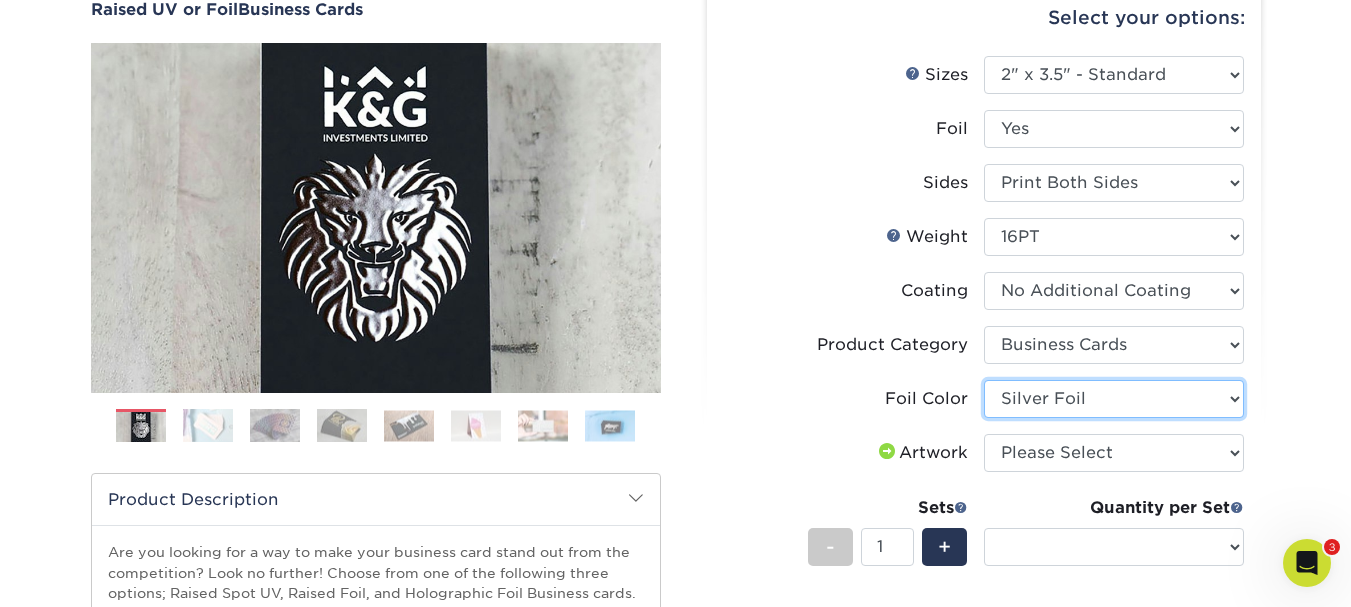 click on "Please Select Silver Foil Gold Foil Holographic Foil" at bounding box center [1114, 399] 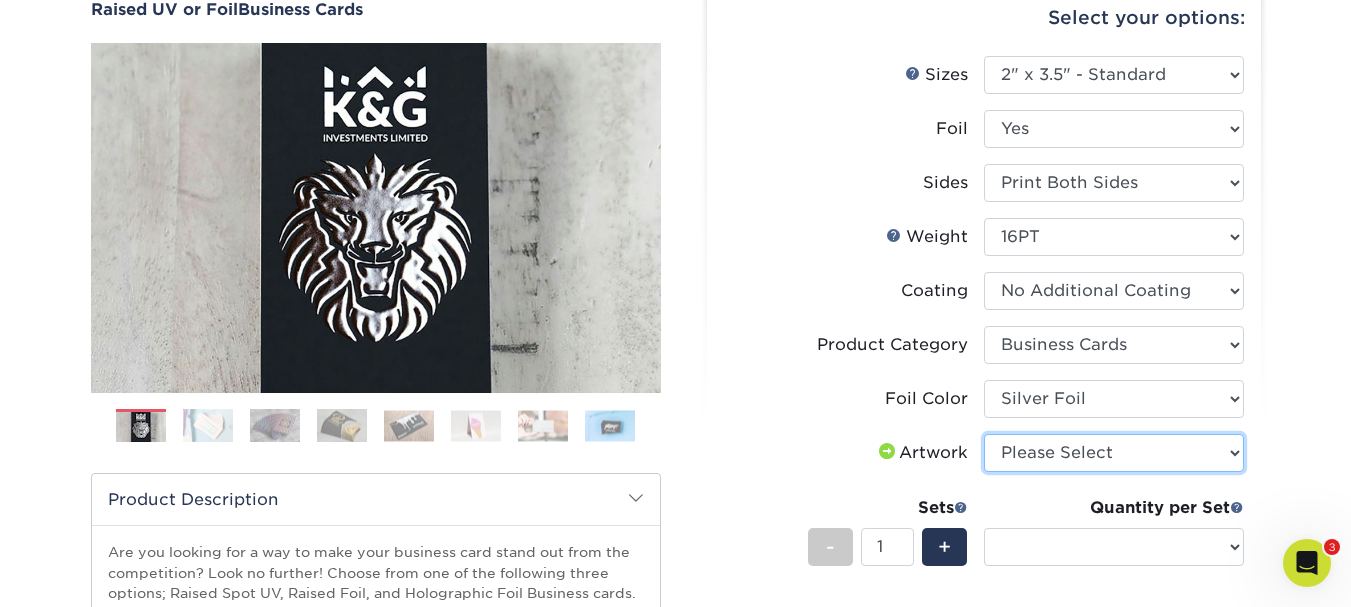 click on "Please Select I will upload files I need a design - $100" at bounding box center (1114, 453) 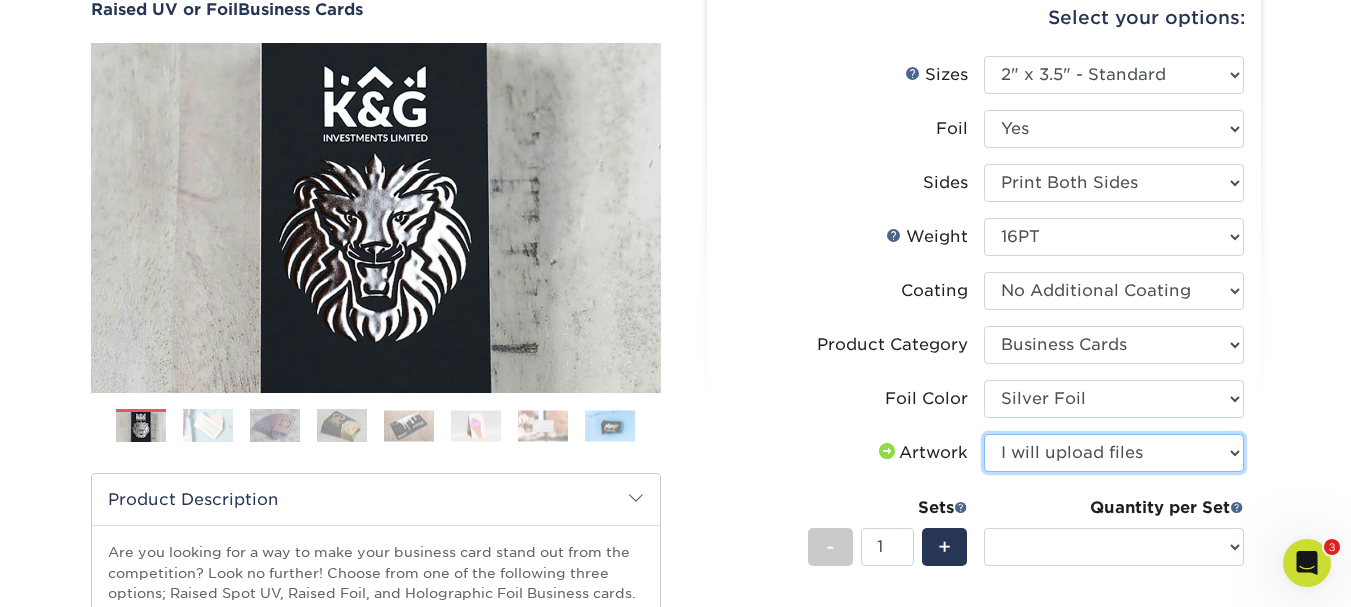click on "Please Select I will upload files I need a design - $100" at bounding box center [1114, 453] 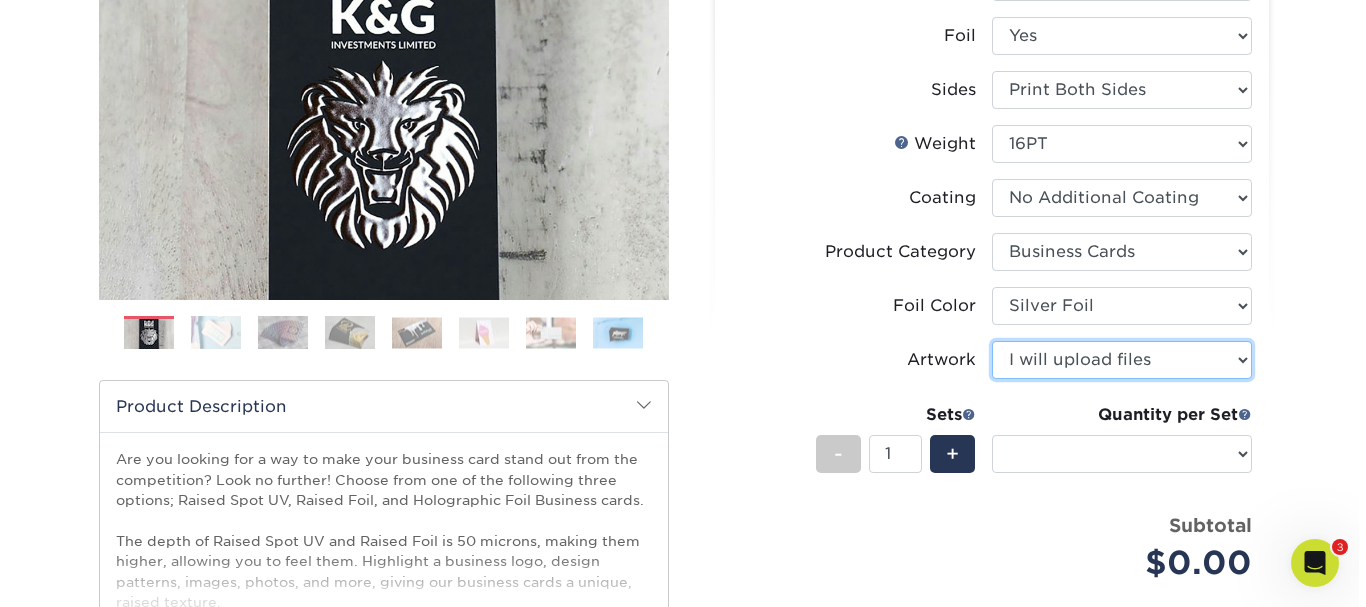 scroll, scrollTop: 400, scrollLeft: 0, axis: vertical 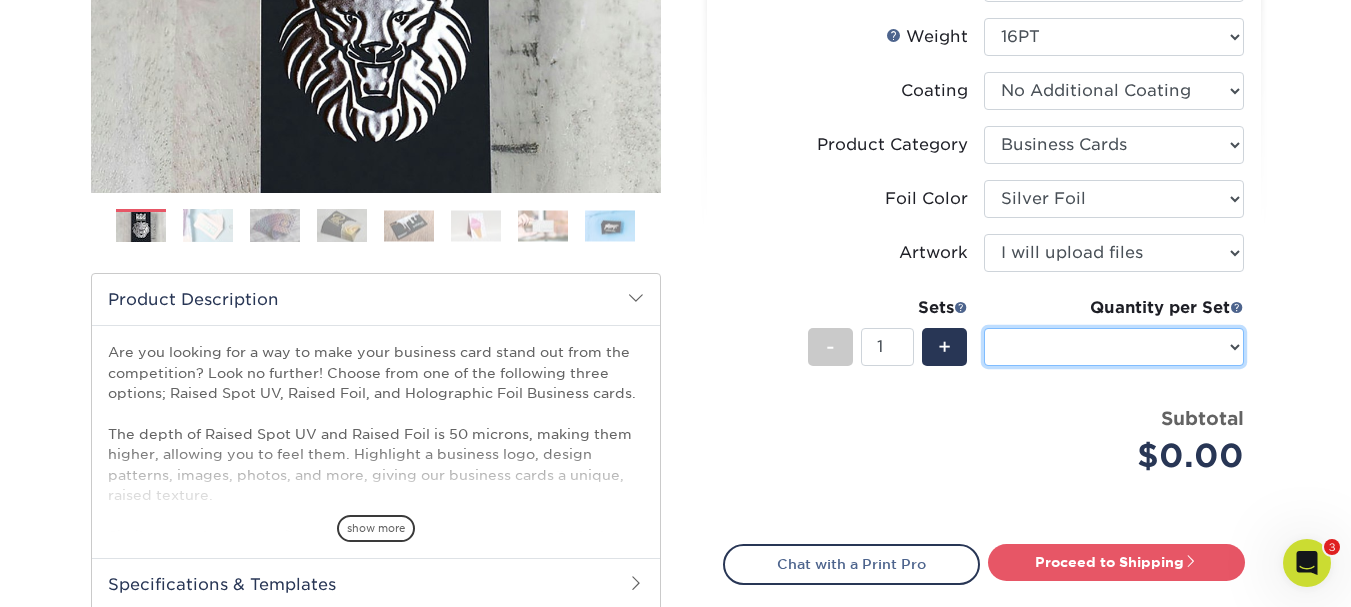 click on "Sizes Help Sizes" at bounding box center (1114, 347) 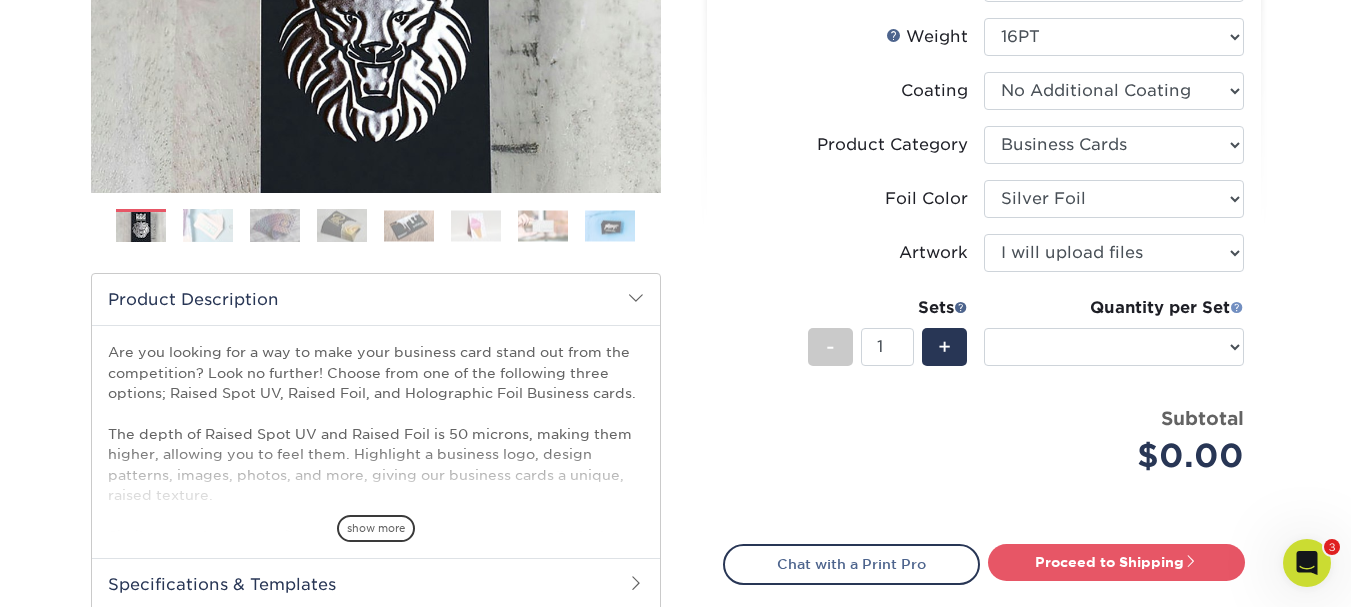 click at bounding box center [1237, 307] 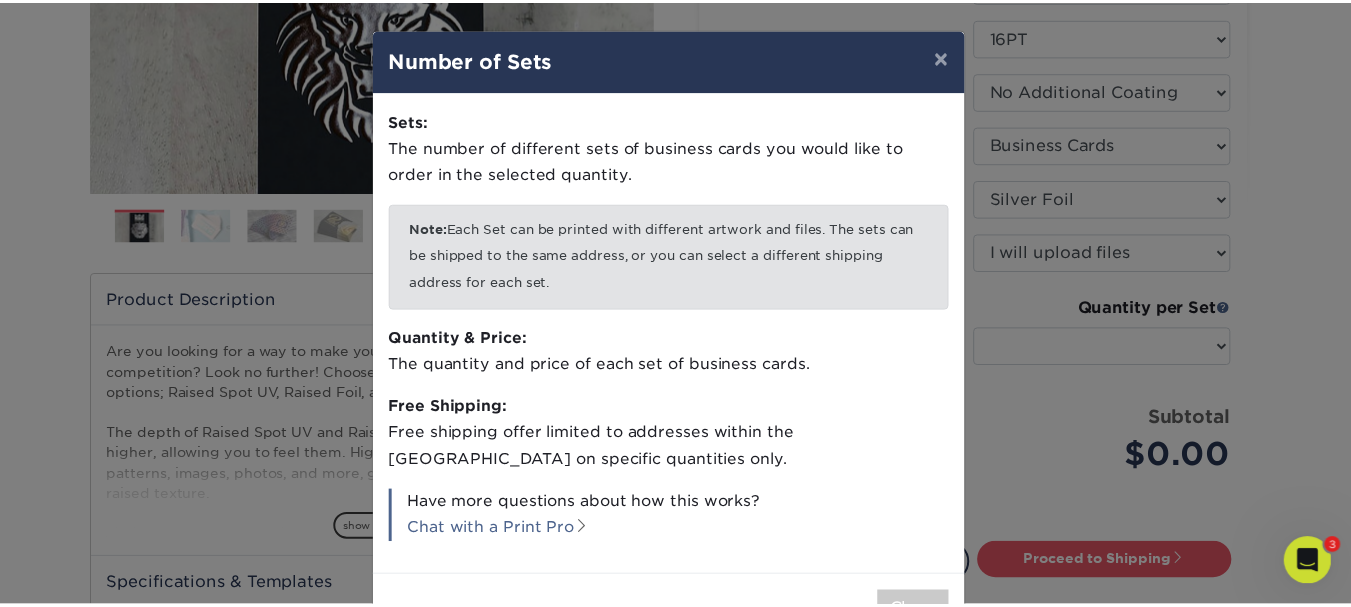 scroll, scrollTop: 69, scrollLeft: 0, axis: vertical 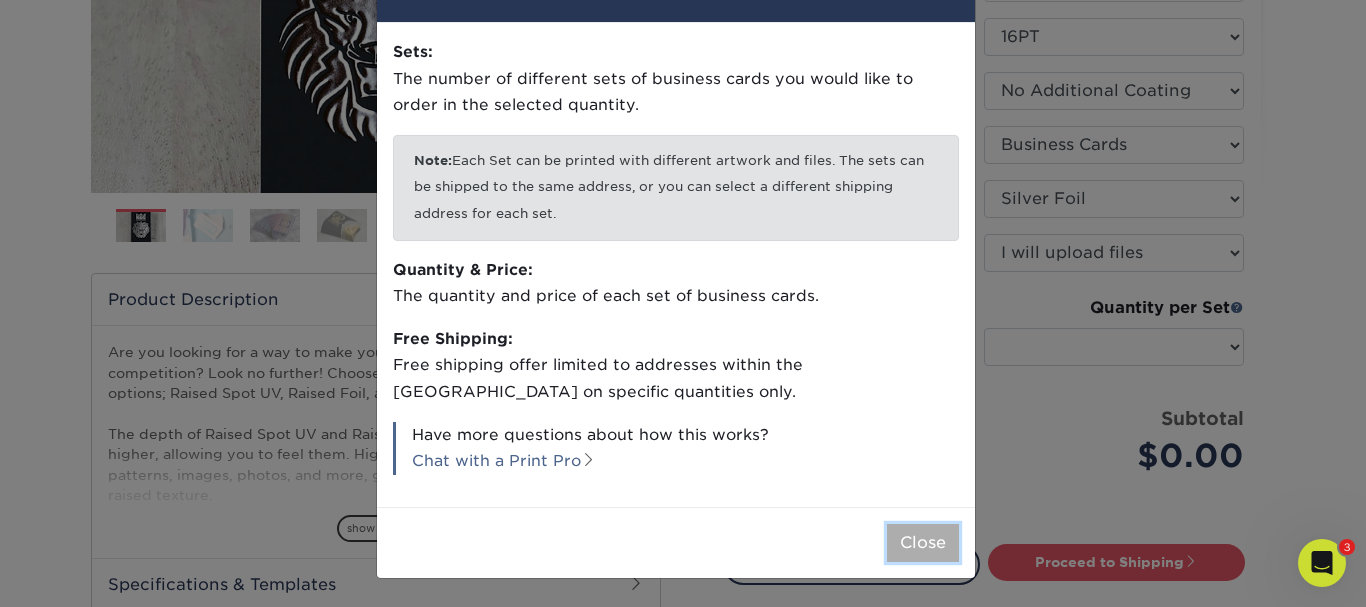 click on "Close" at bounding box center (923, 543) 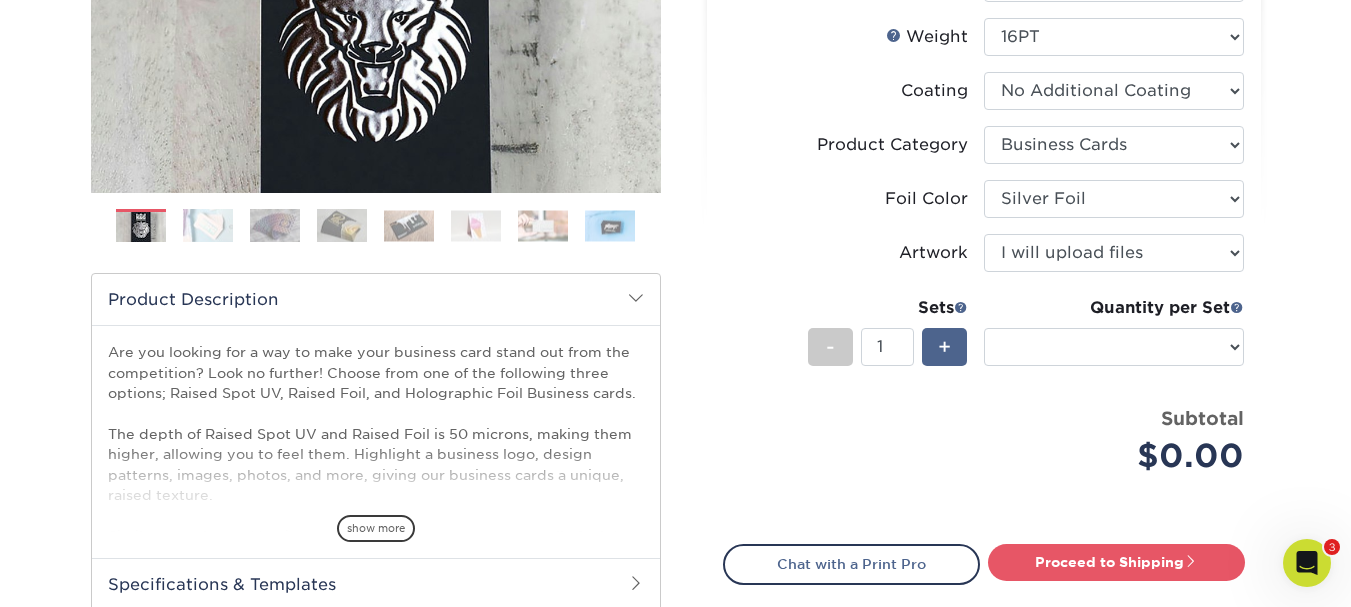 click on "+" at bounding box center [944, 347] 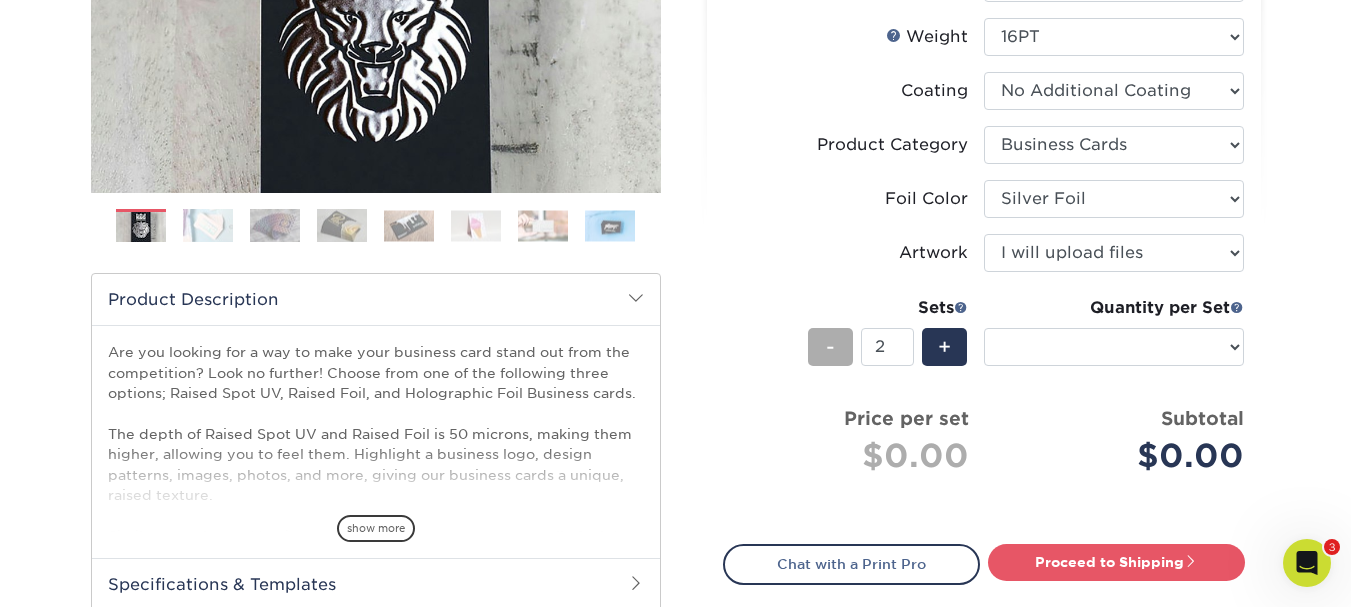 click on "-" at bounding box center (830, 347) 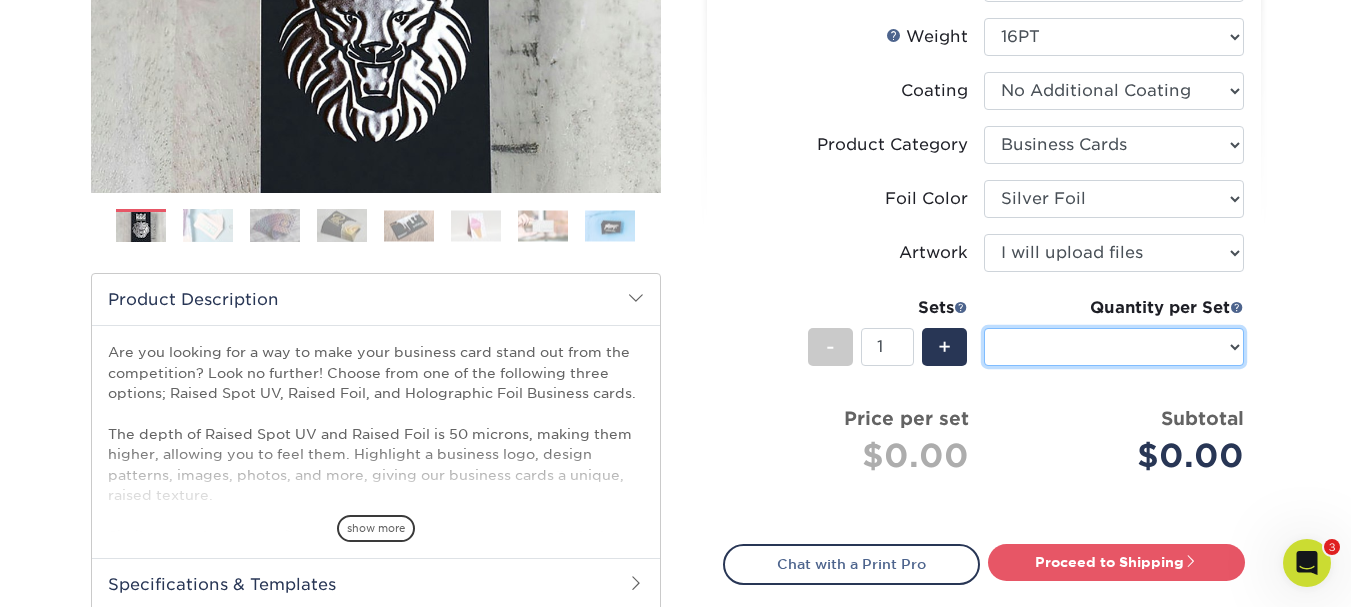 click on "Sizes Help Sizes" at bounding box center (1114, 347) 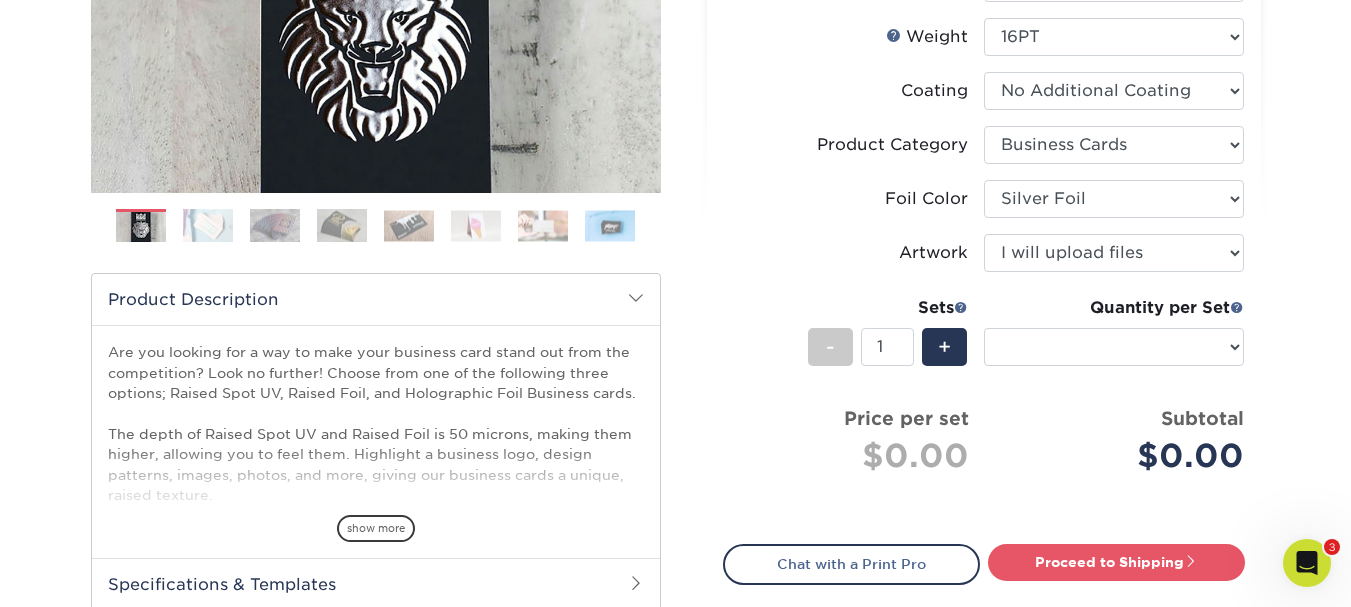 click at bounding box center [636, 298] 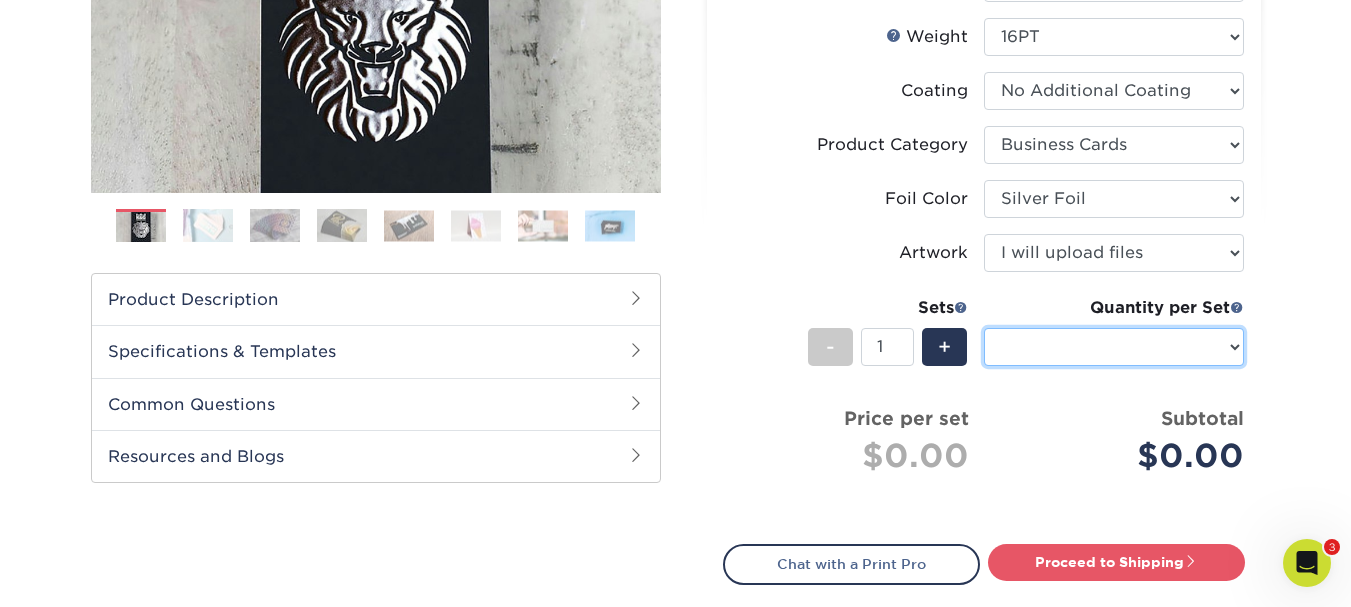 click on "Sizes Help Sizes" at bounding box center (1114, 347) 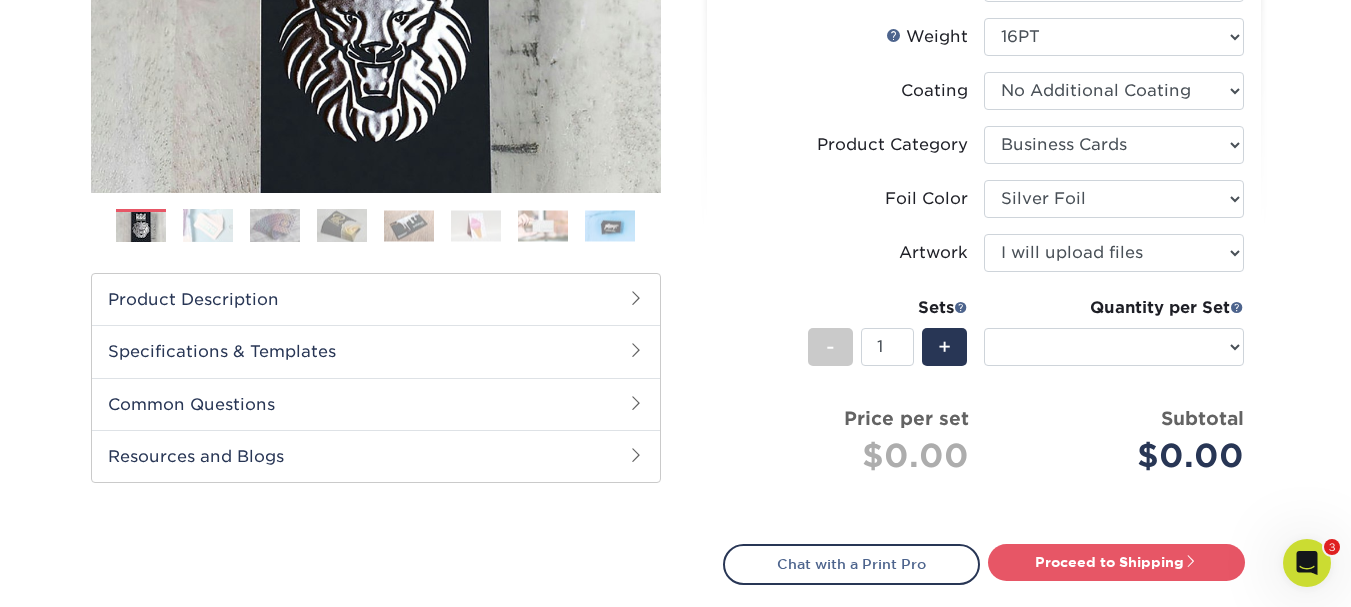 click on "$0.00" at bounding box center [1121, 456] 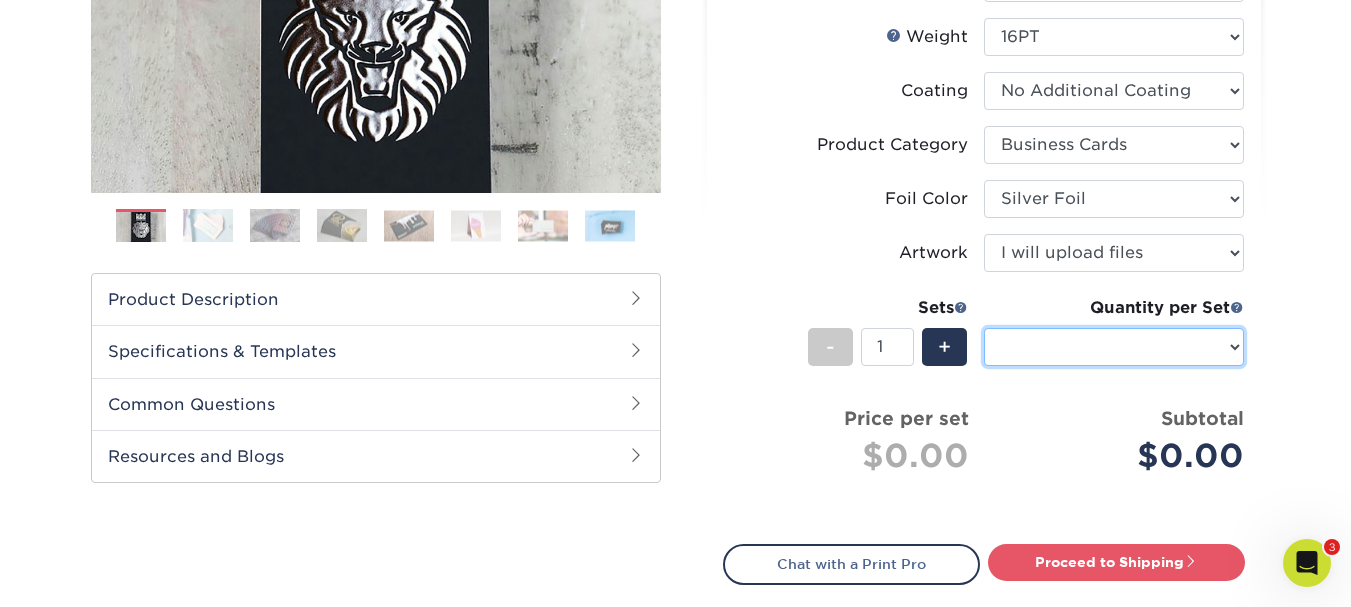 click on "Sizes Help Sizes" at bounding box center (1114, 347) 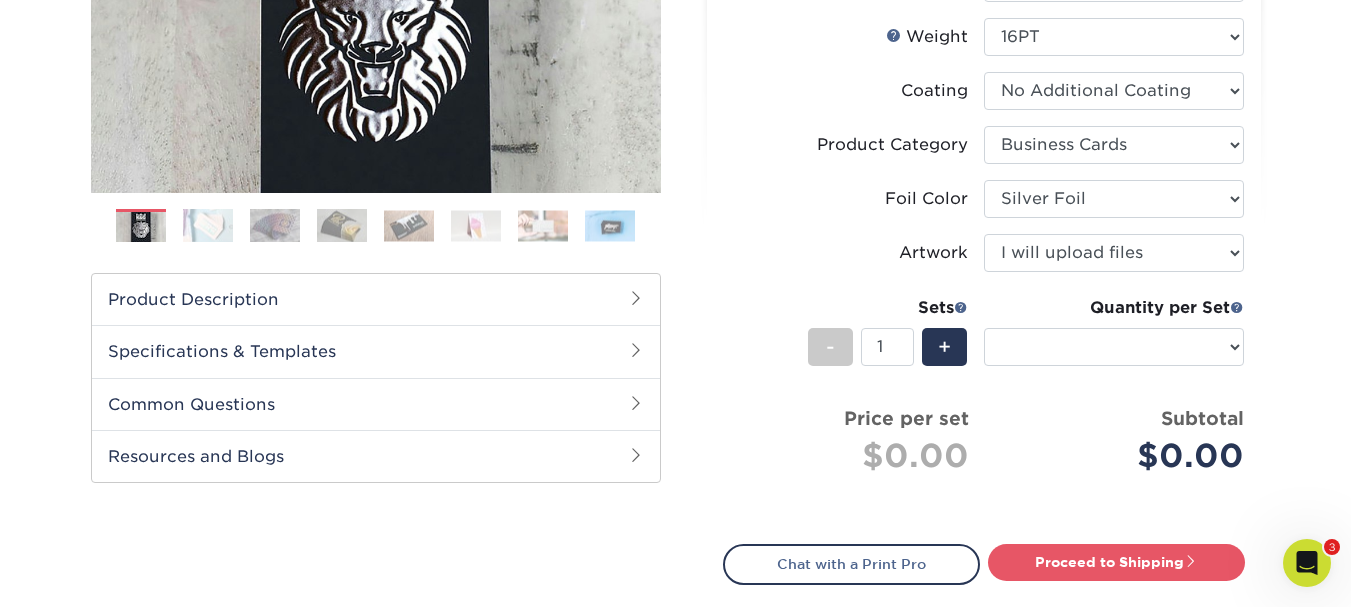 click on "Products
Business Cards
Raised UV or Foil  Business Cards
Previous Next" at bounding box center [675, 252] 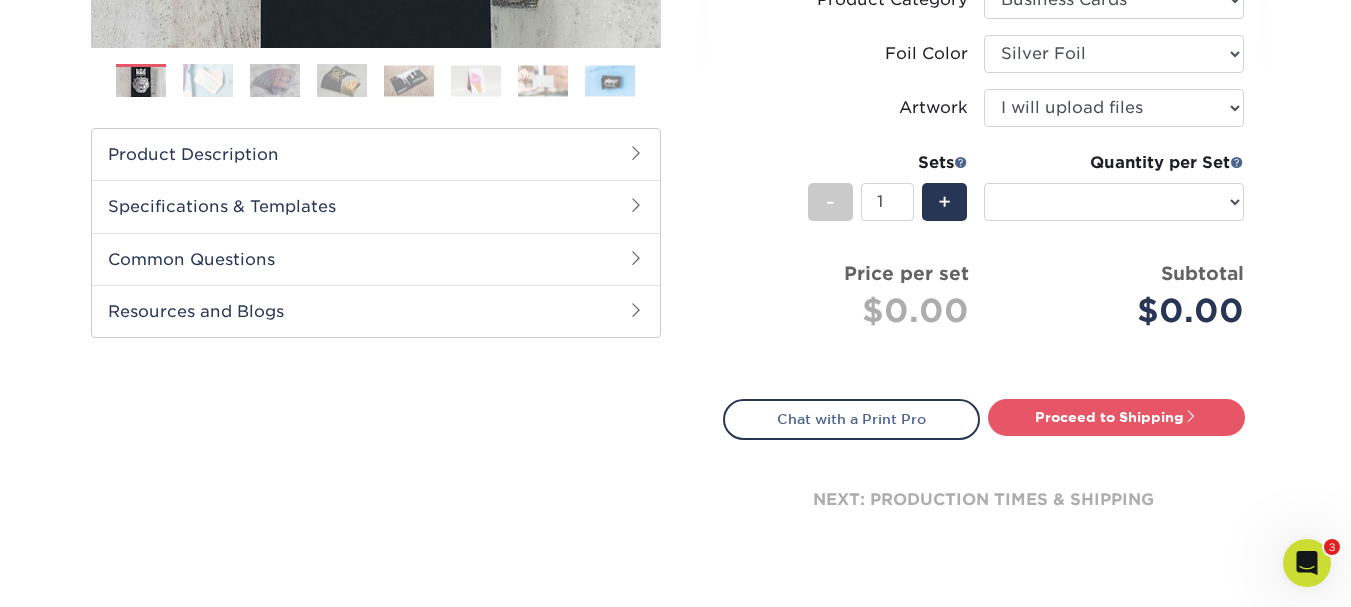scroll, scrollTop: 600, scrollLeft: 0, axis: vertical 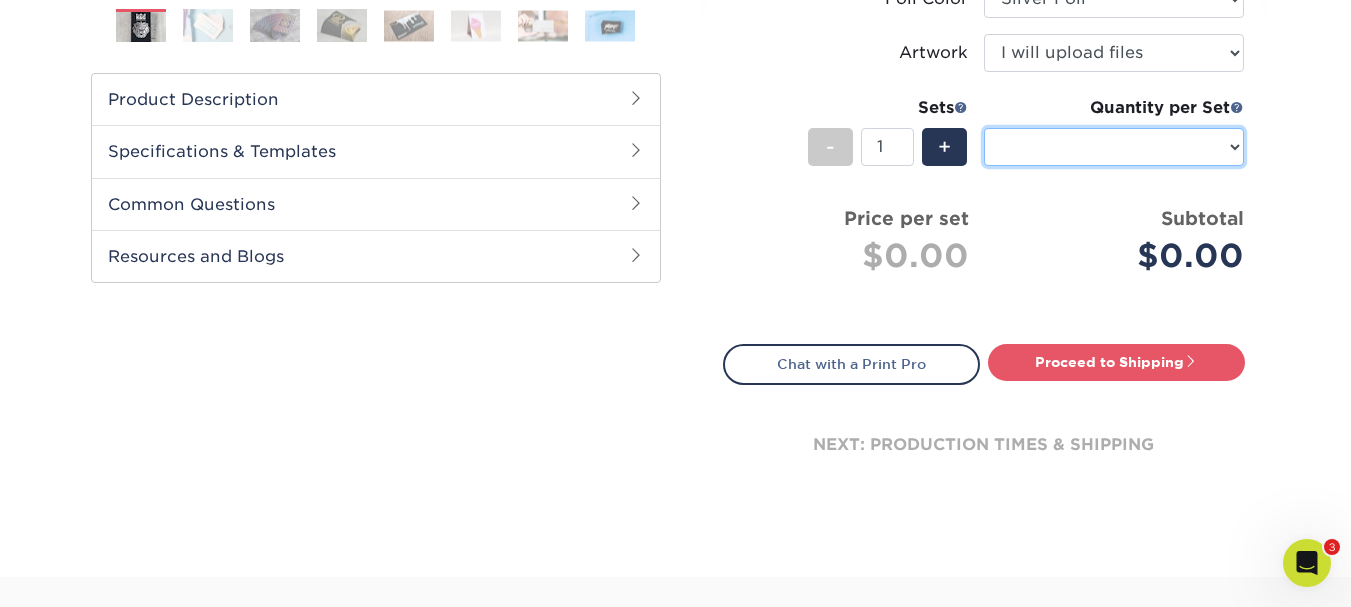 click on "Sizes Help Sizes" at bounding box center (1114, 147) 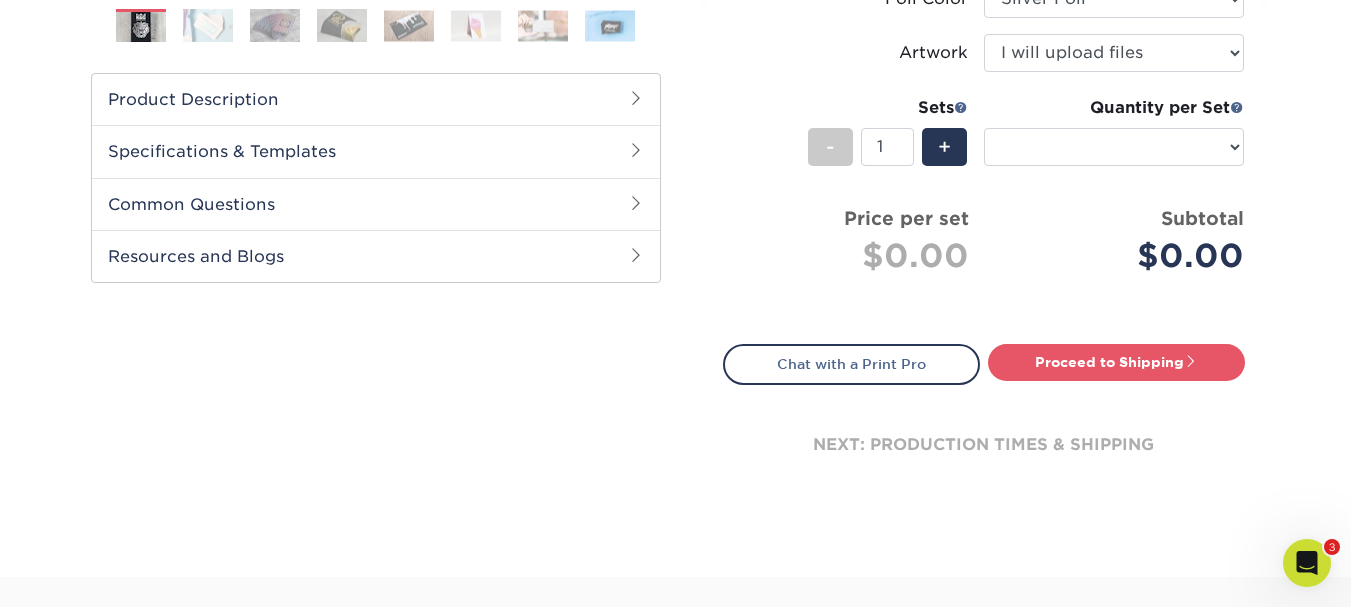 click on "Products
Business Cards
Raised UV or Foil  Business Cards
Previous Next" at bounding box center (675, 52) 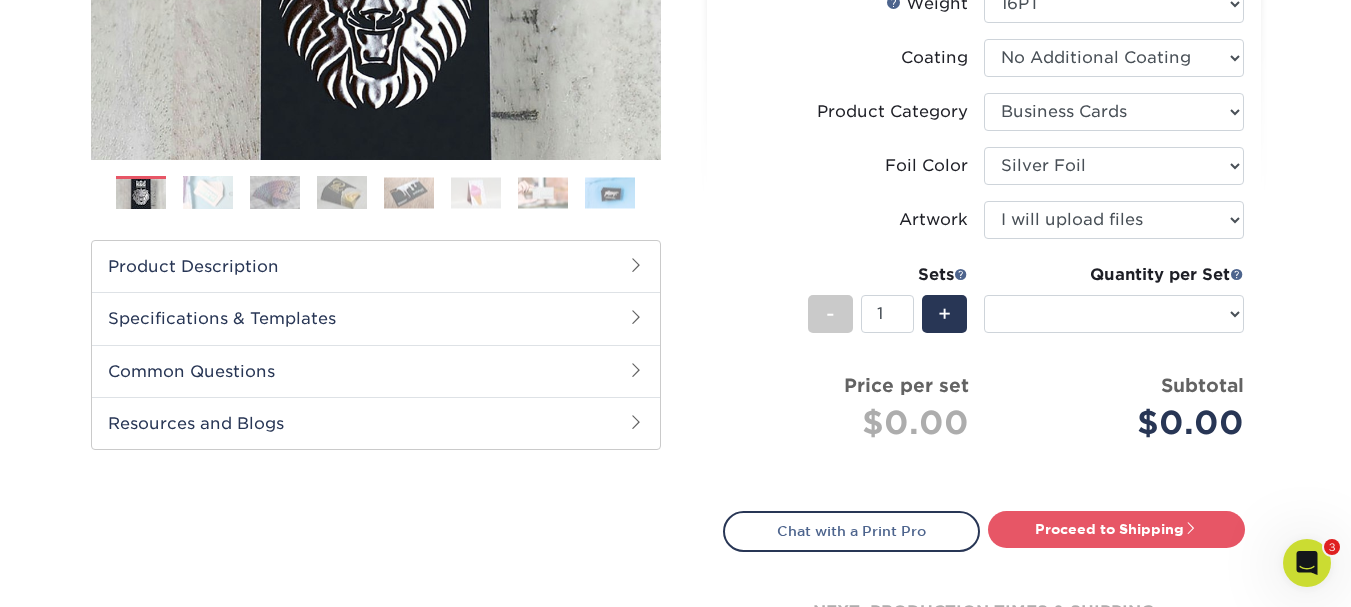scroll, scrollTop: 600, scrollLeft: 0, axis: vertical 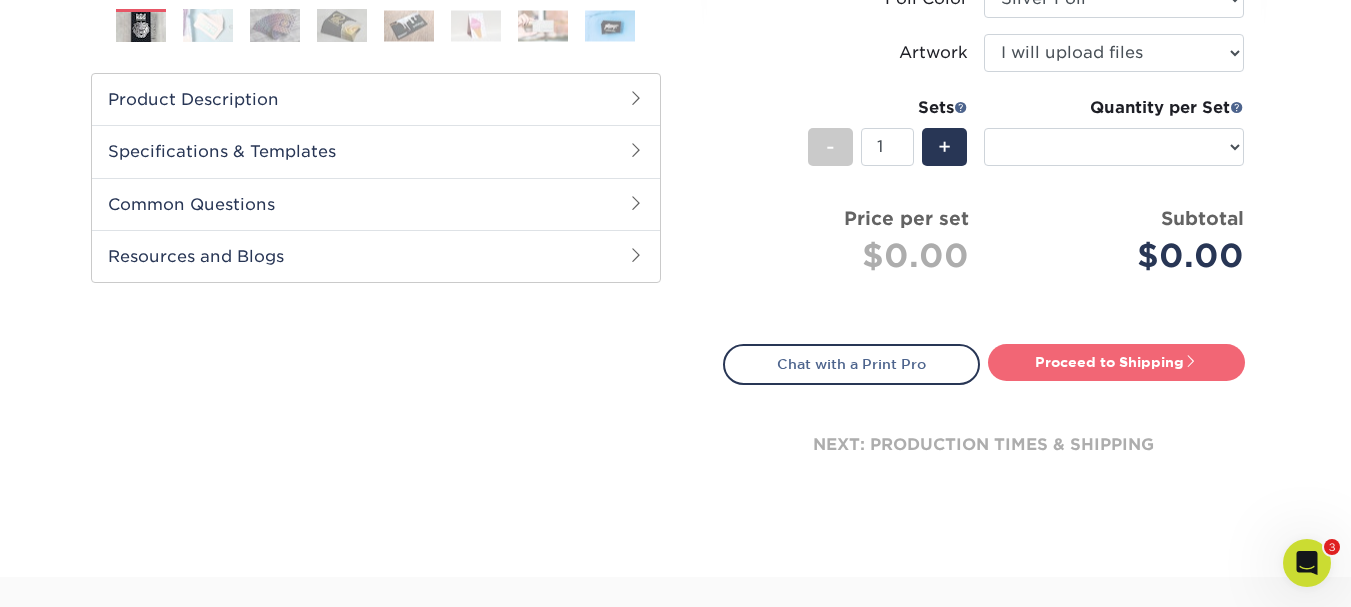 click on "Proceed to Shipping" at bounding box center (1116, 362) 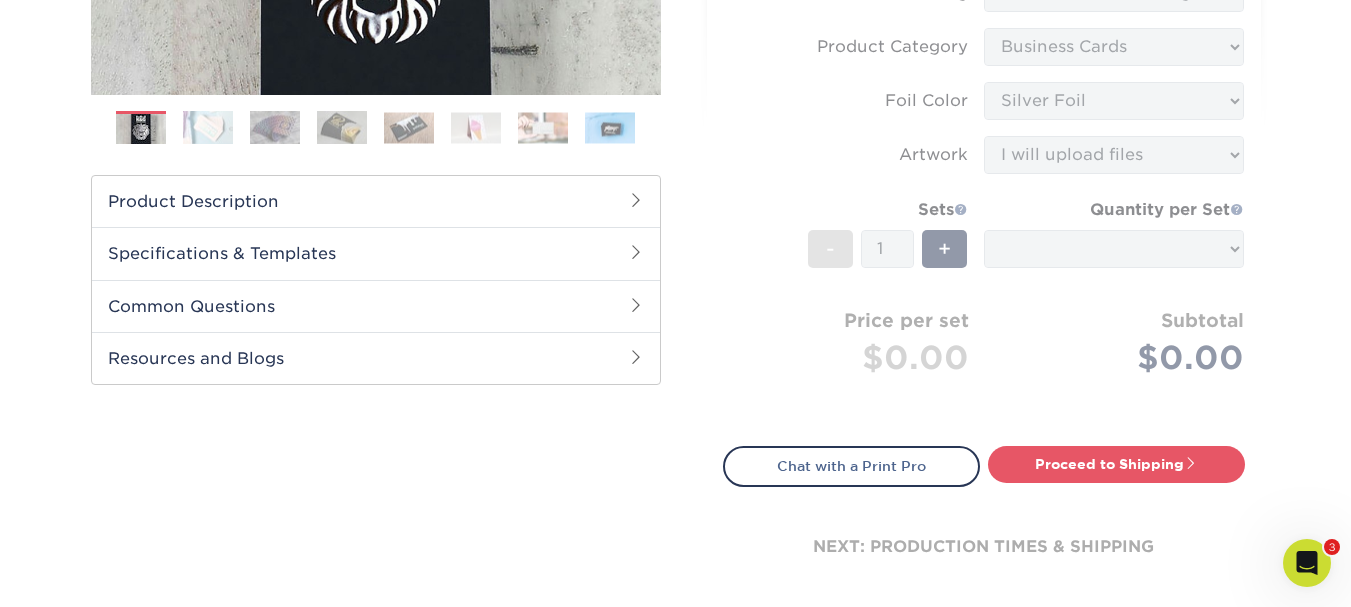 scroll, scrollTop: 500, scrollLeft: 0, axis: vertical 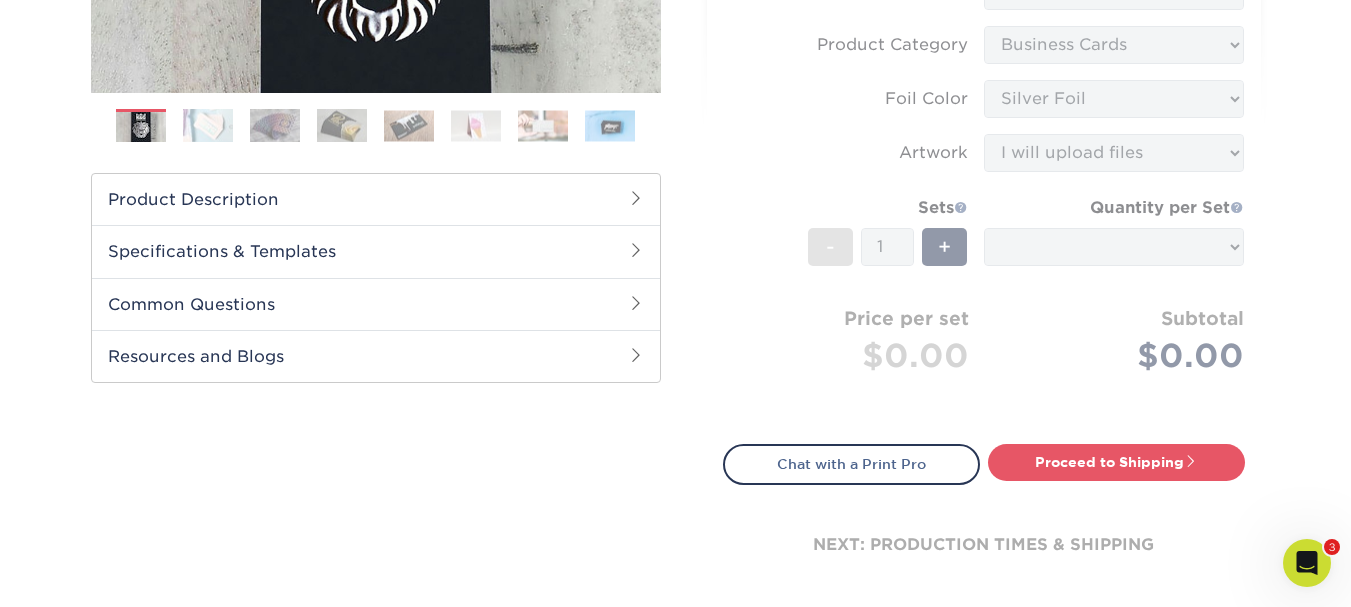 click on "Sizes Help Sizes
Please Select
2" x 2" - Square
2" x 3.5" - Standard Foil Please Select No Yes Sides 16PT" at bounding box center (984, 88) 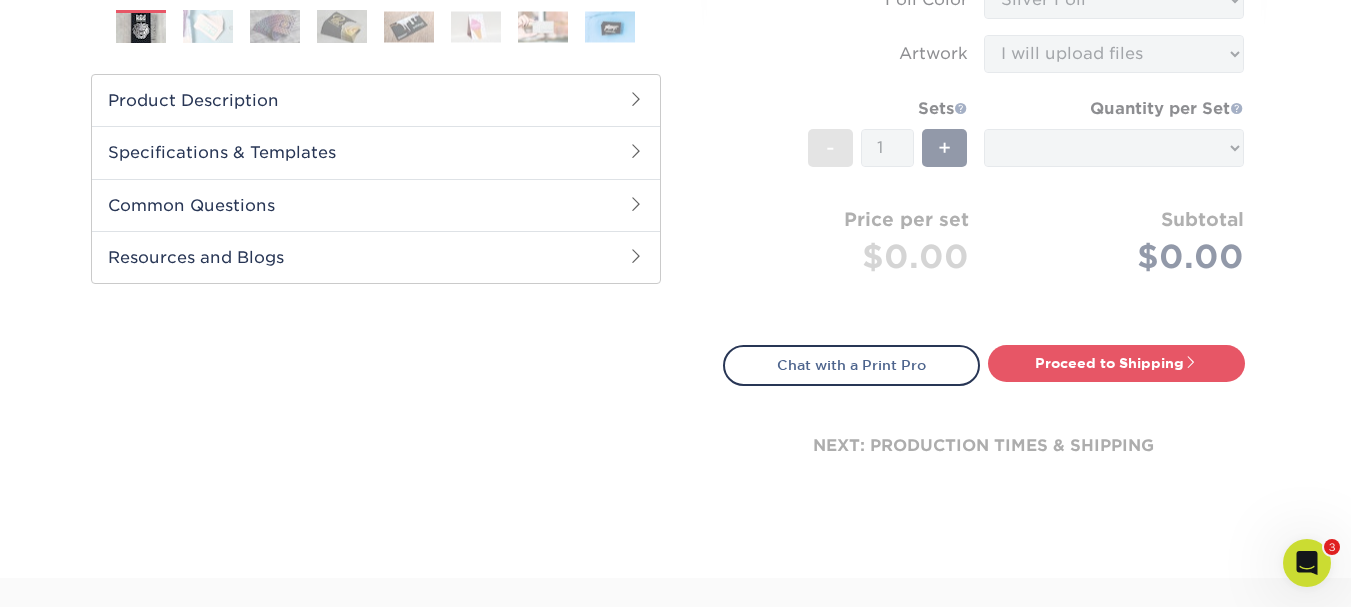 scroll, scrollTop: 600, scrollLeft: 0, axis: vertical 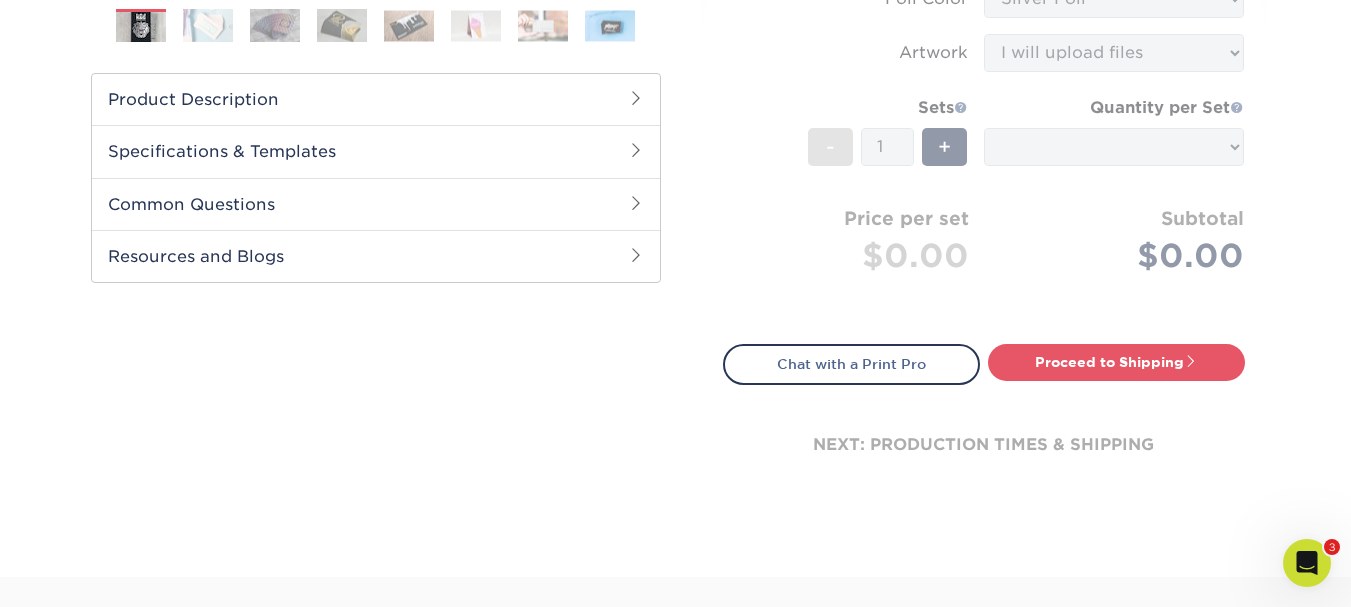 click on "Sizes Help Sizes
Please Select
2" x 2" - Square
2" x 3.5" - Standard Foil Please Select No Yes Sides 16PT" at bounding box center [984, -12] 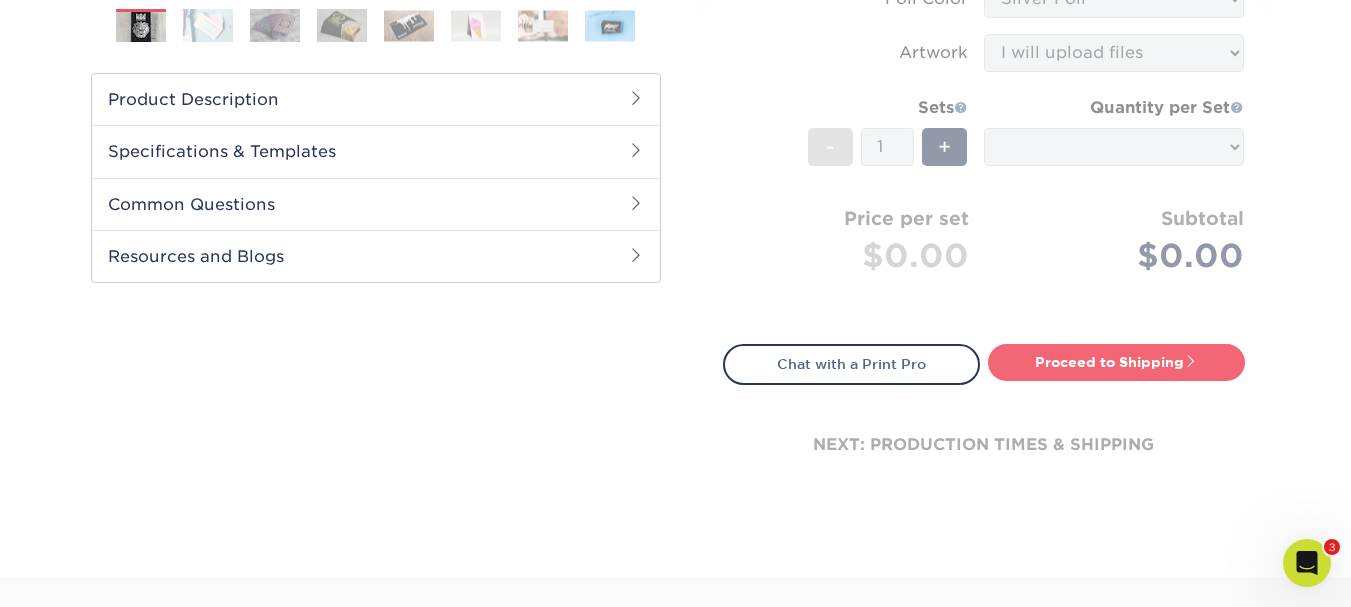click on "Proceed to Shipping" at bounding box center [1116, 362] 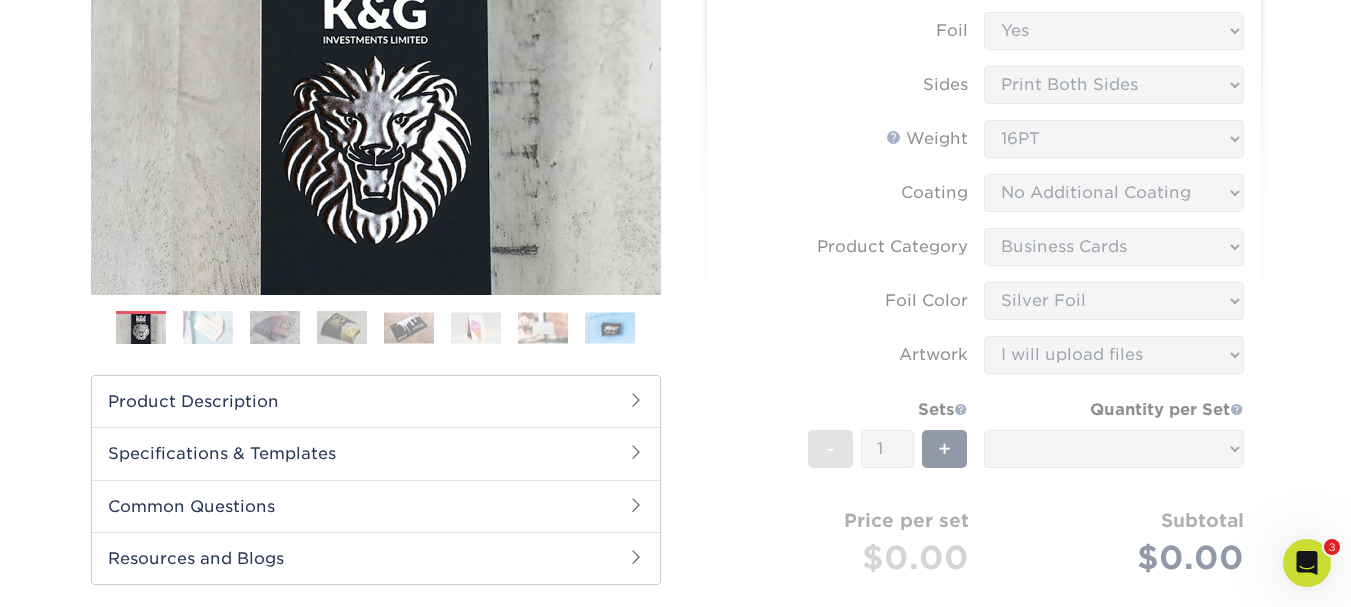 scroll, scrollTop: 400, scrollLeft: 0, axis: vertical 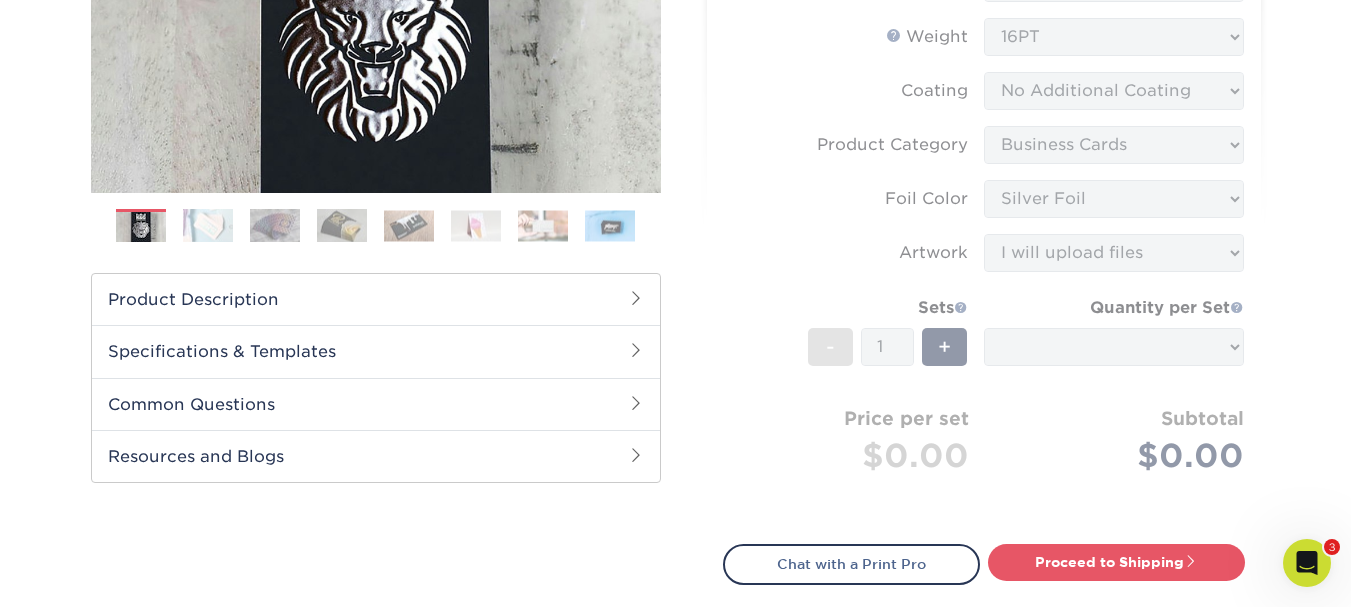 click on "Sizes Help Sizes
Please Select
2" x 2" - Square
2" x 3.5" - Standard Foil Please Select No Yes Sides 16PT" at bounding box center (984, 188) 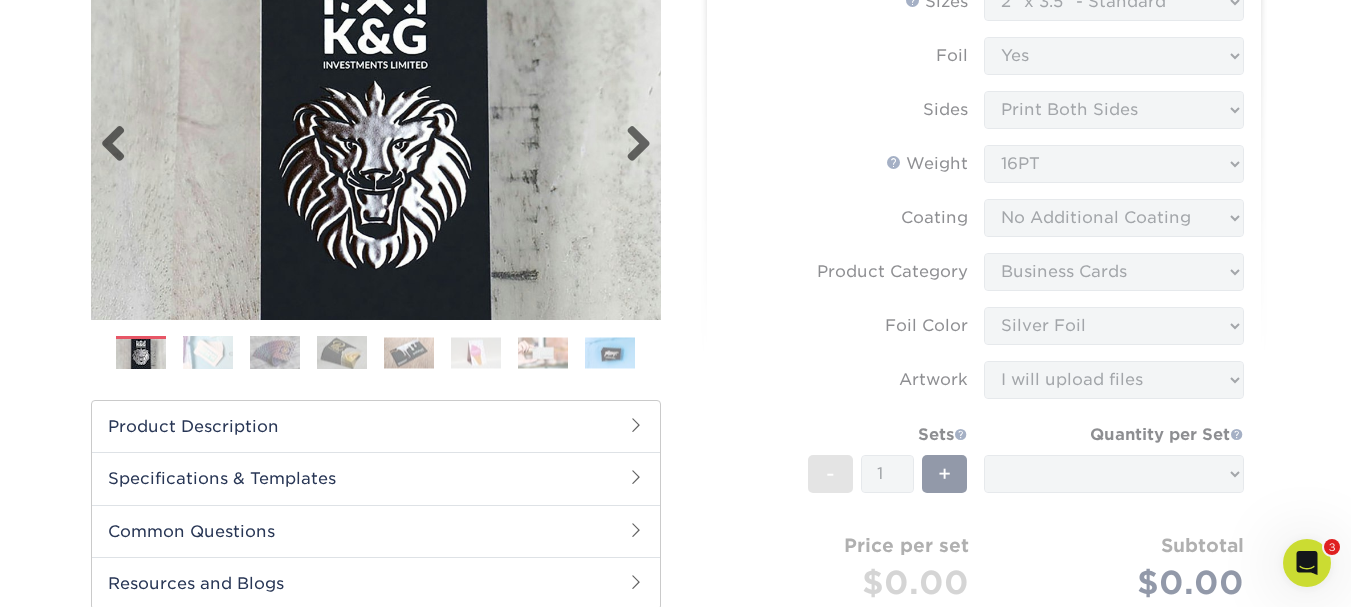 scroll, scrollTop: 100, scrollLeft: 0, axis: vertical 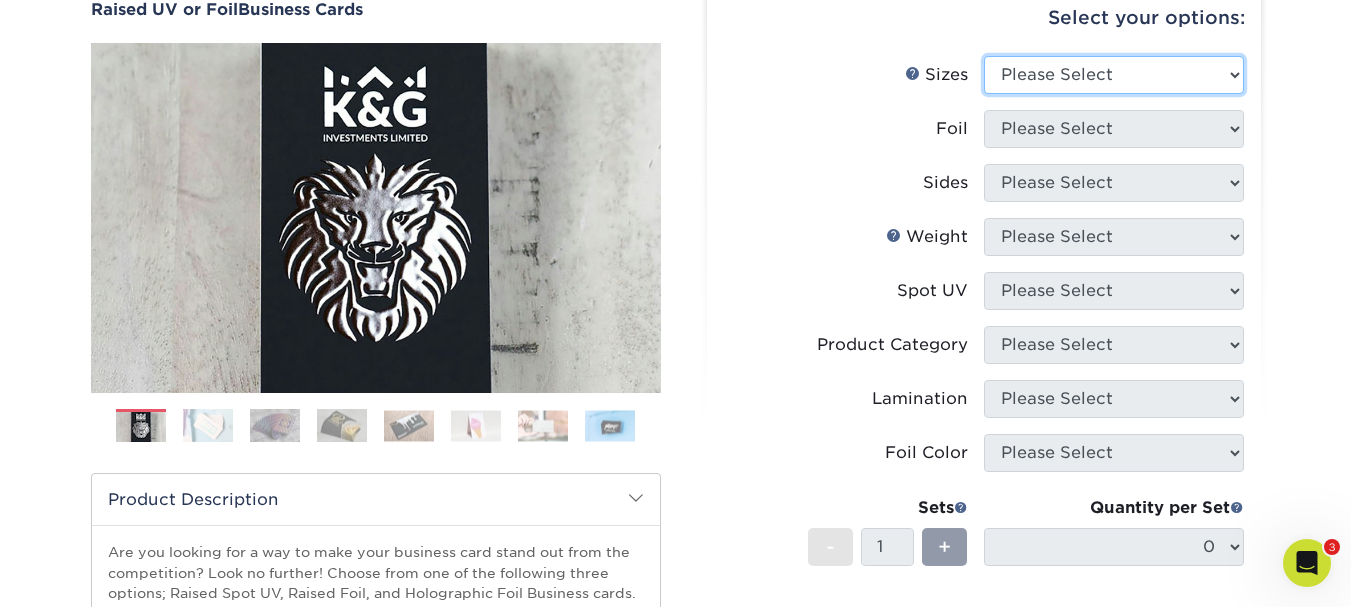 click on "Please Select
2" x 2" - Square
2" x 3.5" - Standard" at bounding box center (1114, 75) 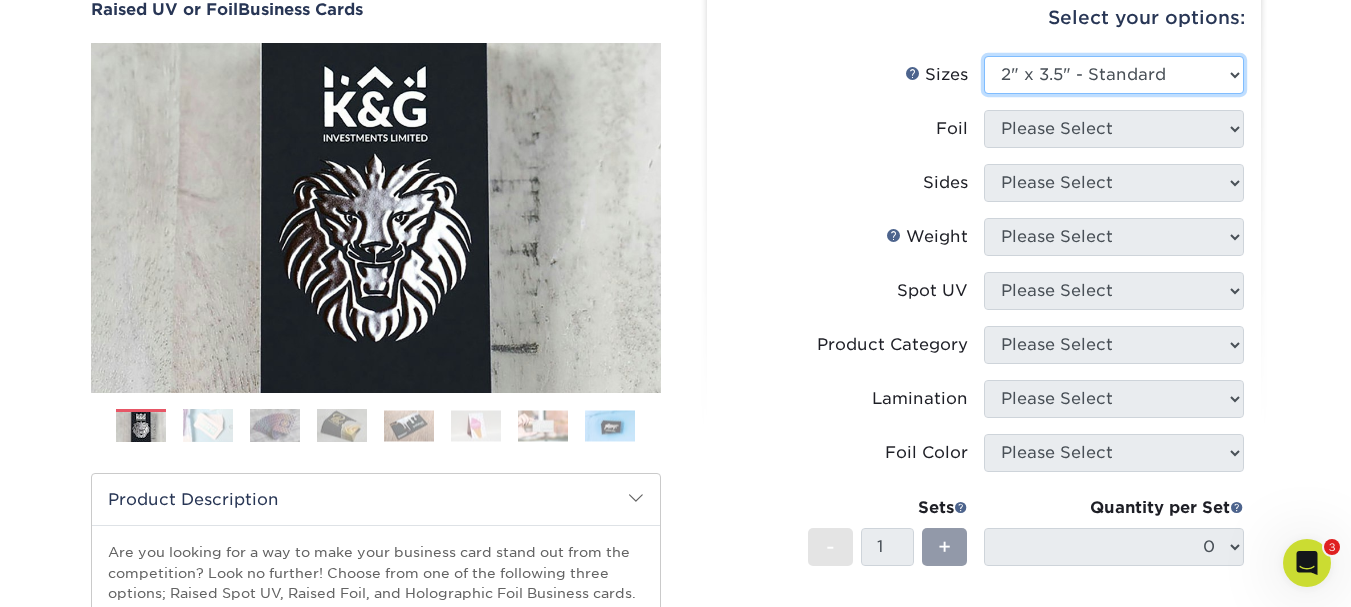 click on "Please Select
2" x 2" - Square
2" x 3.5" - Standard" at bounding box center [1114, 75] 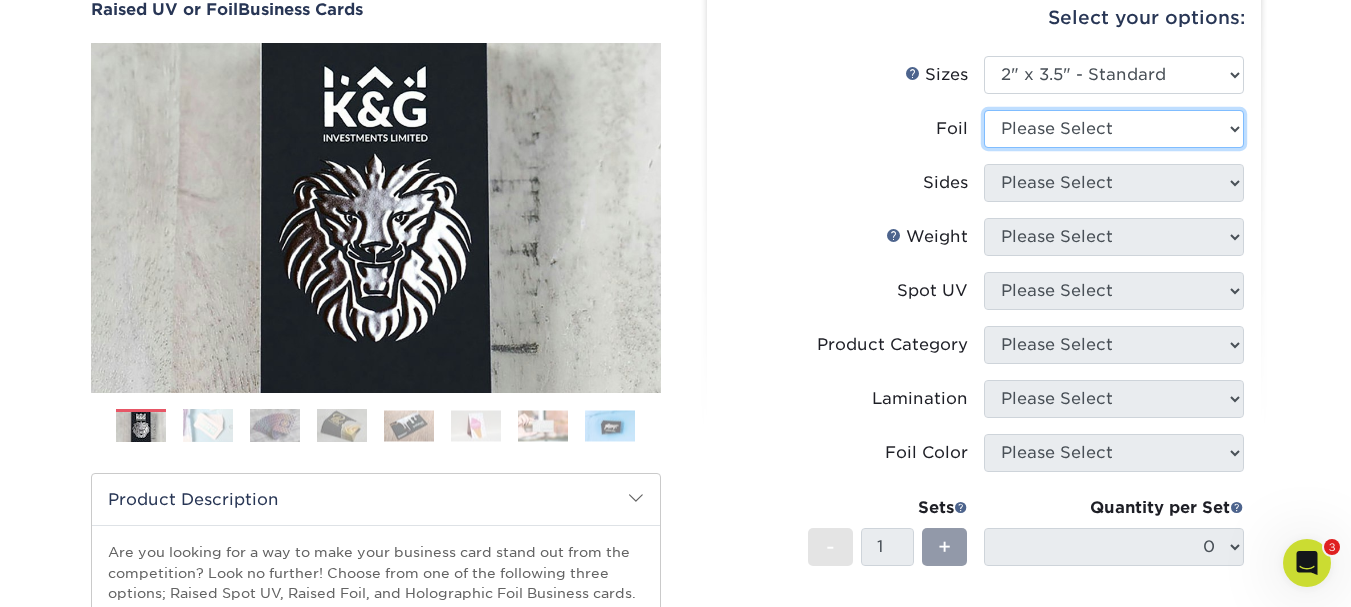 click on "Please Select No Yes" at bounding box center [1114, 129] 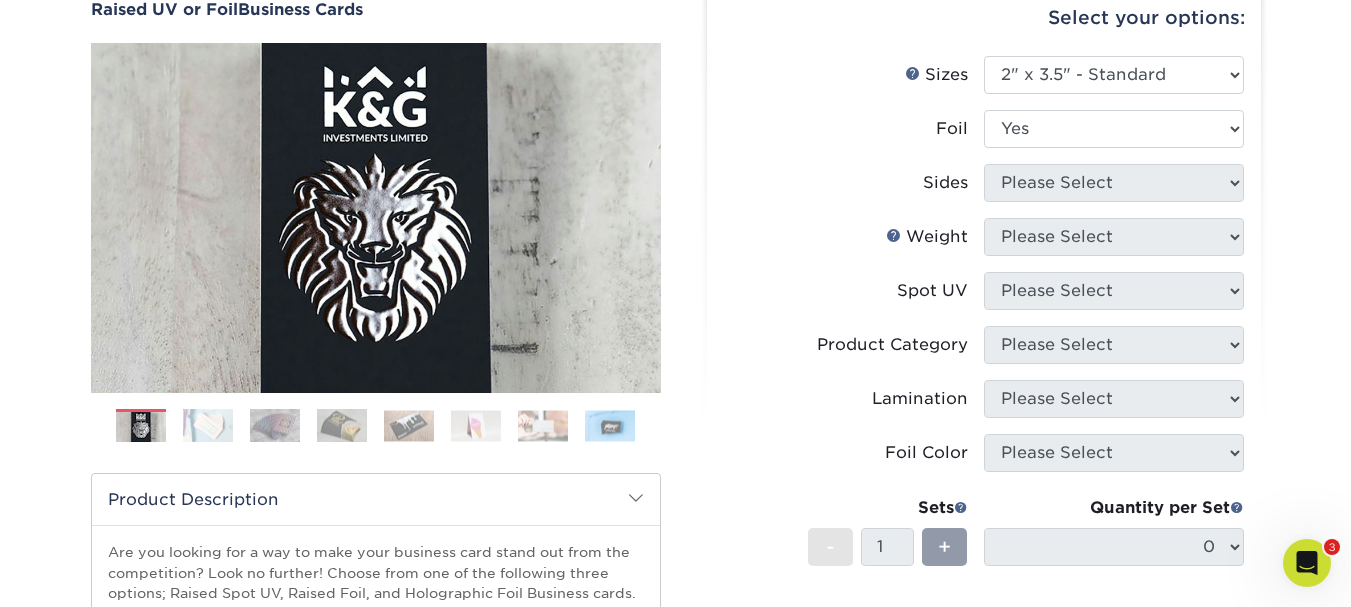 click on "Please Select No Yes" at bounding box center [1114, 129] 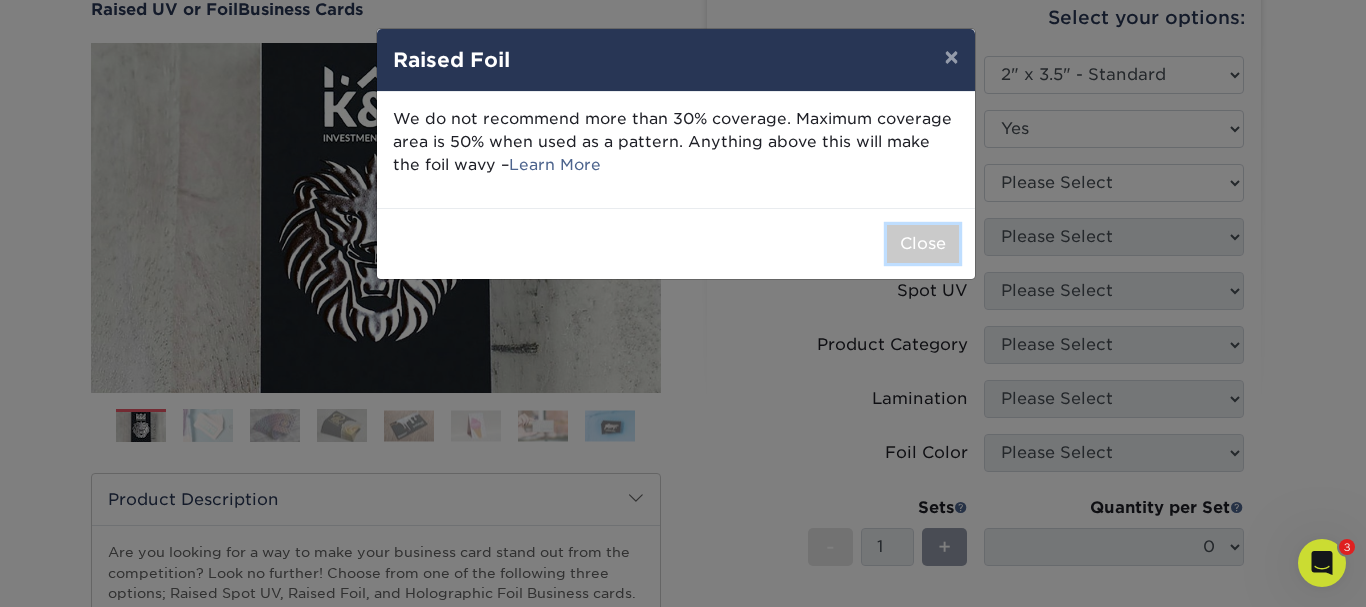 drag, startPoint x: 924, startPoint y: 240, endPoint x: 1031, endPoint y: 207, distance: 111.97321 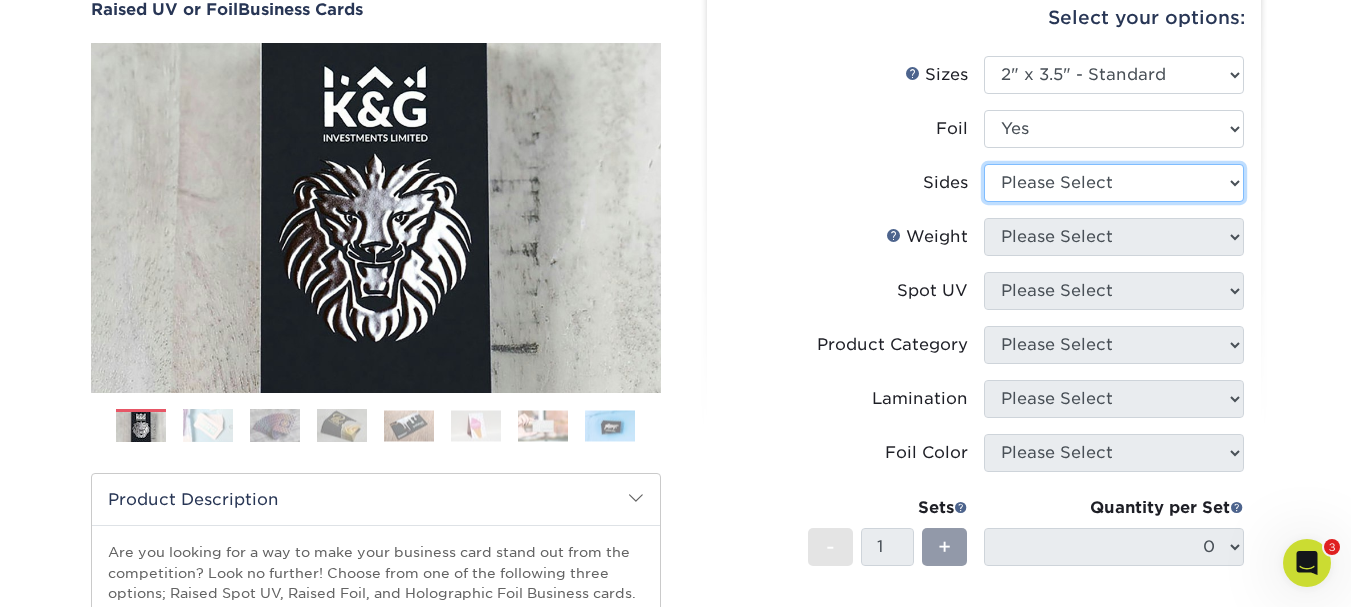 click on "Please Select Print Both Sides Print Both Sides - Foil Both Sides Print Front Only" at bounding box center (1114, 183) 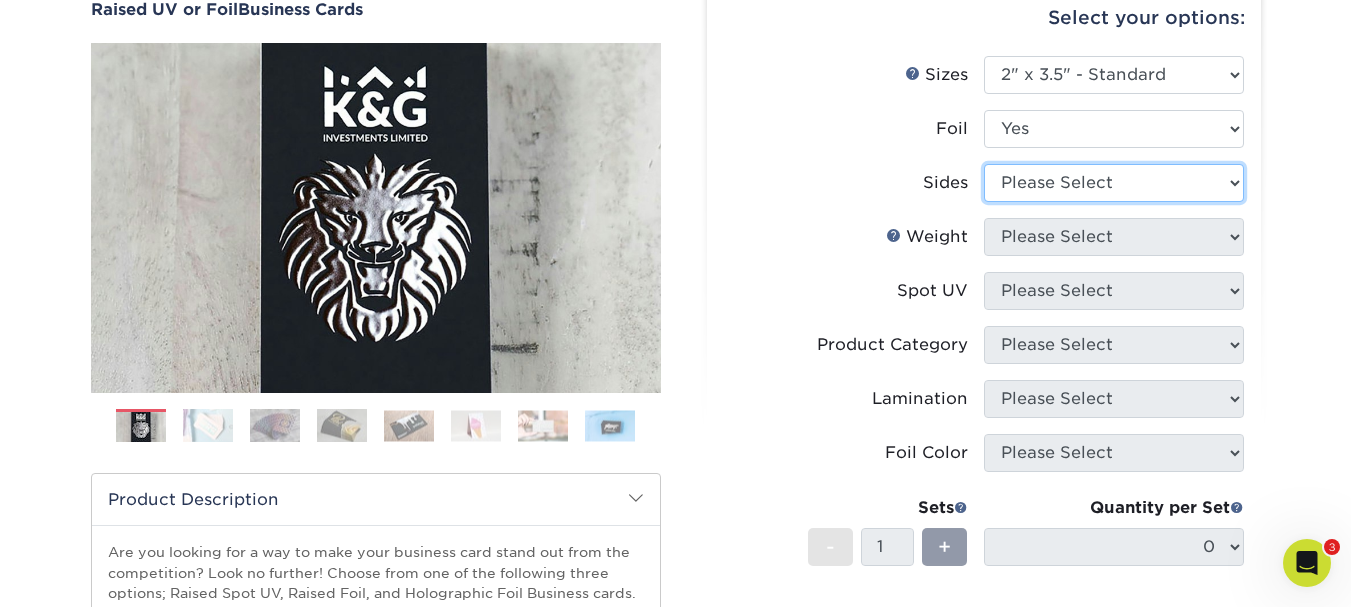 select on "13abbda7-1d64-4f25-8bb2-c179b224825d" 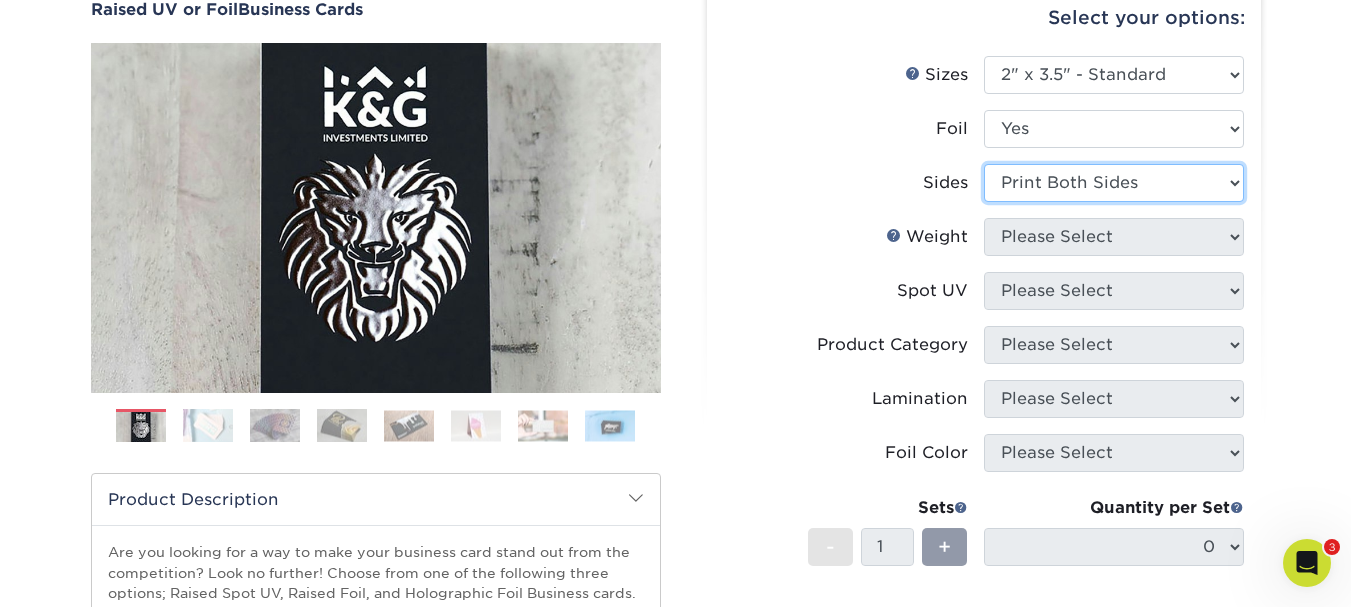 click on "Please Select Print Both Sides Print Both Sides - Foil Both Sides Print Front Only" at bounding box center [1114, 183] 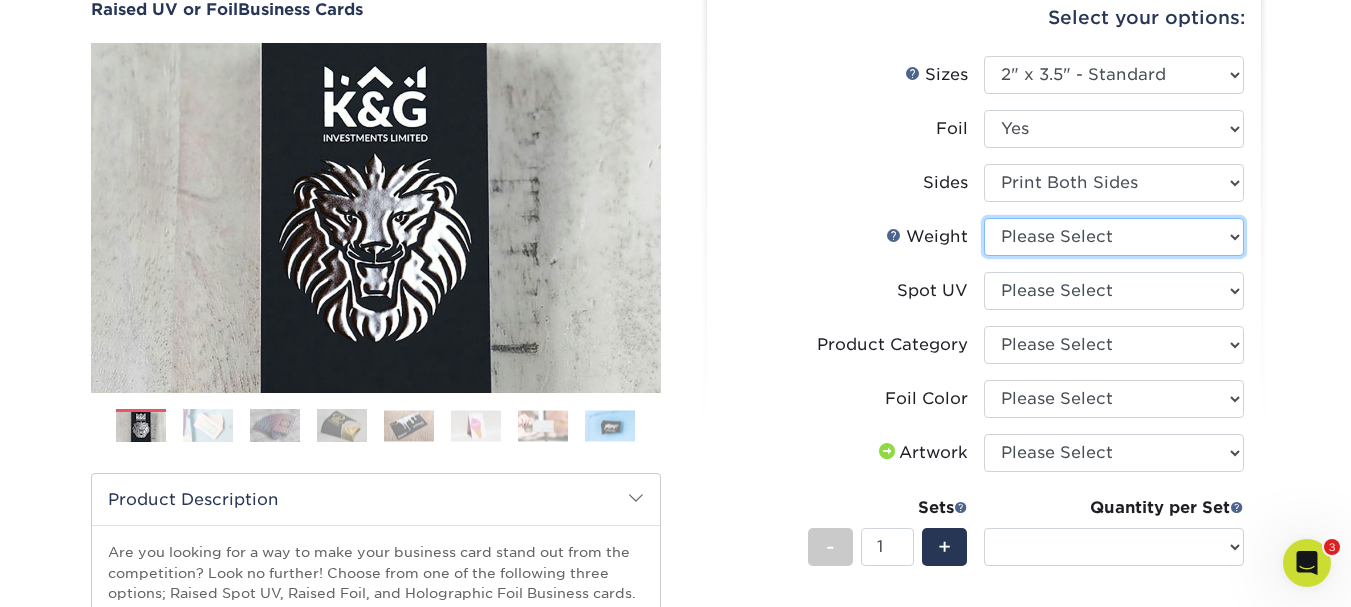 click on "Please Select 16PT" at bounding box center (1114, 237) 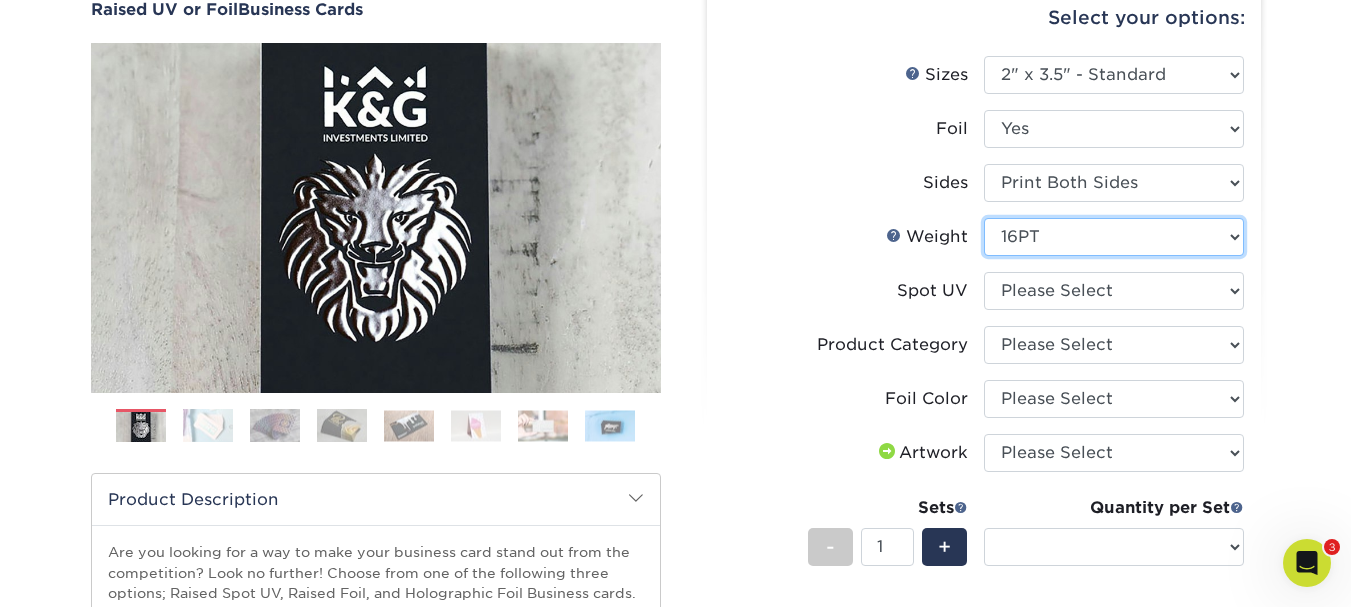 click on "Please Select 16PT" at bounding box center (1114, 237) 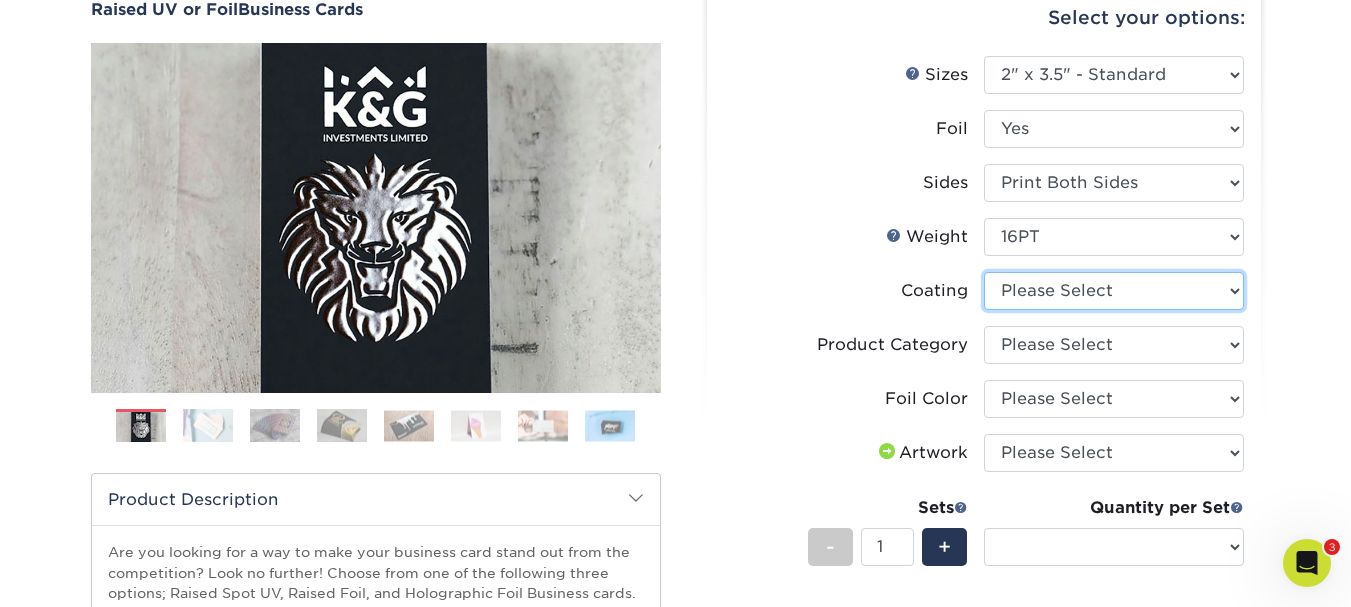 click at bounding box center [1114, 291] 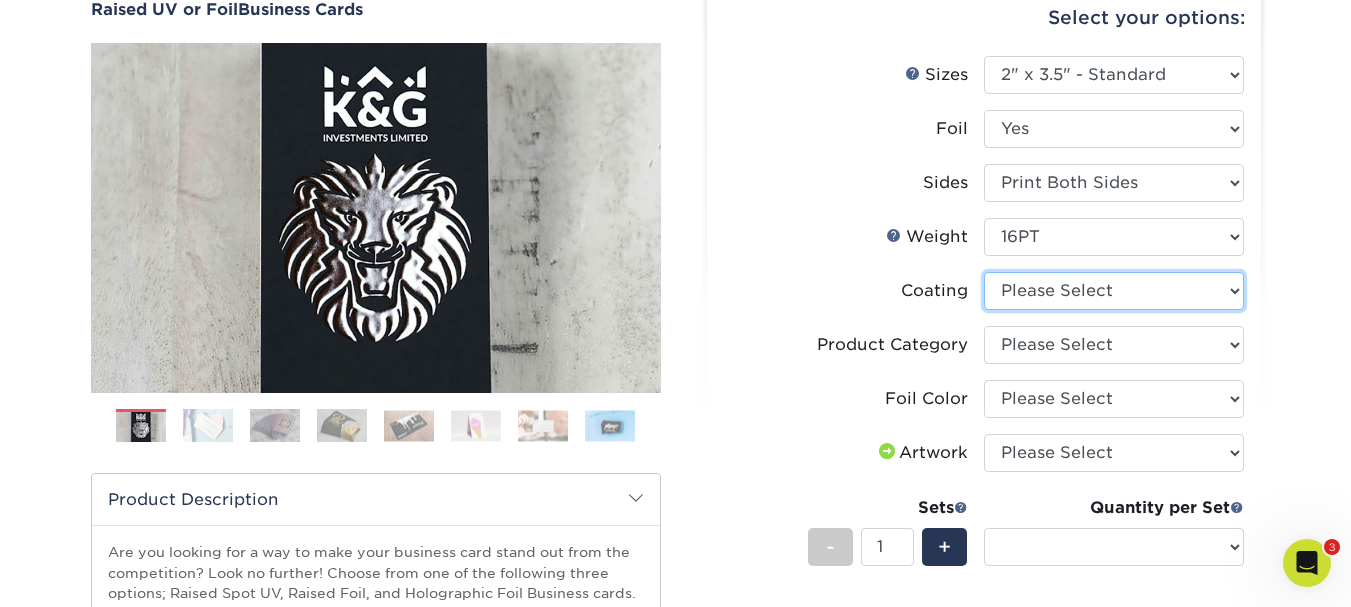 select on "3e7618de-abca-4bda-9f97-8b9129e913d8" 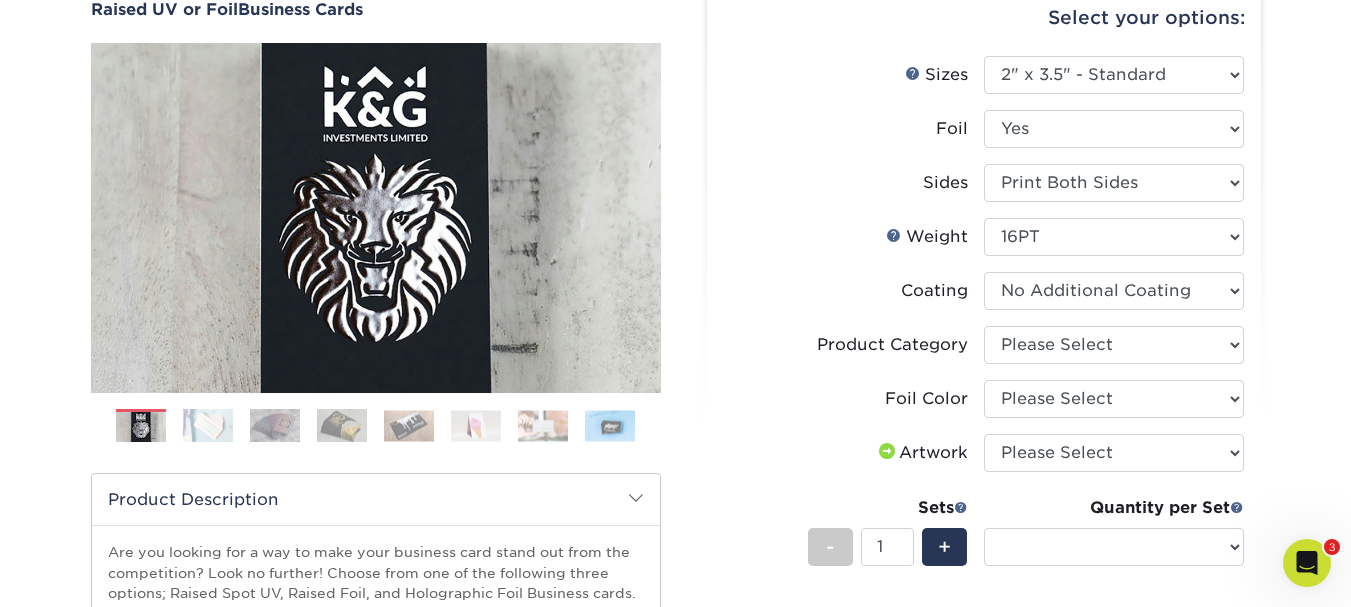 click at bounding box center (1114, 291) 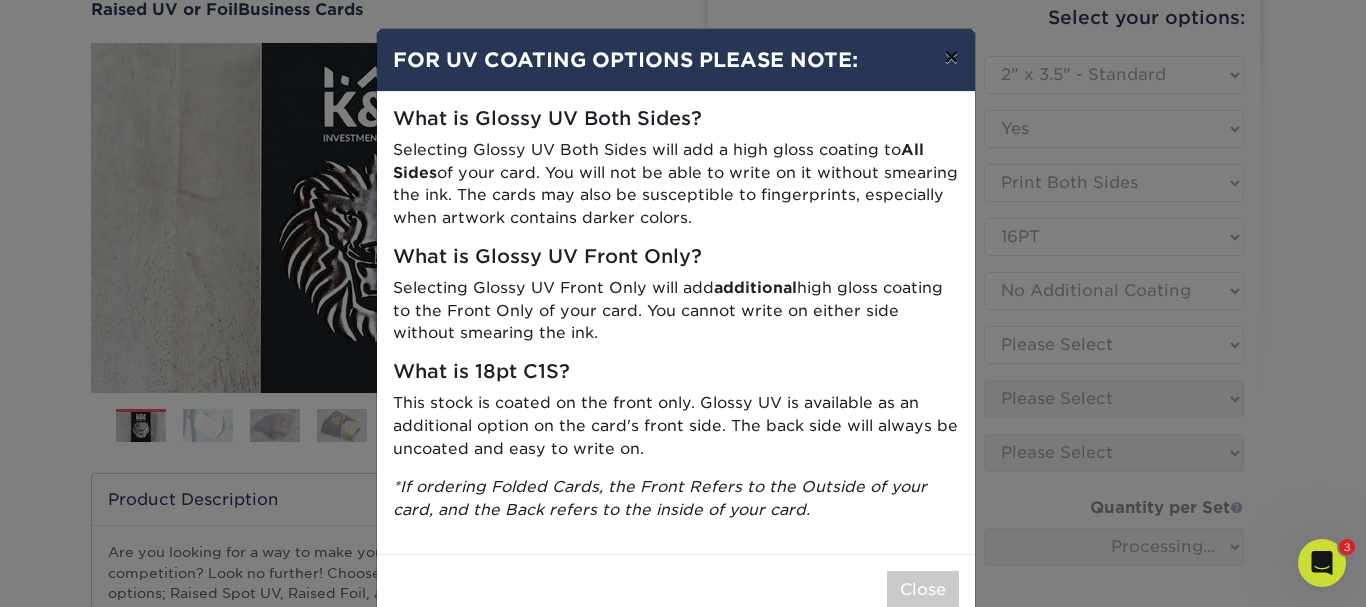 click on "×" at bounding box center [951, 57] 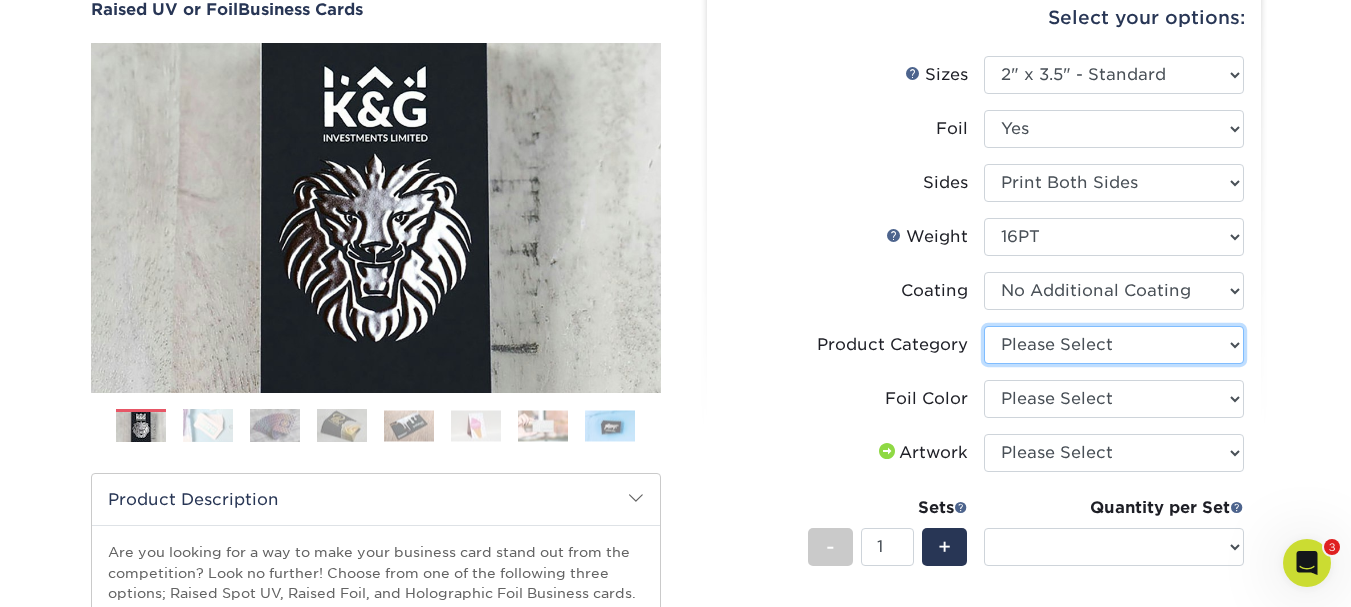 click on "Please Select Business Cards" at bounding box center (1114, 345) 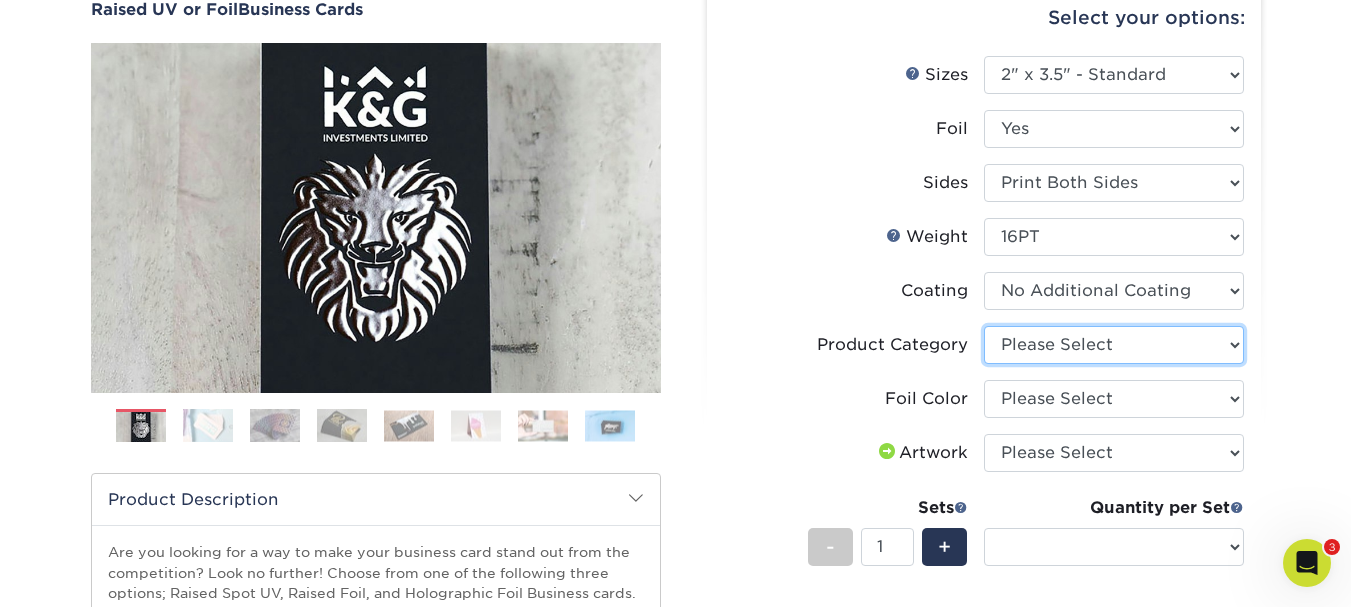 select on "3b5148f1-0588-4f88-a218-97bcfdce65c1" 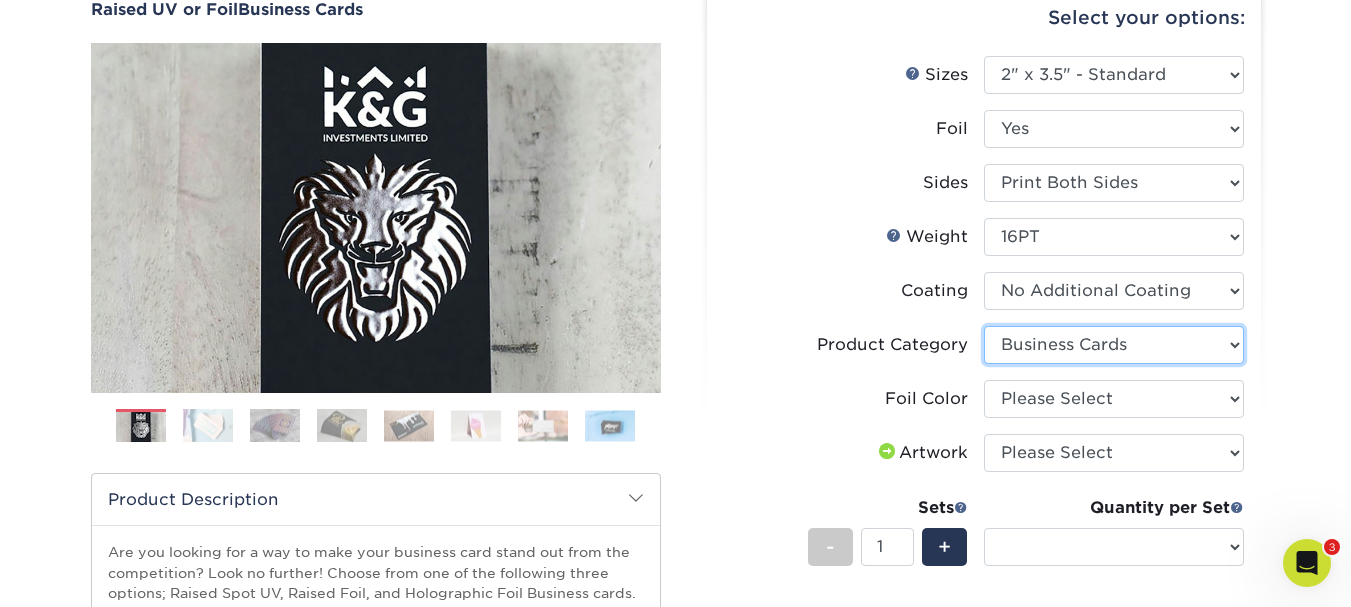 click on "Please Select Business Cards" at bounding box center [1114, 345] 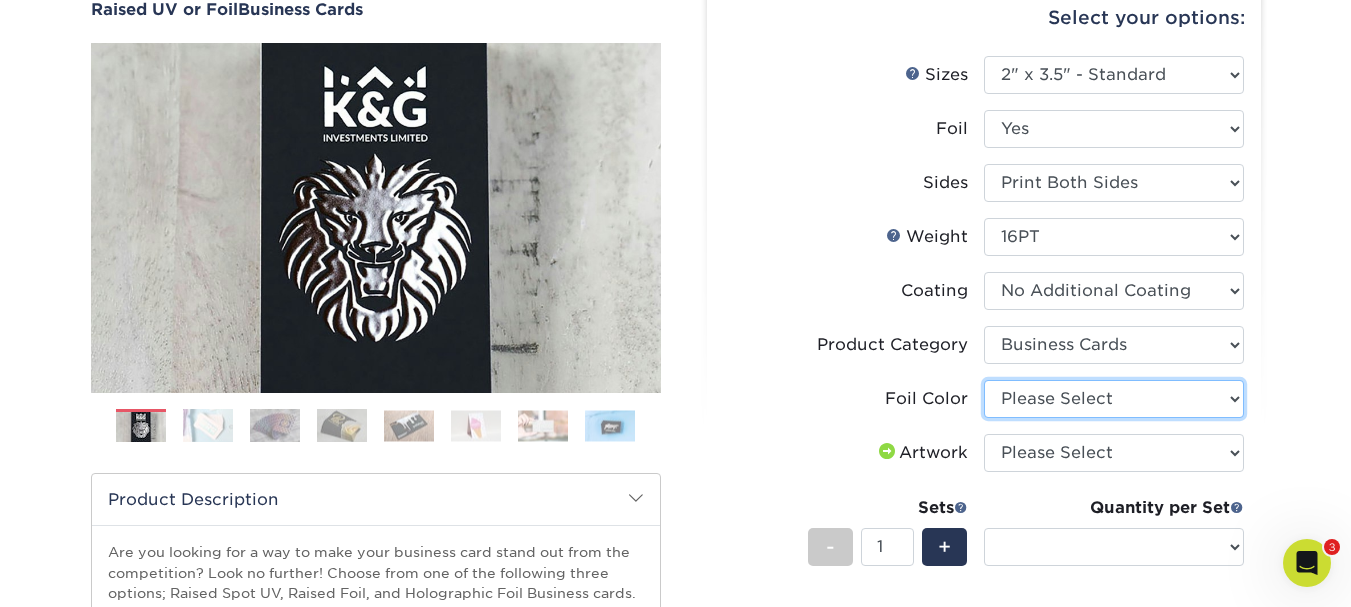 click on "Please Select Silver Foil Gold Foil Holographic Foil" at bounding box center (1114, 399) 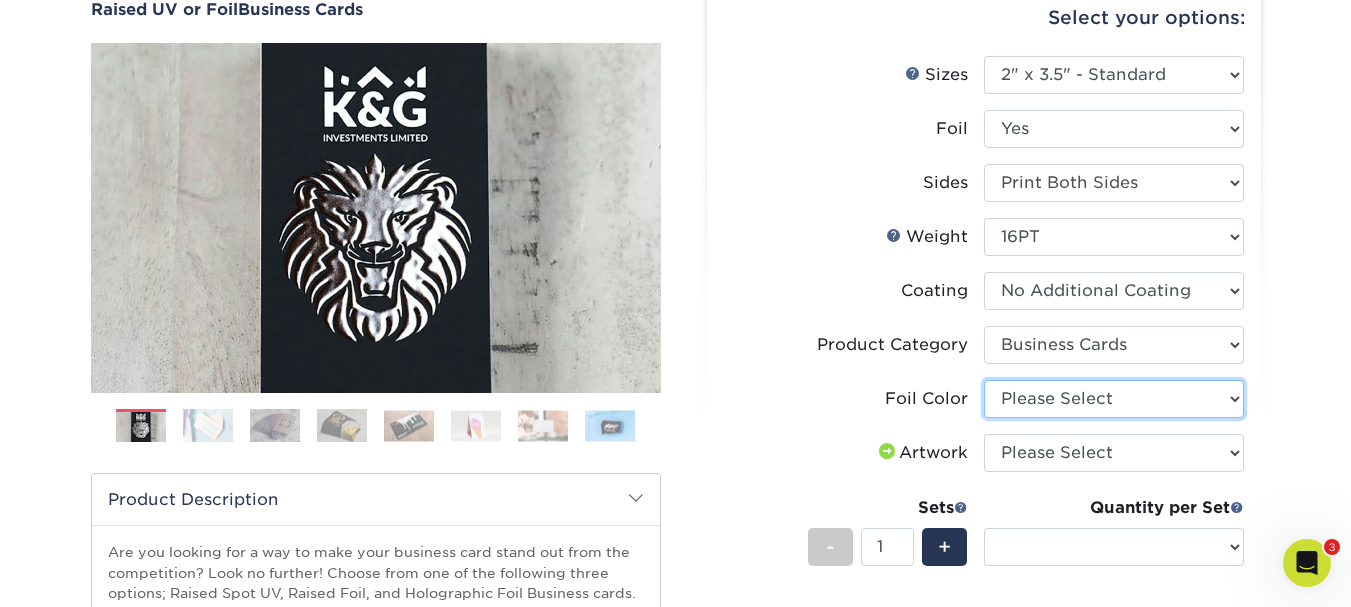 select on "a834dd52-fe06-4ed6-9a86-5bd3c2d02515" 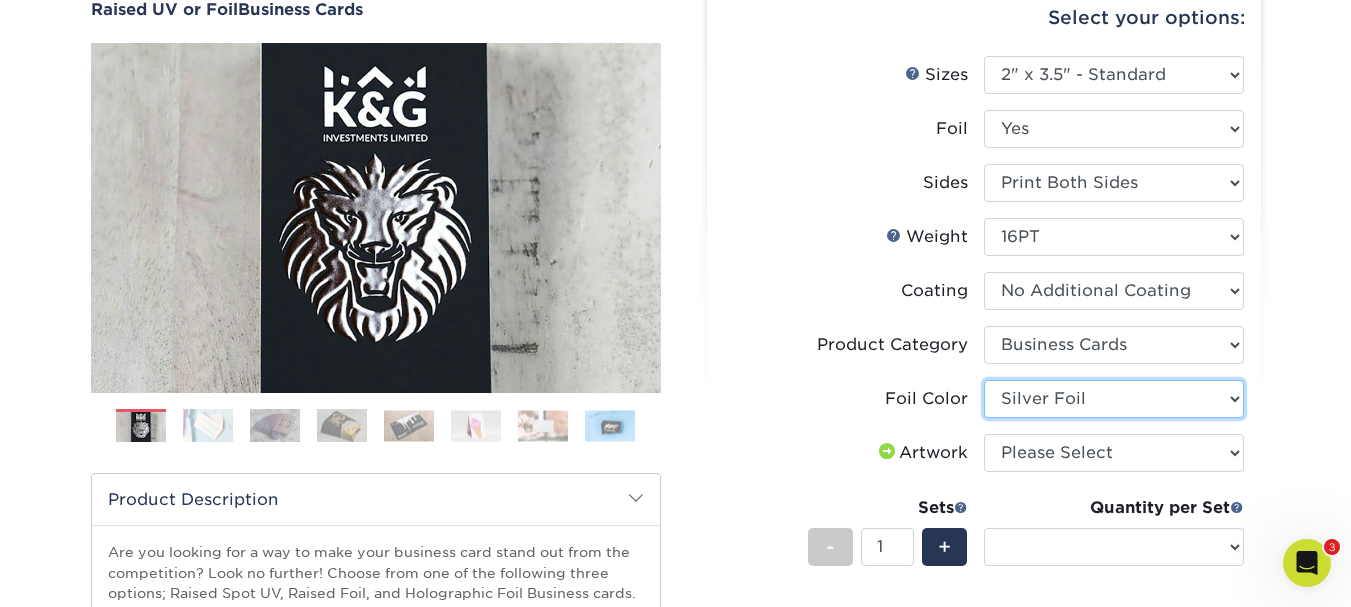 click on "Please Select Silver Foil Gold Foil Holographic Foil" at bounding box center [1114, 399] 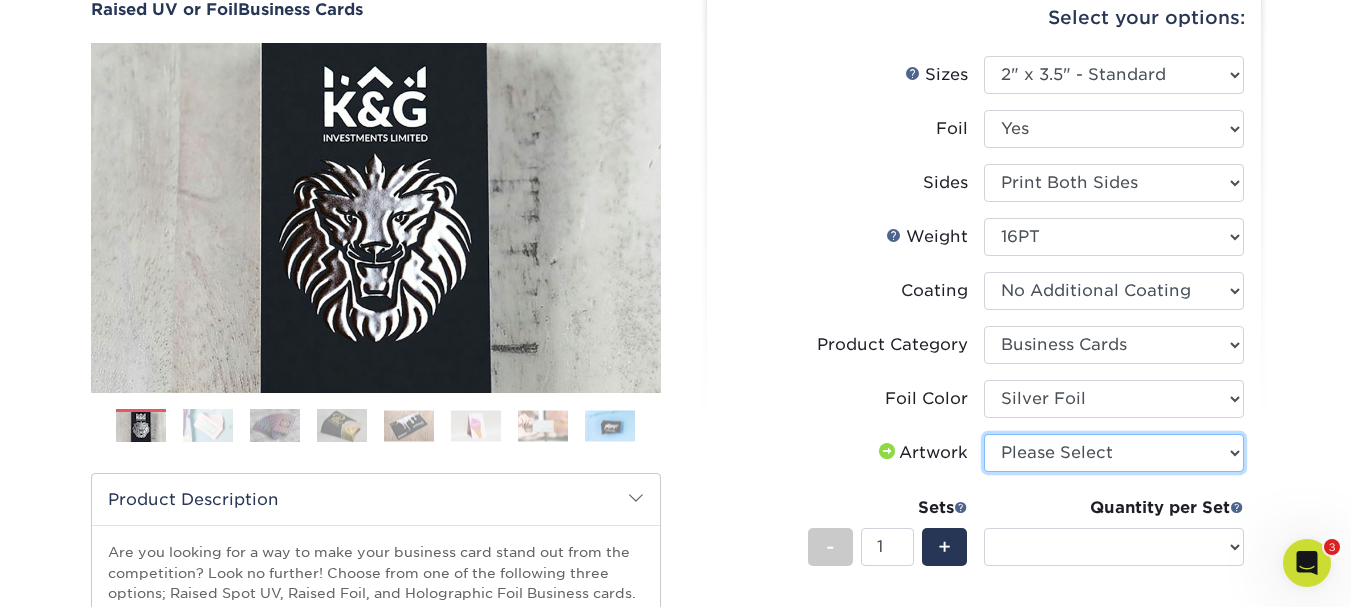 click on "Please Select I will upload files I need a design - $100" at bounding box center (1114, 453) 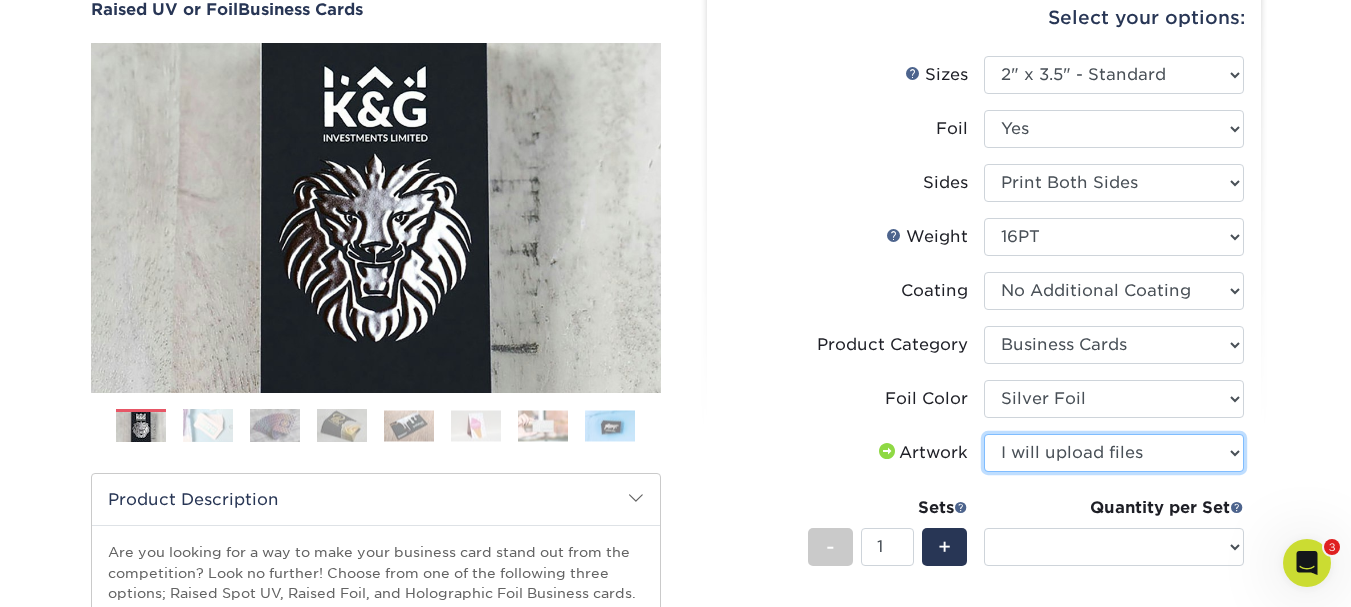 click on "Please Select I will upload files I need a design - $100" at bounding box center (1114, 453) 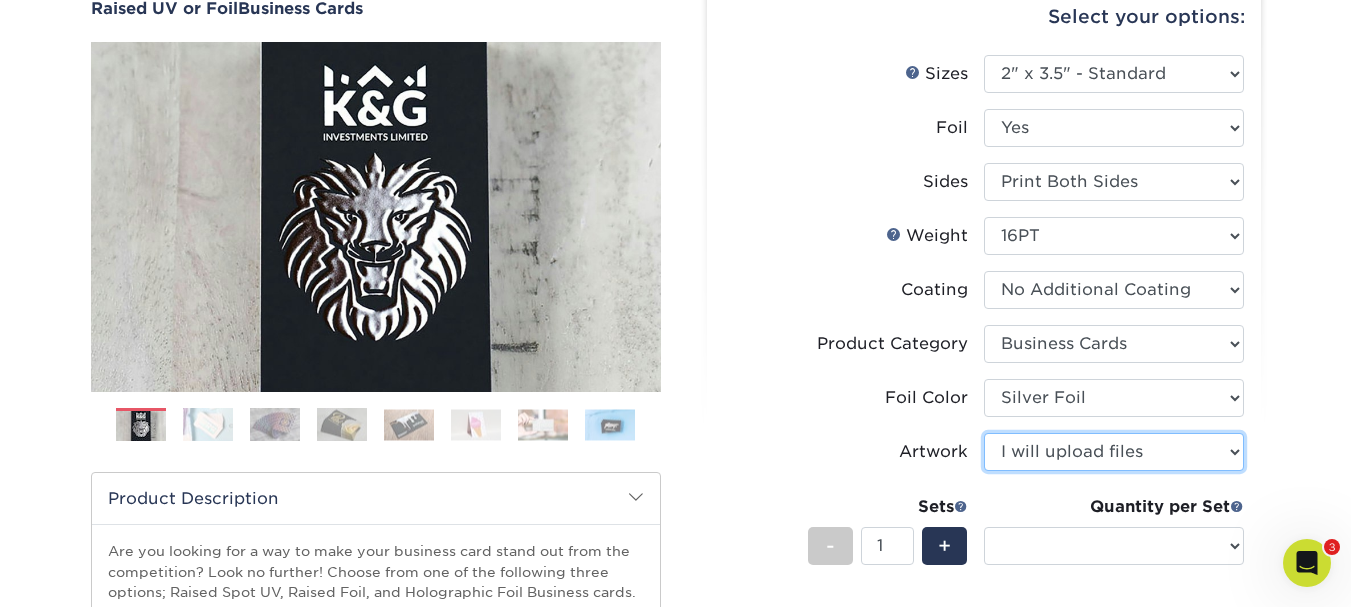 scroll, scrollTop: 300, scrollLeft: 0, axis: vertical 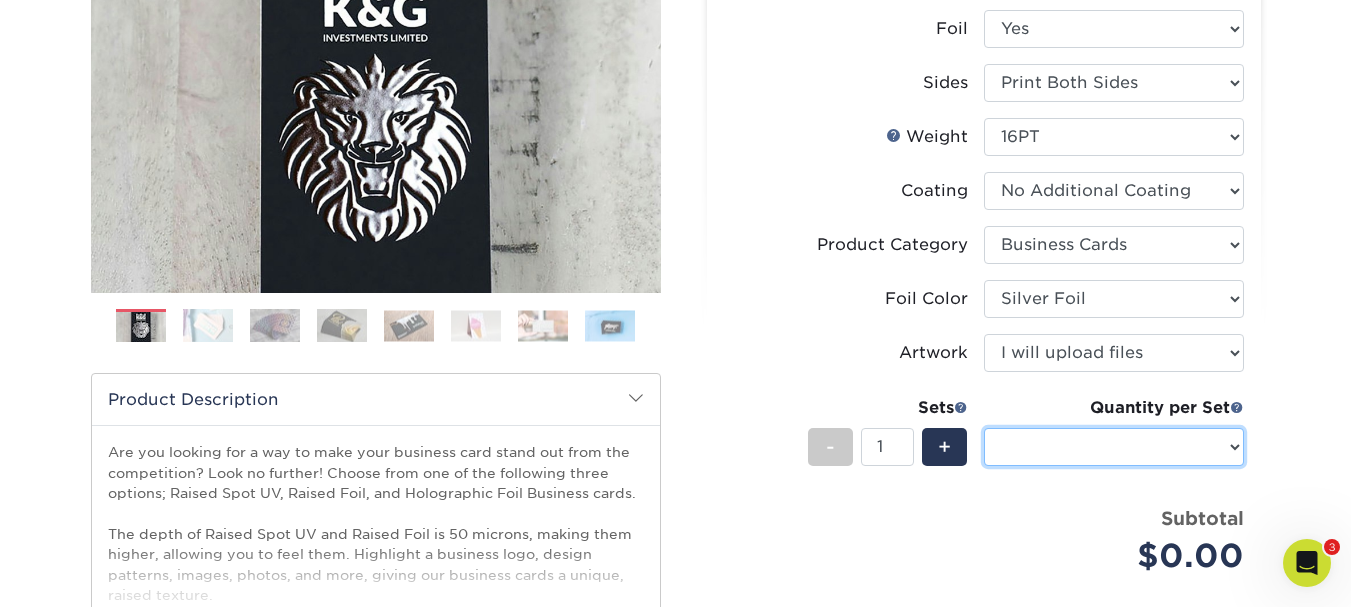 click on "Sizes Help Sizes" at bounding box center [1114, 447] 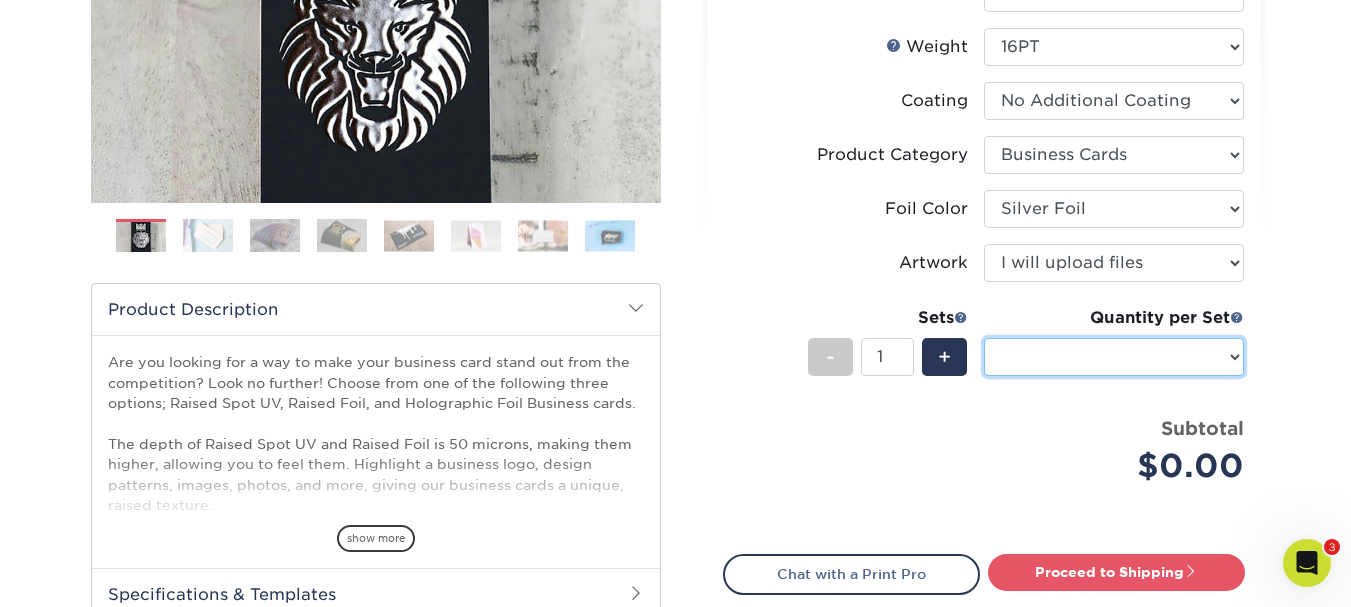 scroll, scrollTop: 400, scrollLeft: 0, axis: vertical 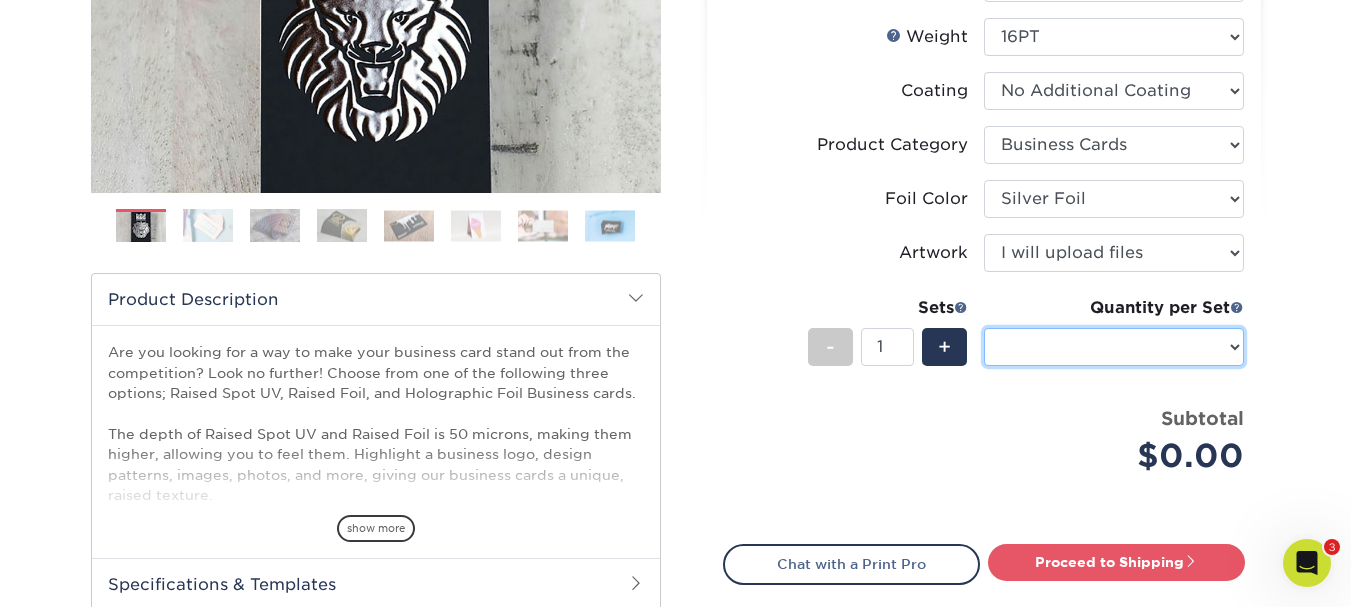 click on "Sizes Help Sizes" at bounding box center (1114, 347) 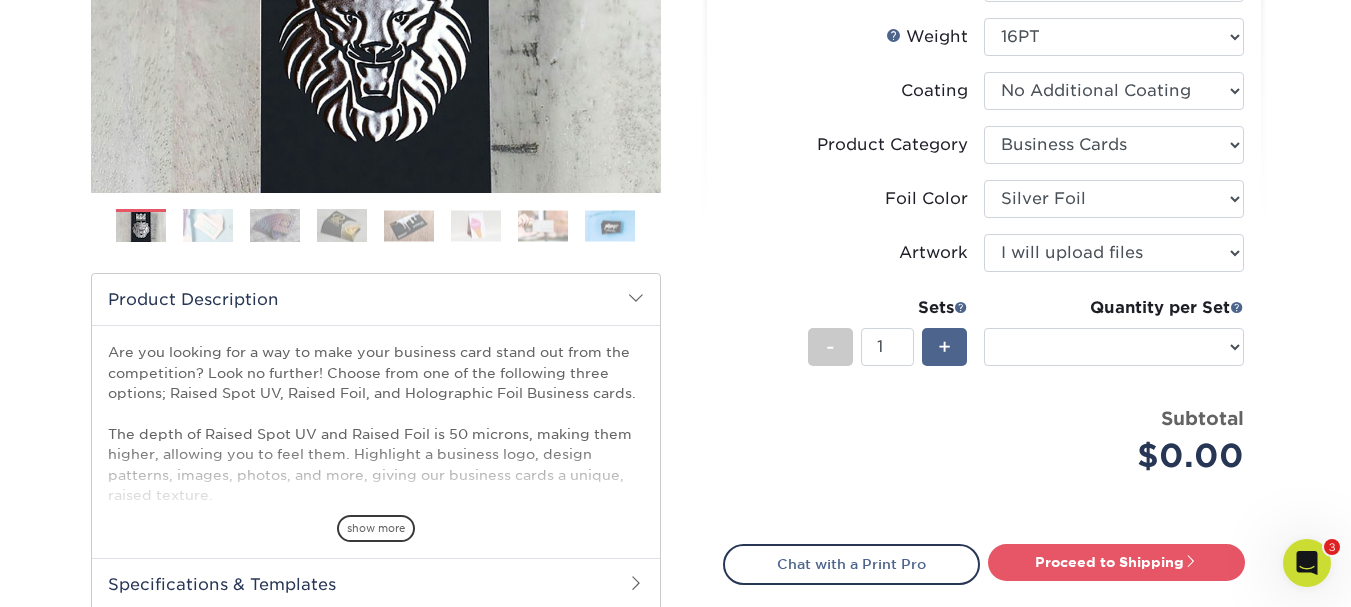 click on "+" at bounding box center [944, 347] 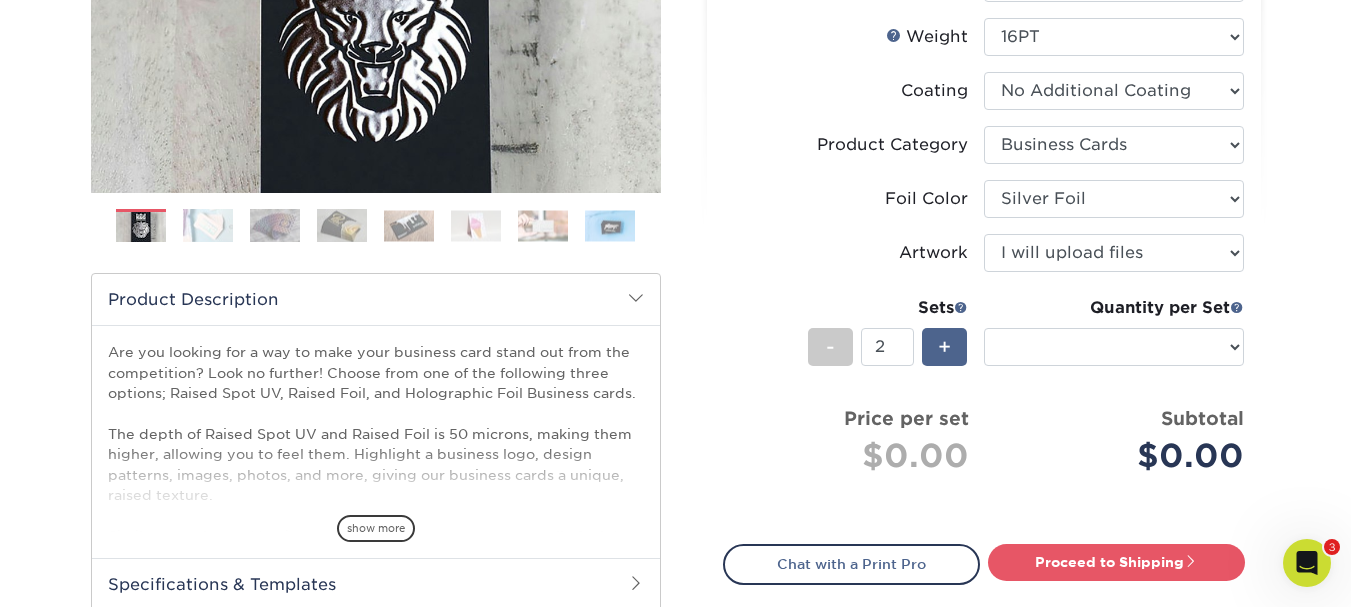 click on "+" at bounding box center (944, 347) 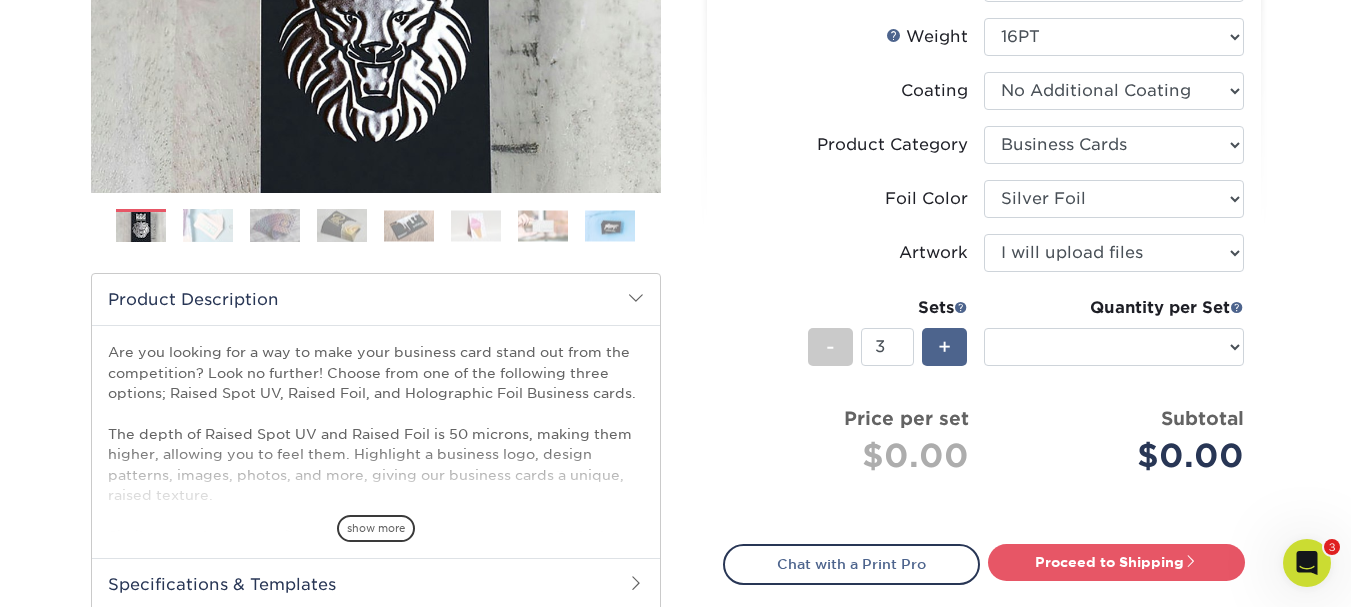 click on "+" at bounding box center [944, 347] 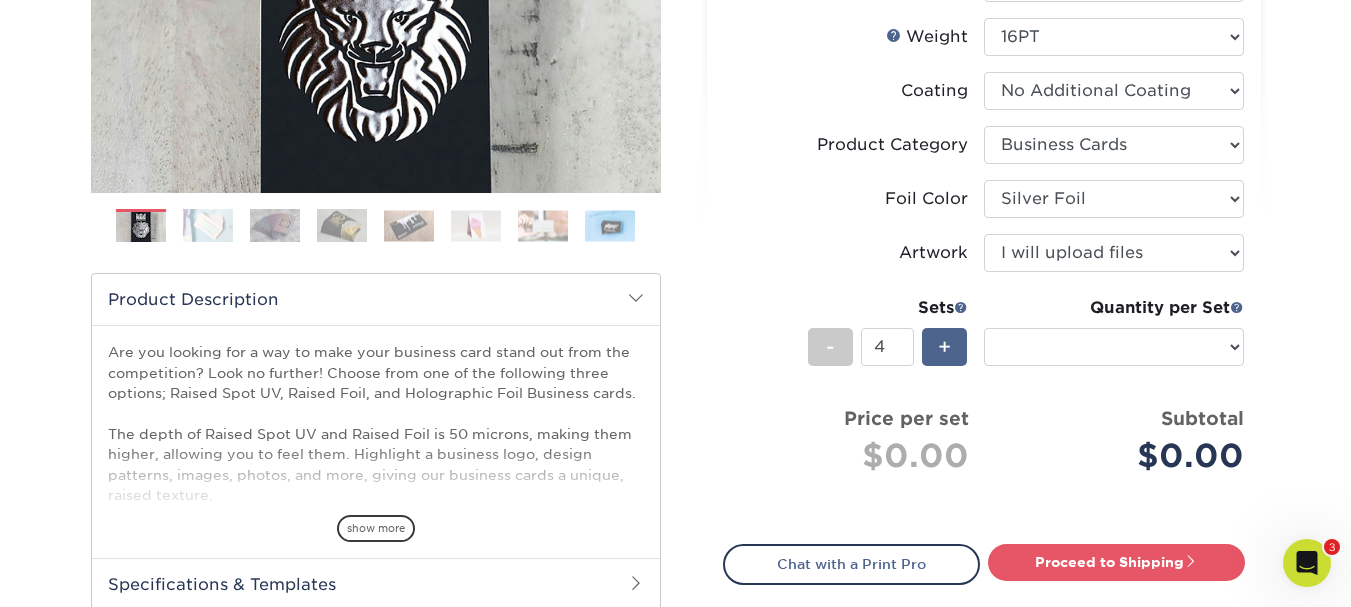 click on "+" at bounding box center [944, 347] 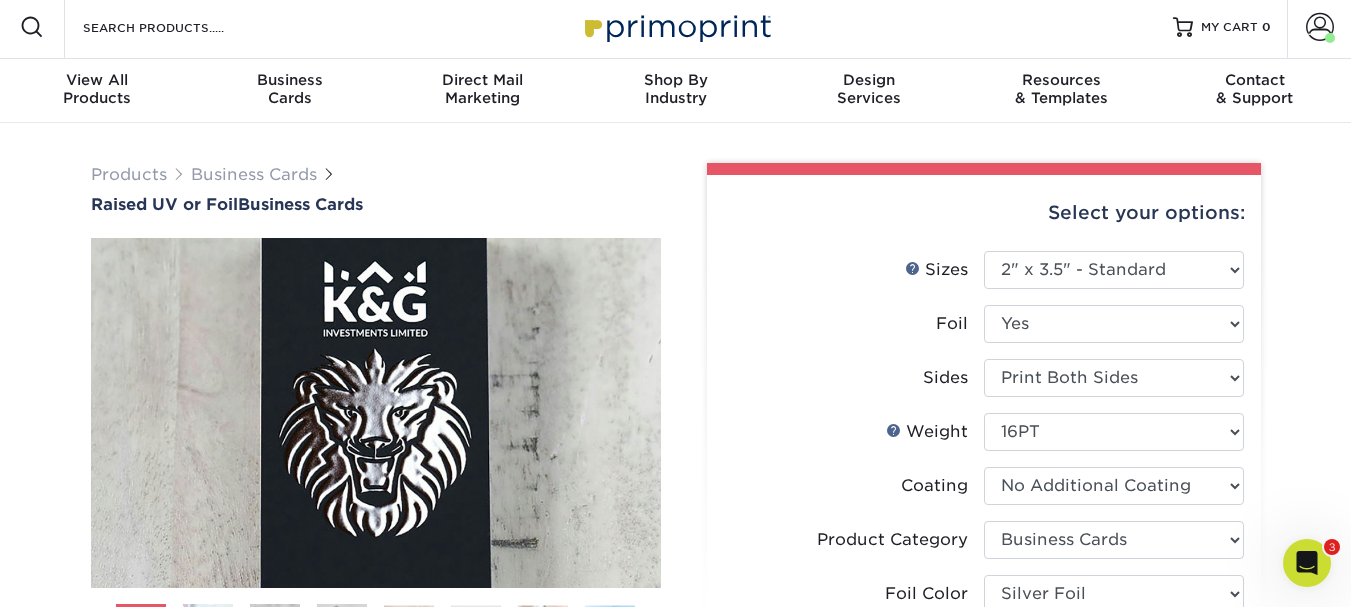 scroll, scrollTop: 0, scrollLeft: 0, axis: both 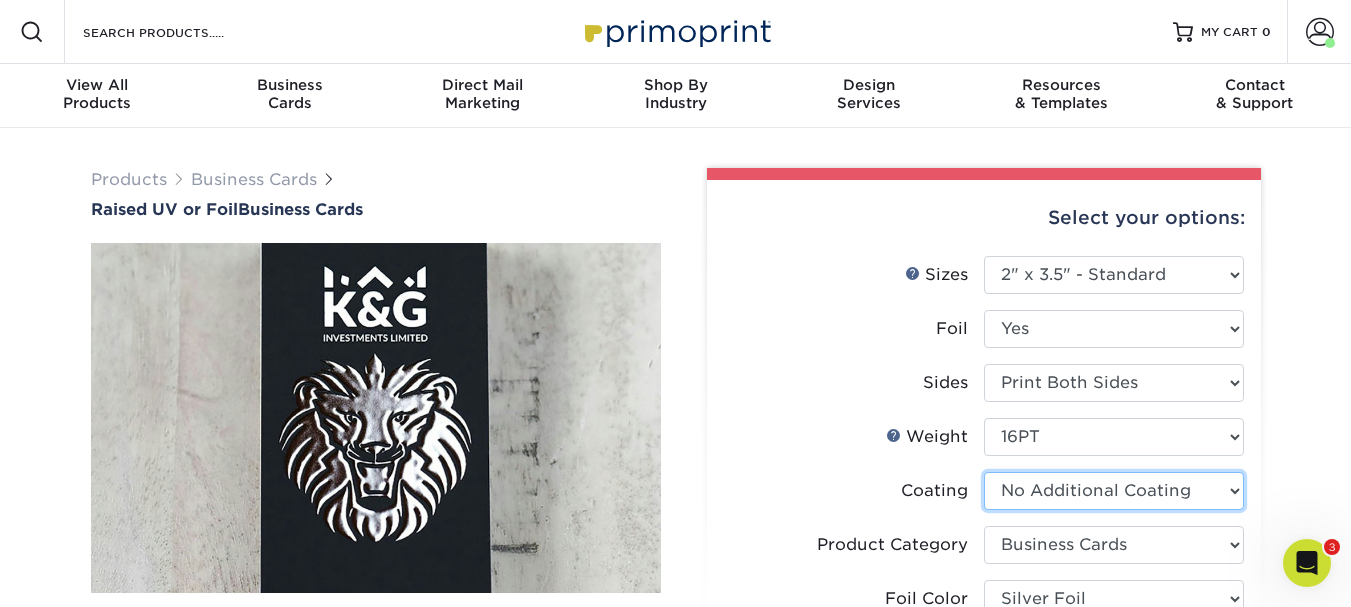 click at bounding box center (1114, 491) 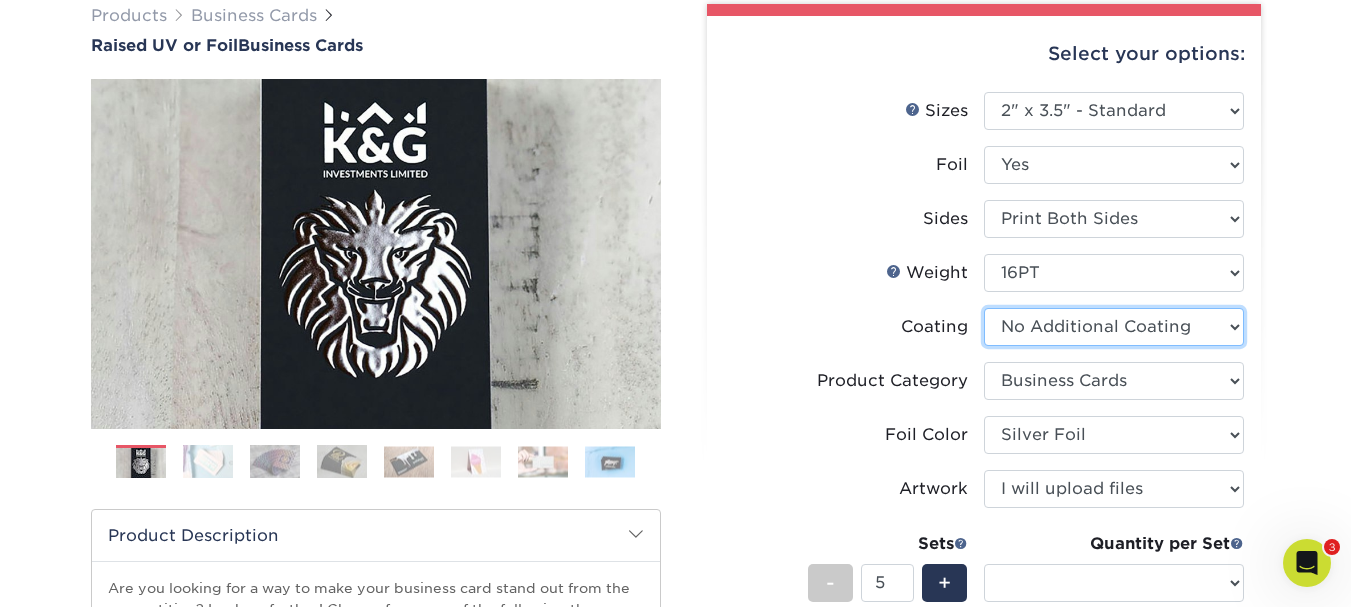 scroll, scrollTop: 200, scrollLeft: 0, axis: vertical 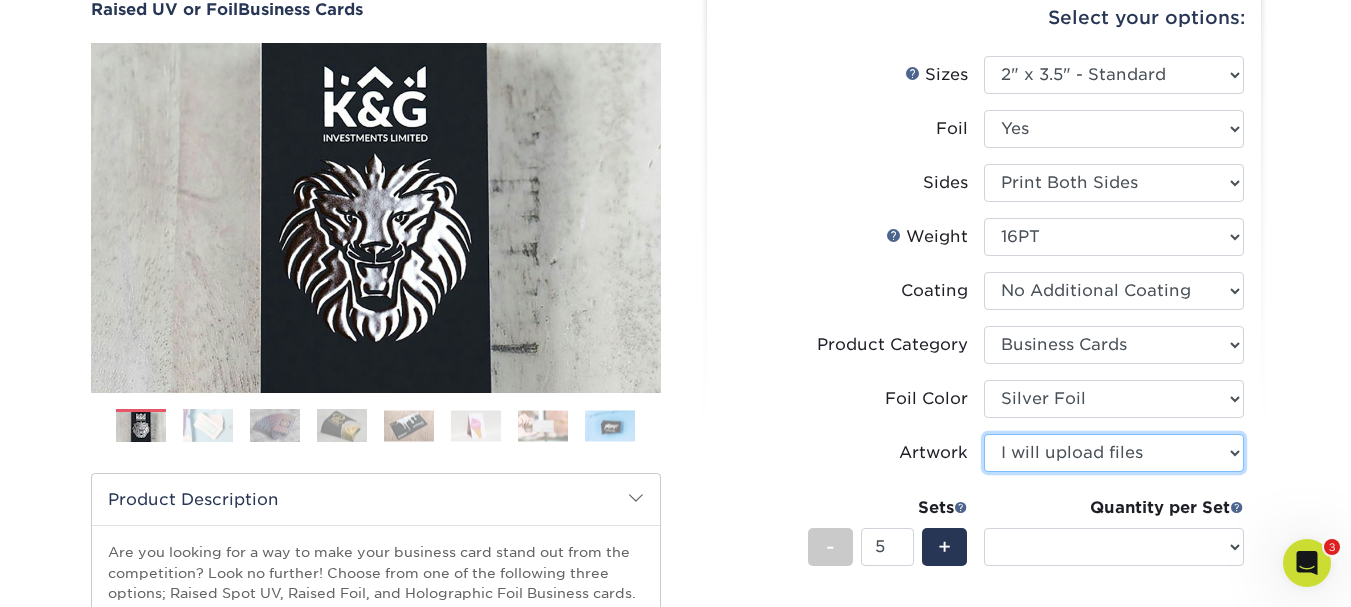 click on "Please Select I will upload files I need a design - $100" at bounding box center [1114, 453] 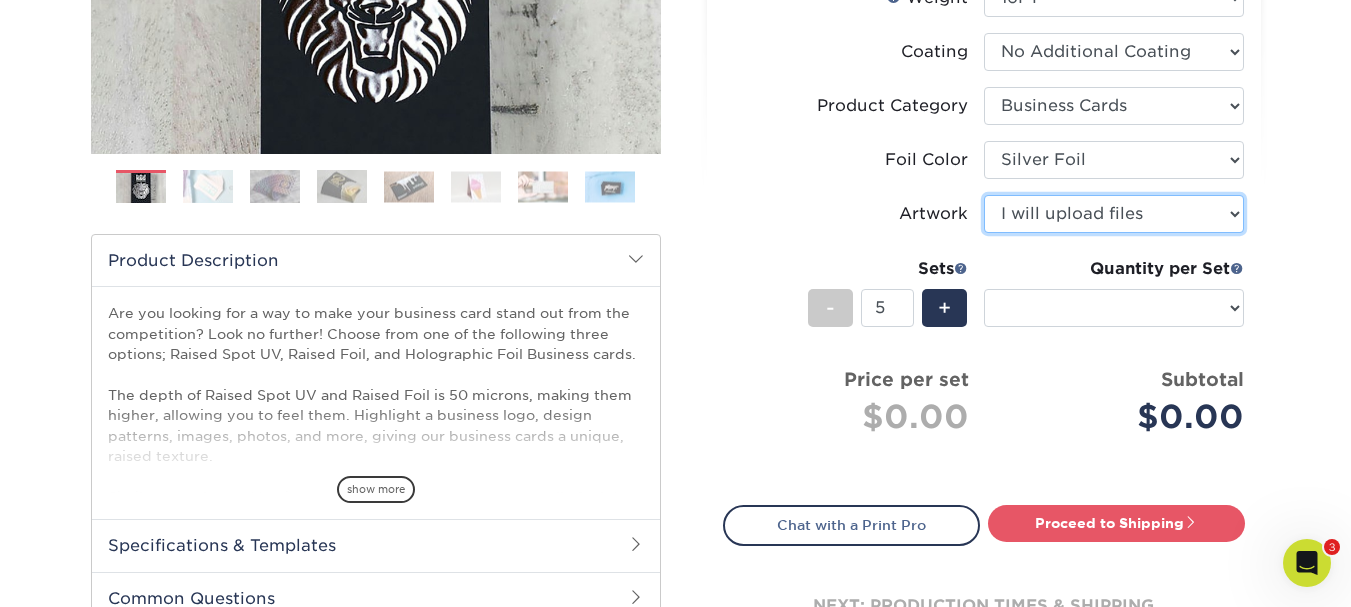 scroll, scrollTop: 500, scrollLeft: 0, axis: vertical 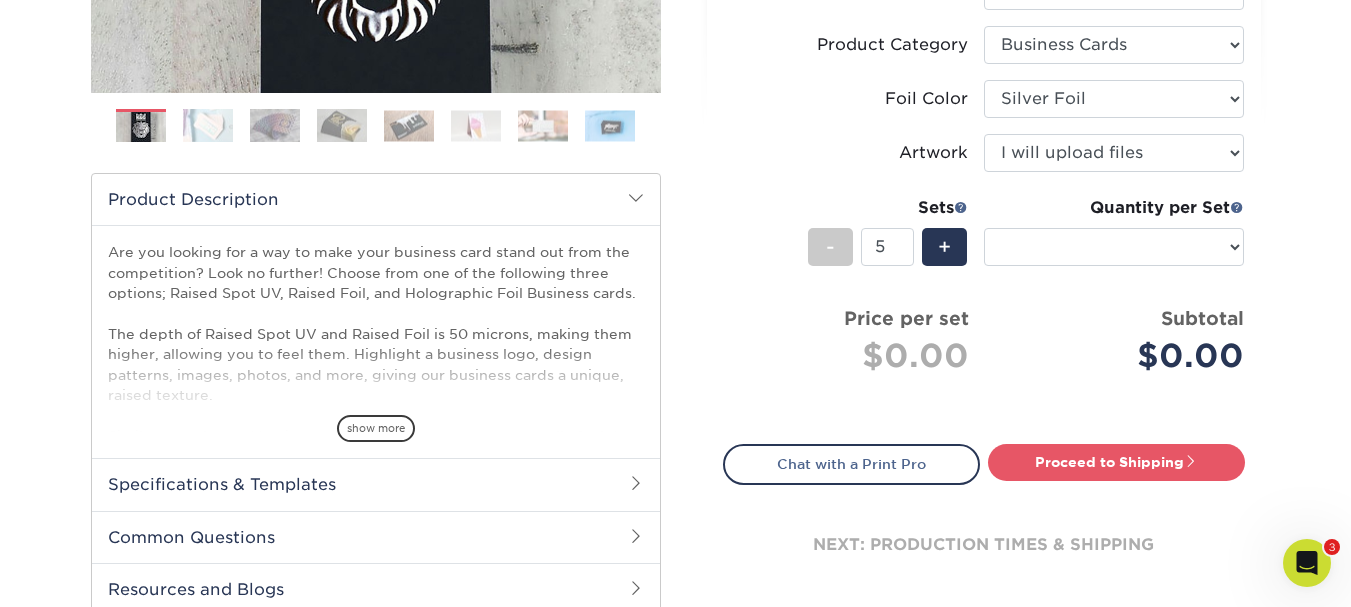 click at bounding box center (1307, 563) 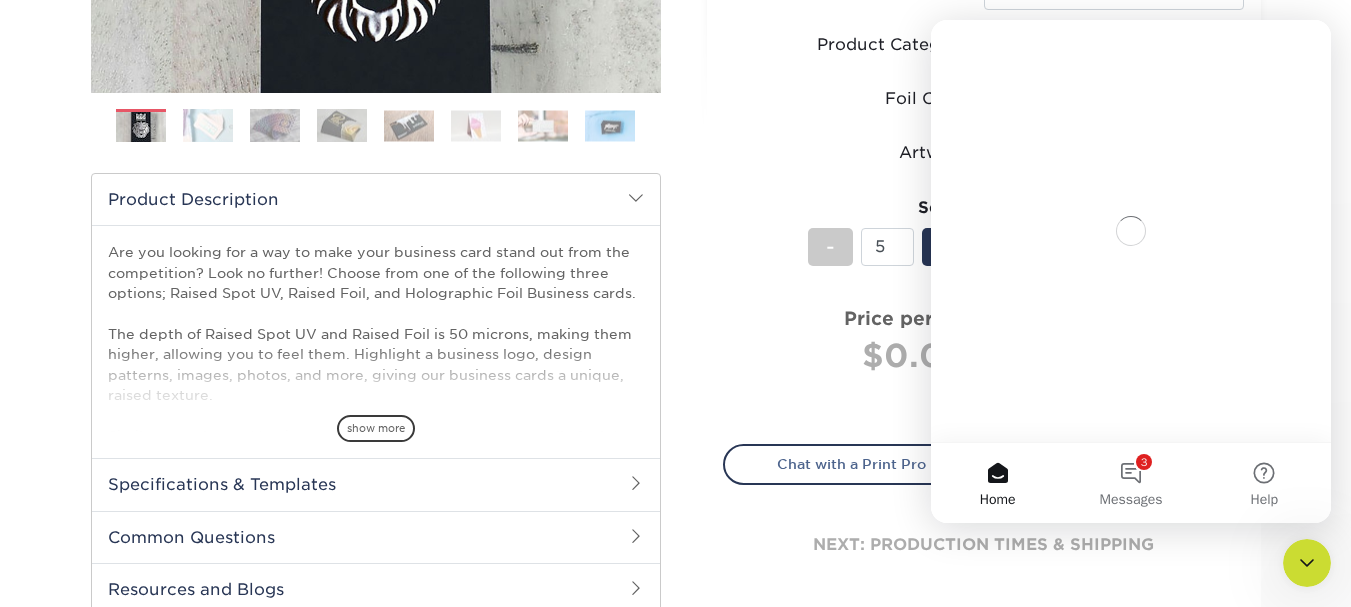 scroll, scrollTop: 0, scrollLeft: 0, axis: both 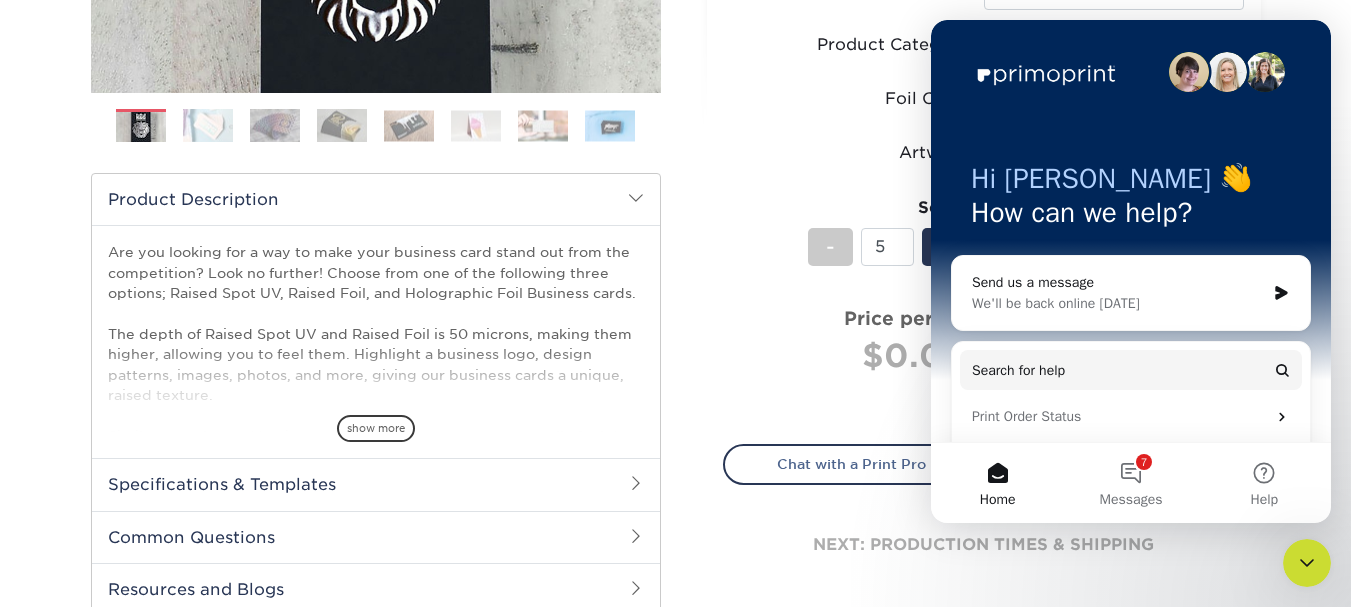 click 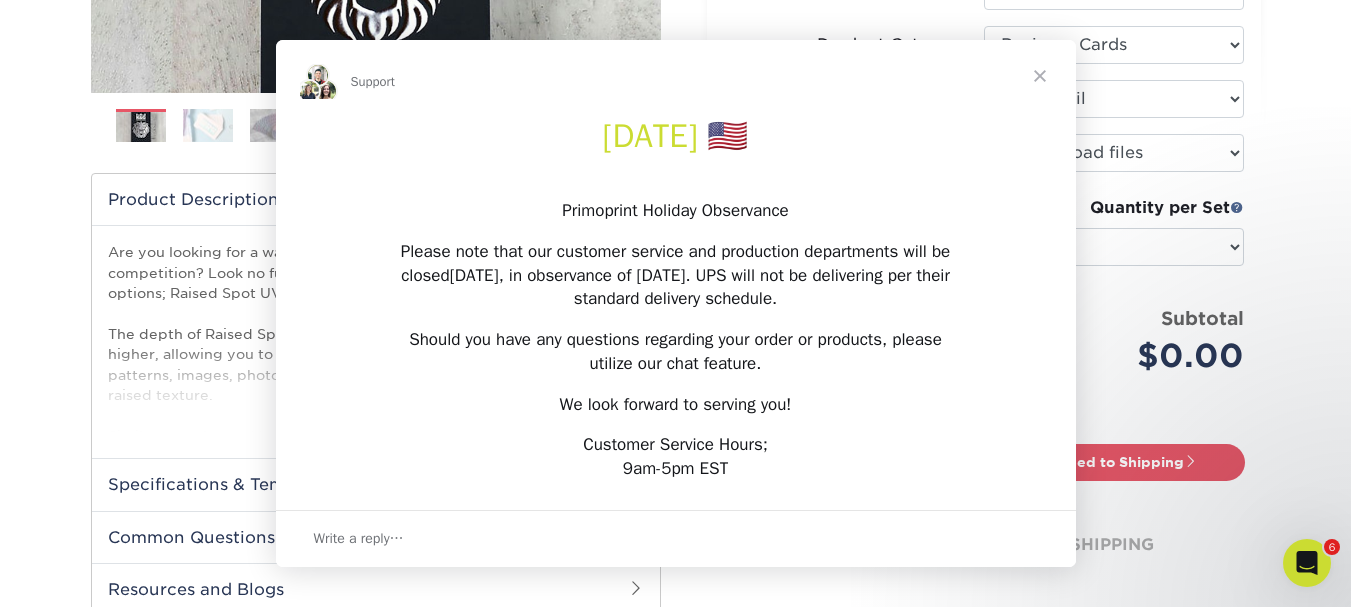 scroll, scrollTop: 0, scrollLeft: 0, axis: both 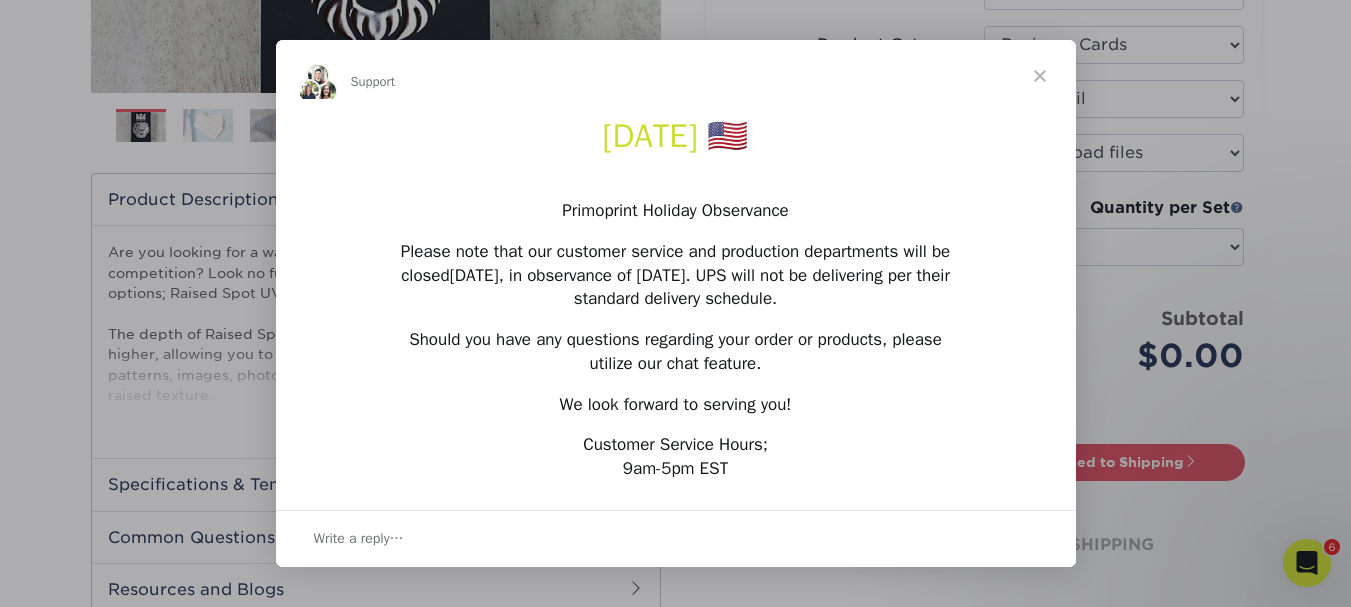 click at bounding box center [1040, 76] 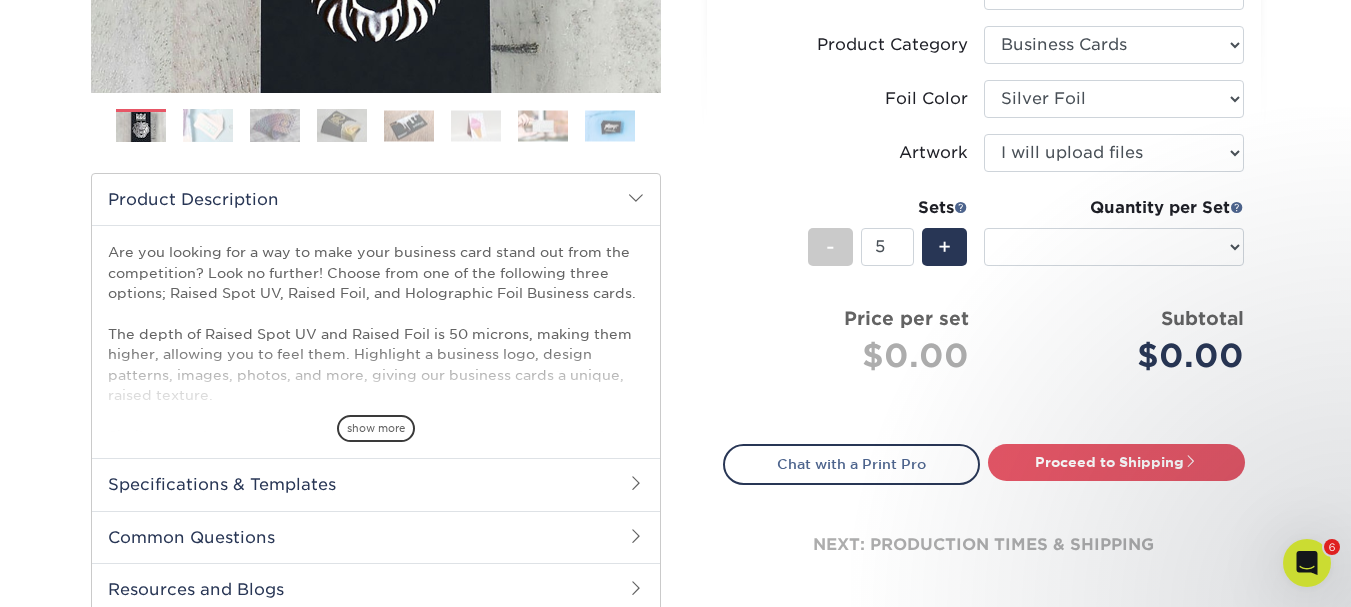 scroll, scrollTop: 0, scrollLeft: 0, axis: both 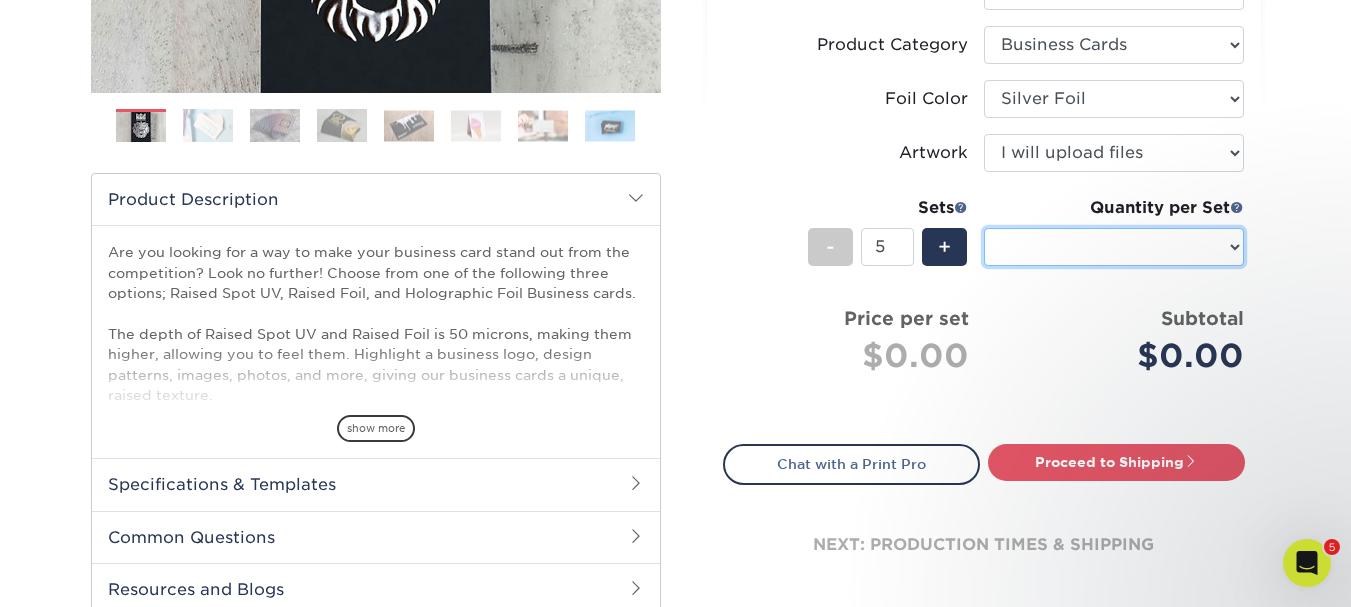 click on "Sizes Help Sizes" at bounding box center (1114, 247) 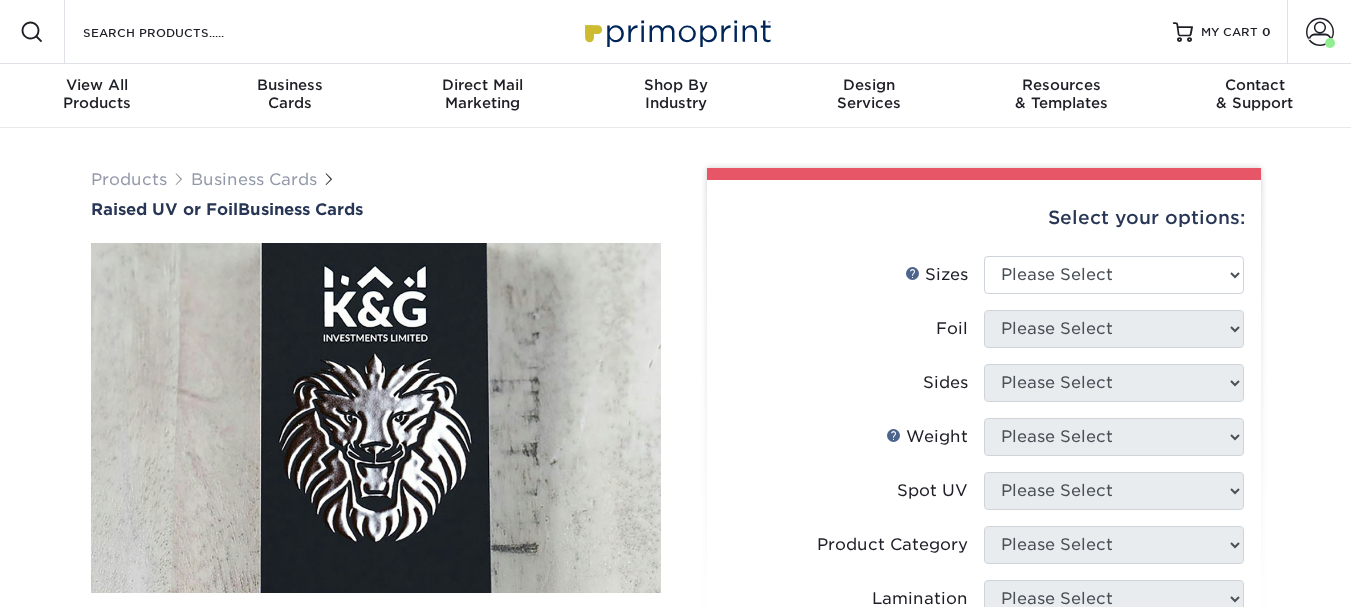 scroll, scrollTop: 0, scrollLeft: 0, axis: both 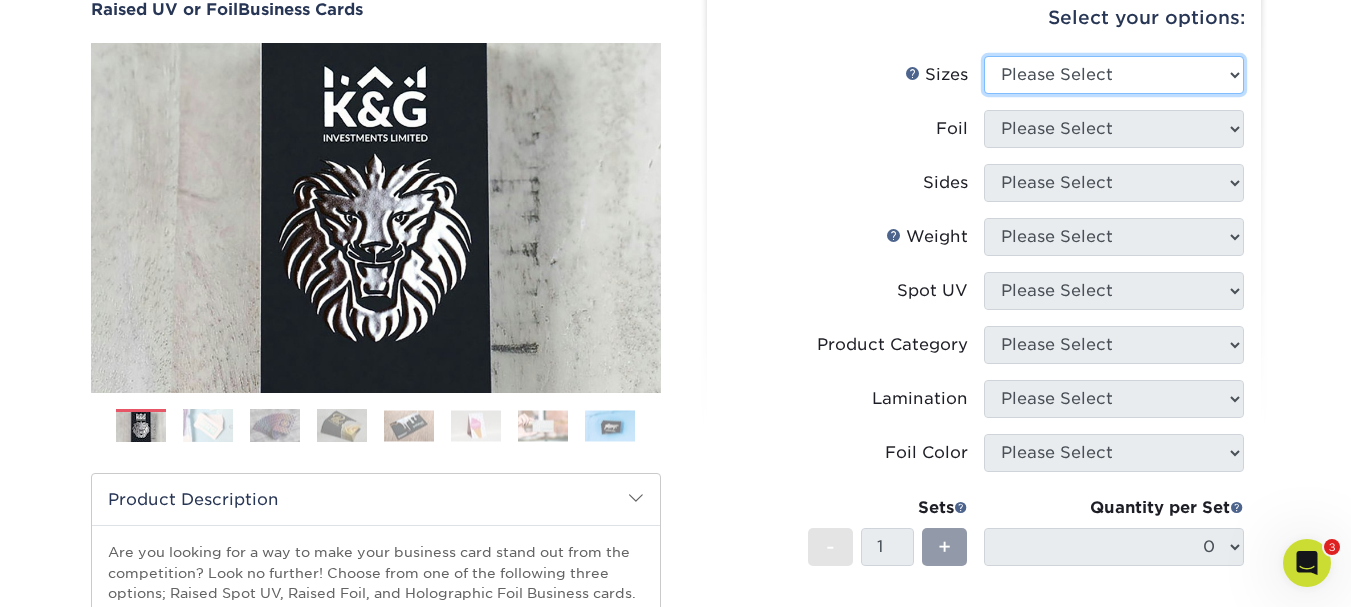 click on "Please Select
2" x 2" - Square
2" x 3.5" - Standard" at bounding box center [1114, 75] 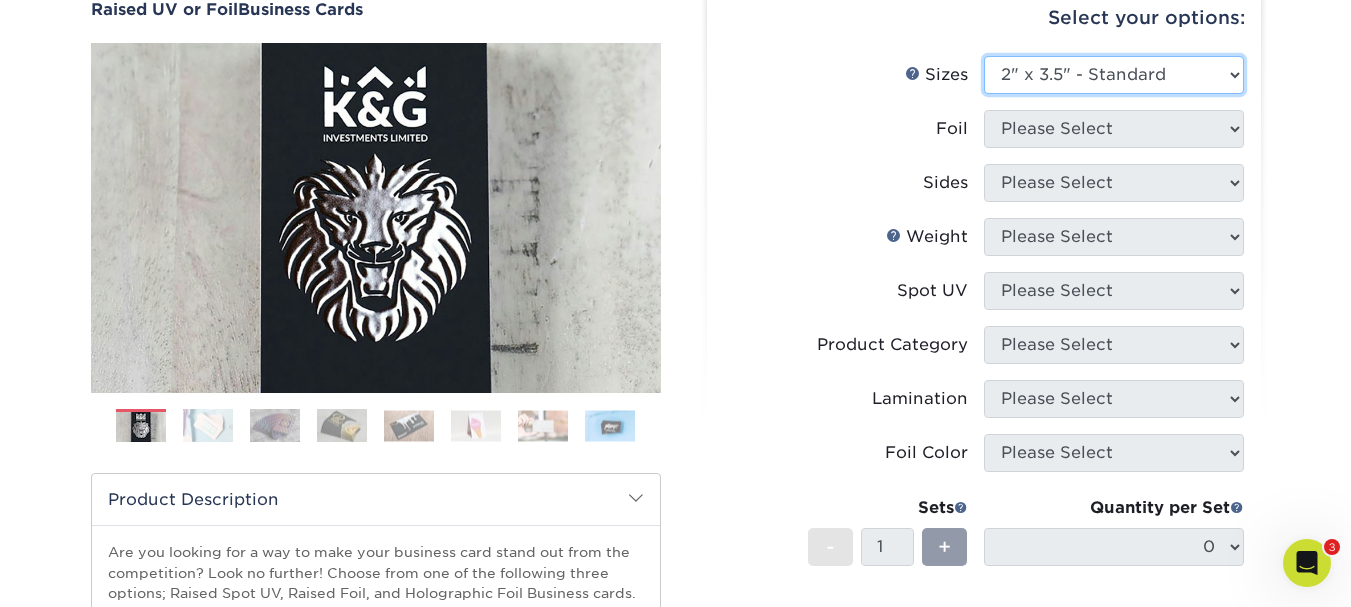 click on "Please Select
2" x 2" - Square
2" x 3.5" - Standard" at bounding box center [1114, 75] 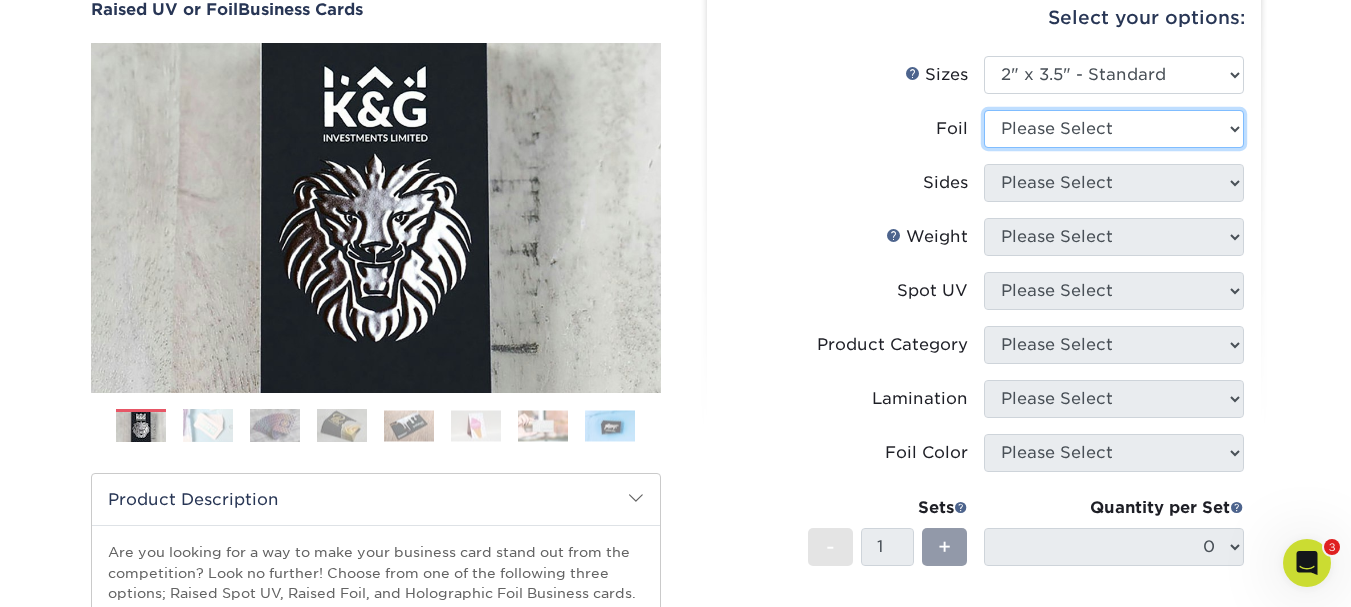 click on "Please Select No Yes" at bounding box center (1114, 129) 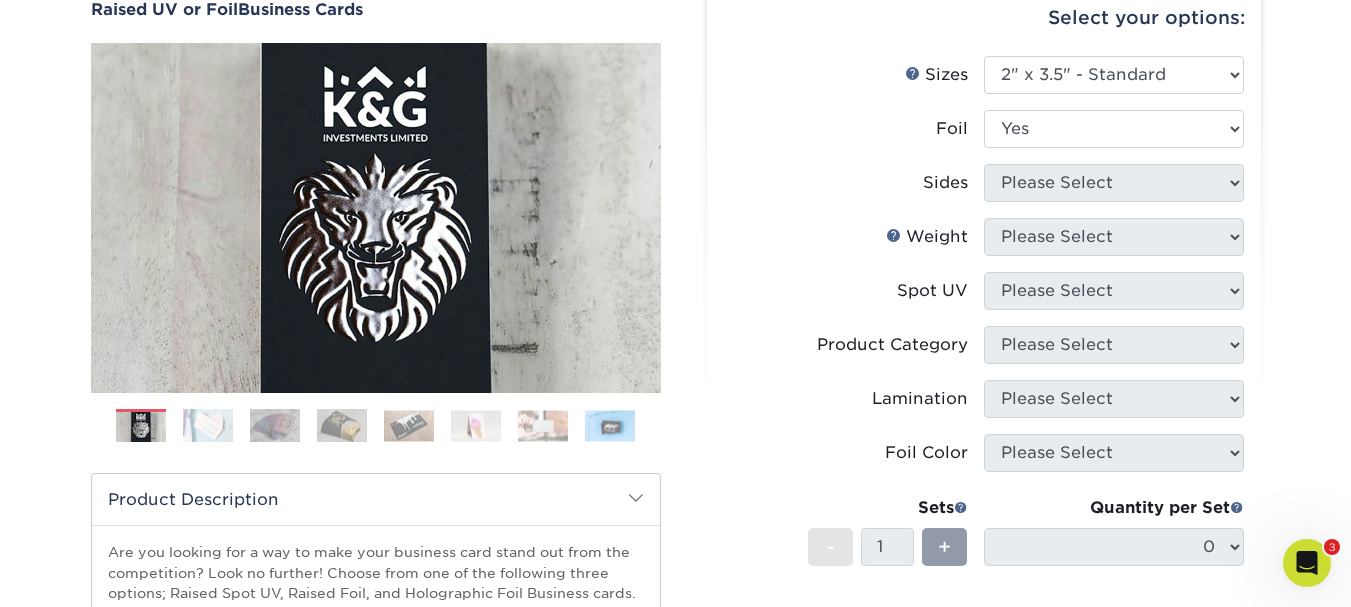 click on "Please Select No Yes" at bounding box center (1114, 129) 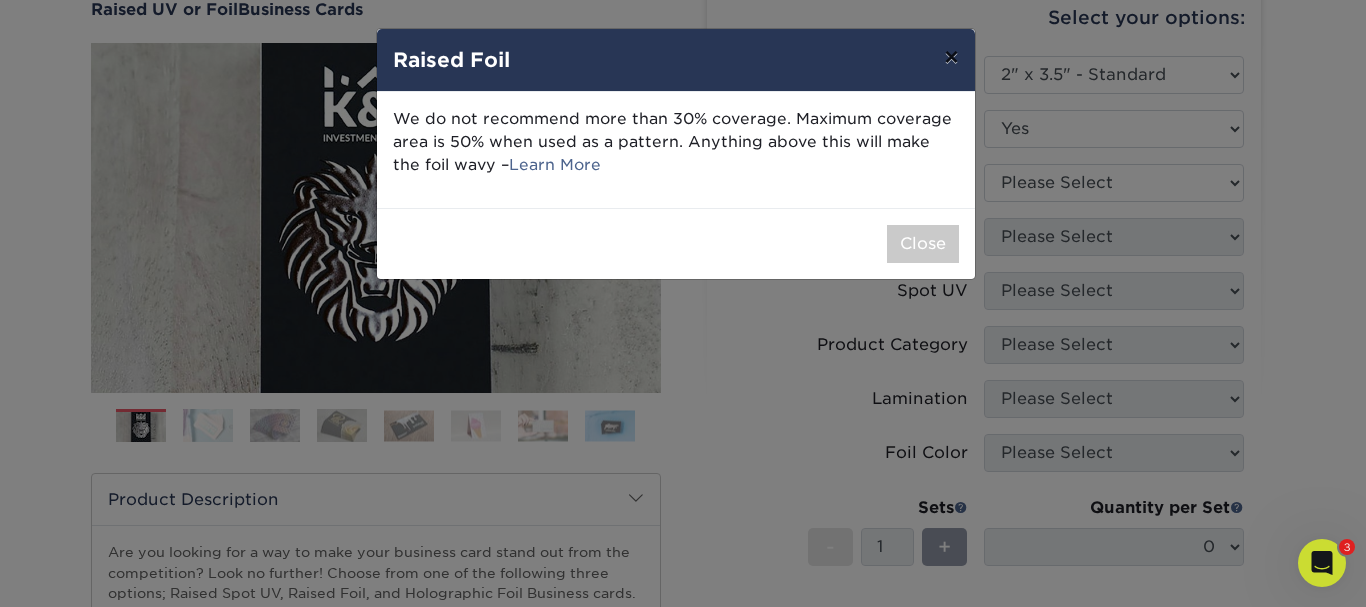 click on "×" at bounding box center [951, 57] 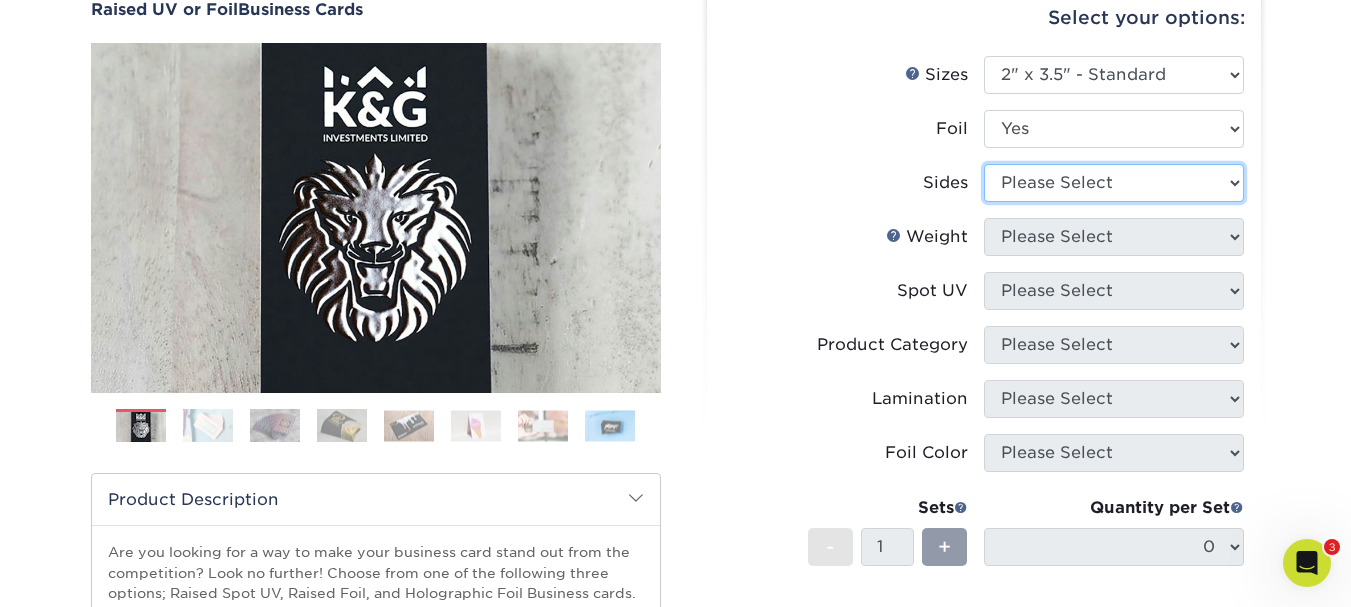 click on "Please Select Print Both Sides Print Both Sides - Foil Both Sides Print Front Only" at bounding box center (1114, 183) 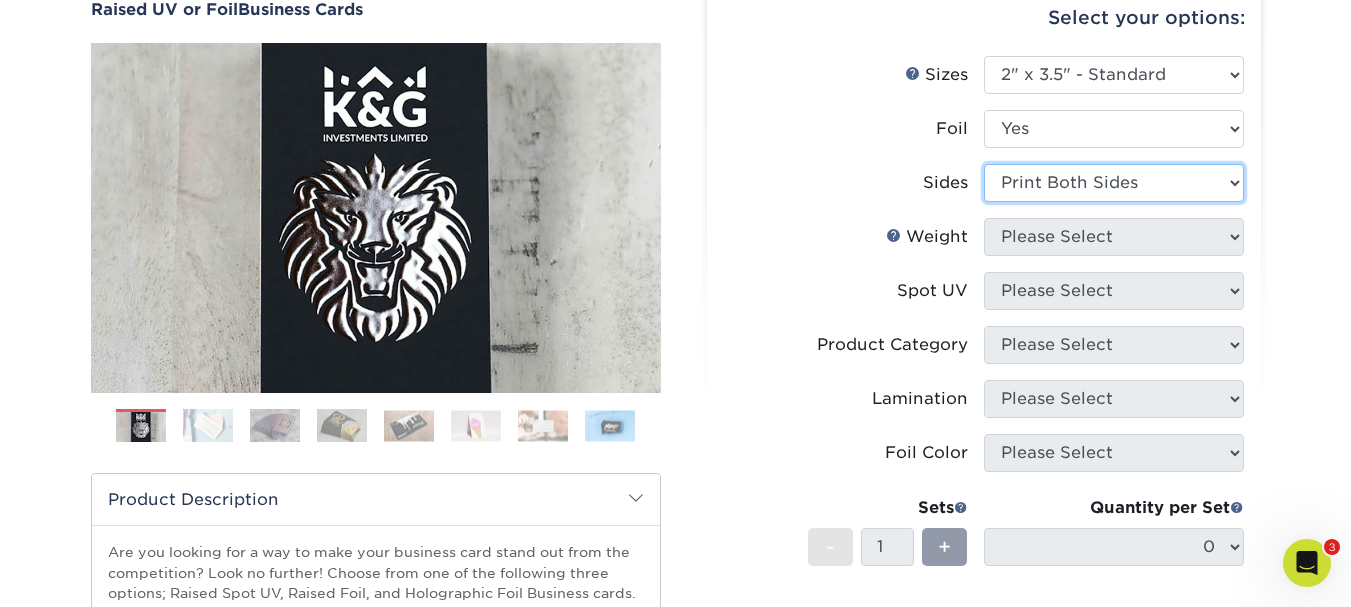 click on "Please Select Print Both Sides Print Both Sides - Foil Both Sides Print Front Only" at bounding box center (1114, 183) 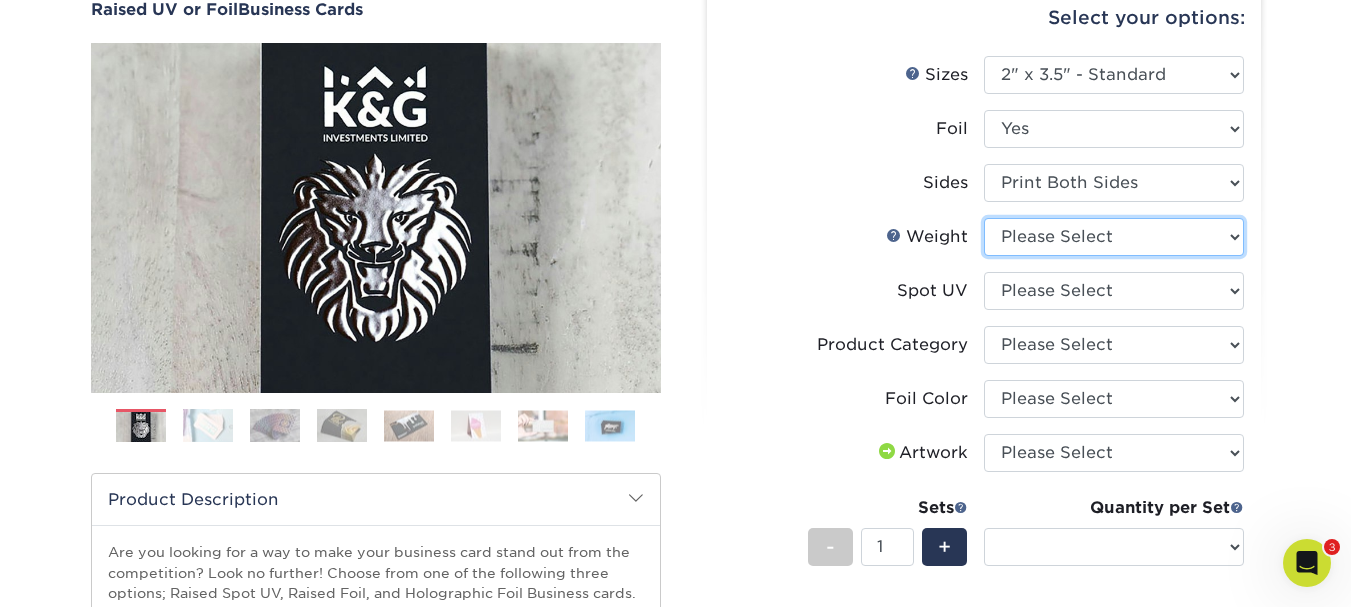 click on "Please Select 16PT" at bounding box center (1114, 237) 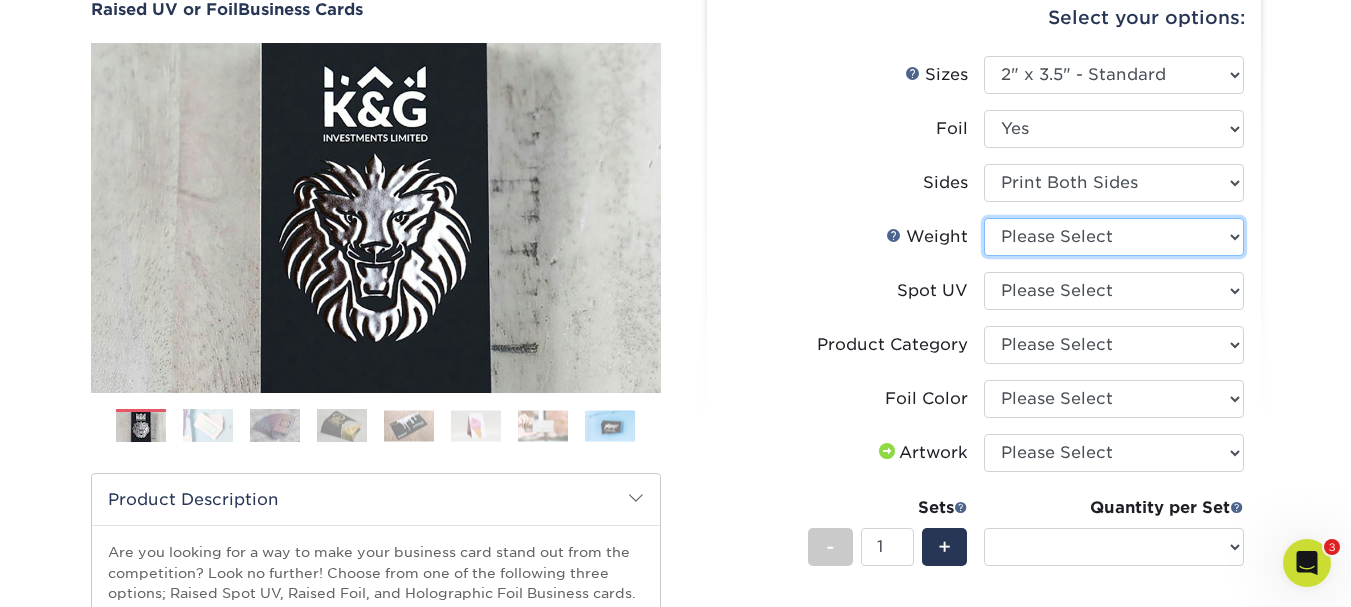 select on "16PT" 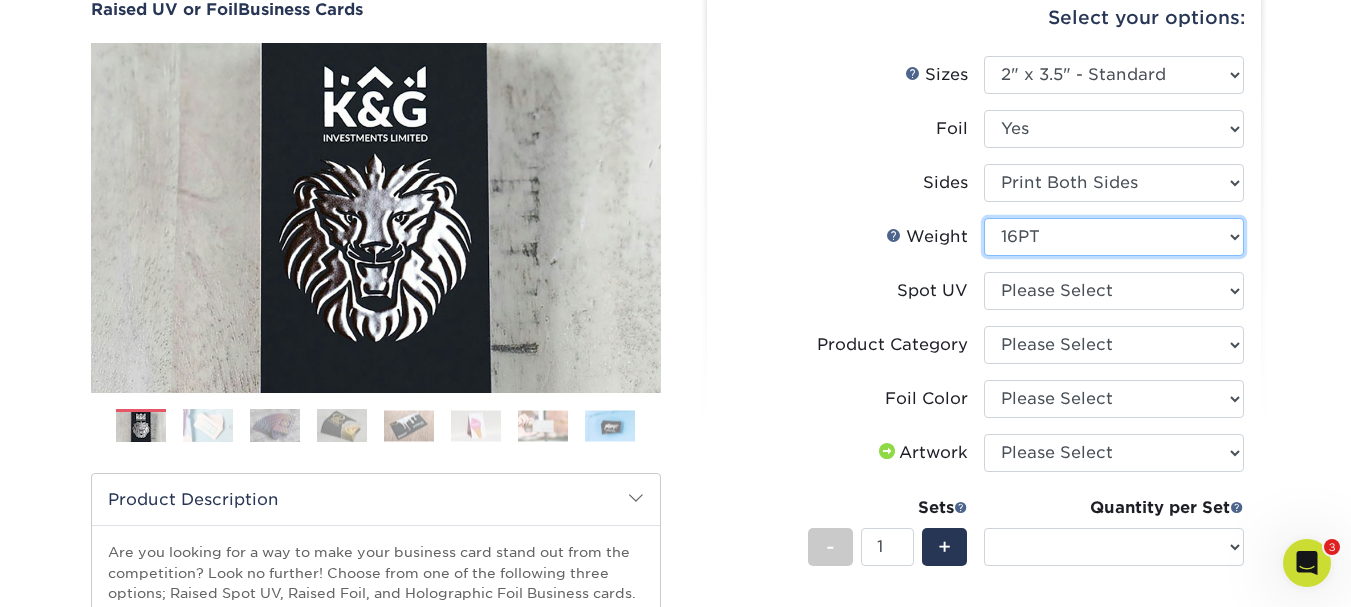 click on "Please Select 16PT" at bounding box center (1114, 237) 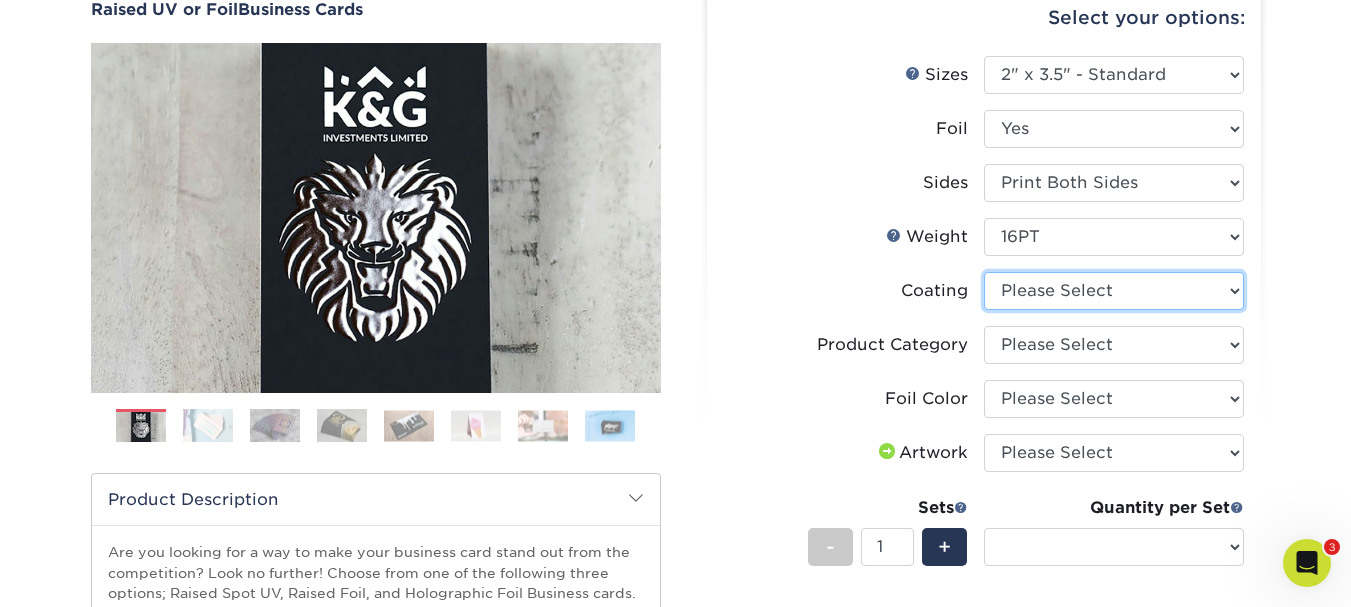 click at bounding box center (1114, 291) 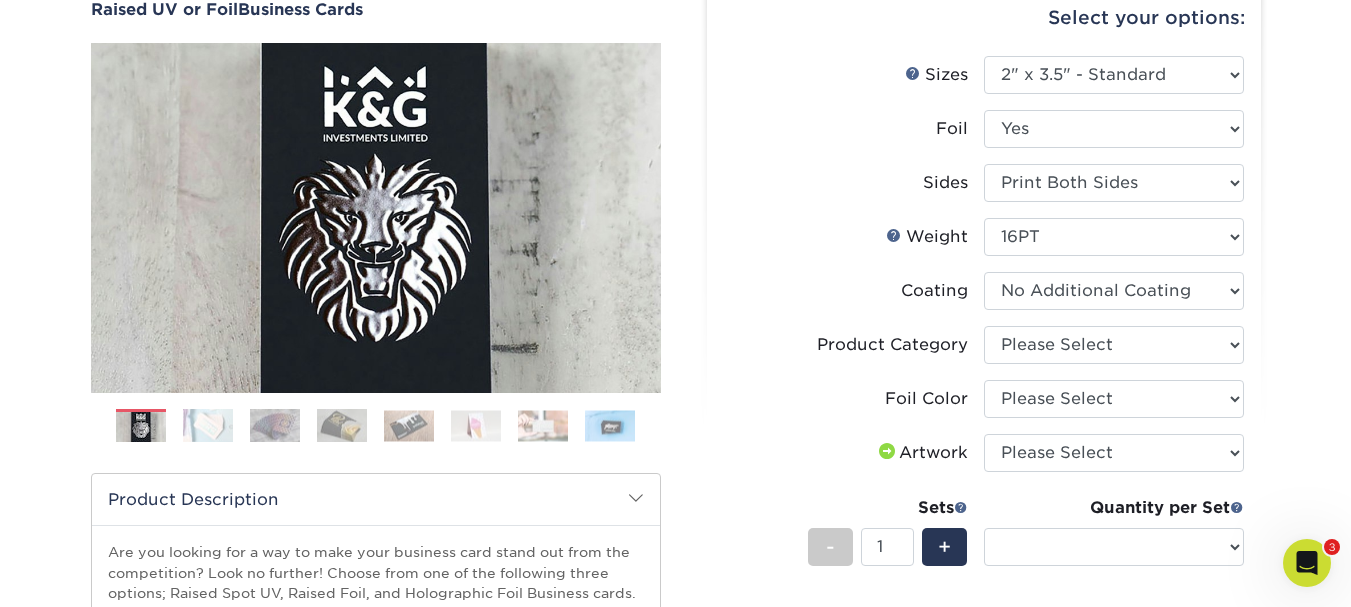 click at bounding box center (1114, 291) 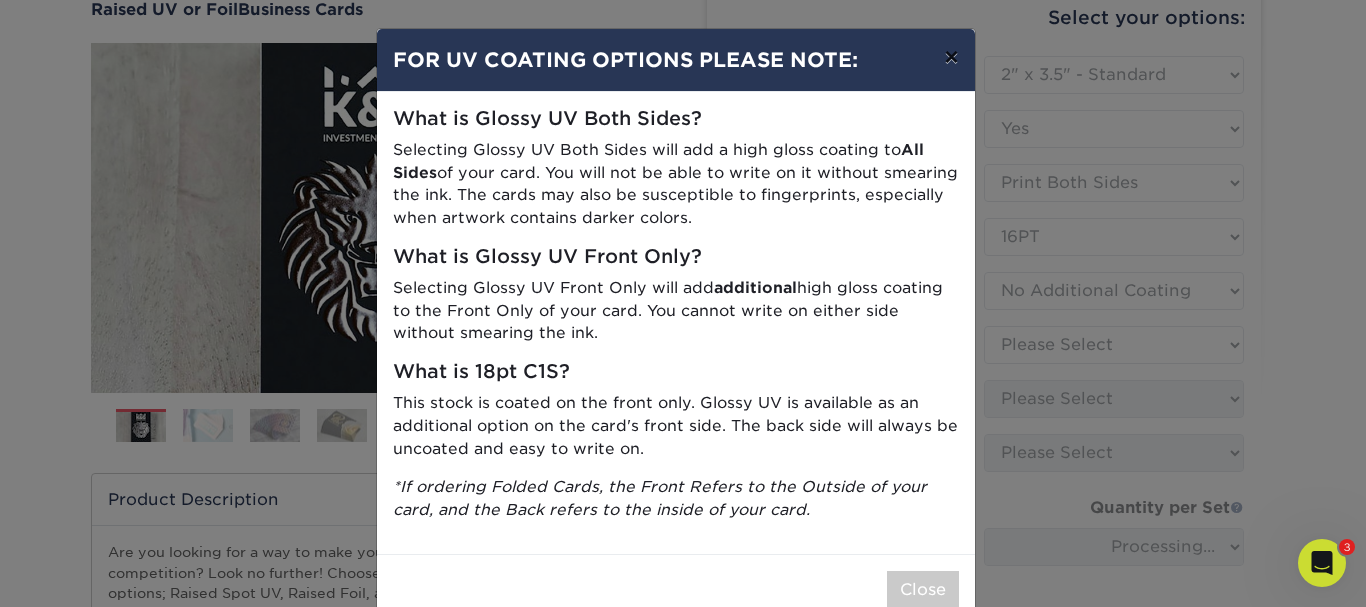 click on "×" at bounding box center (951, 57) 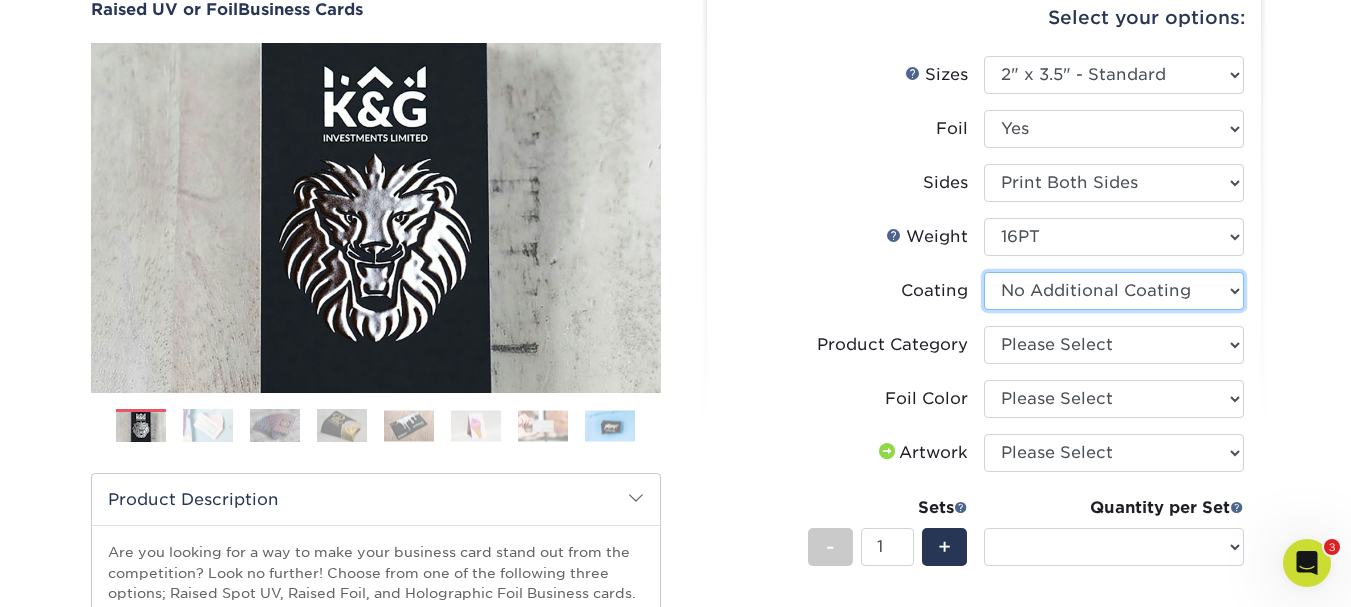 click at bounding box center [1114, 291] 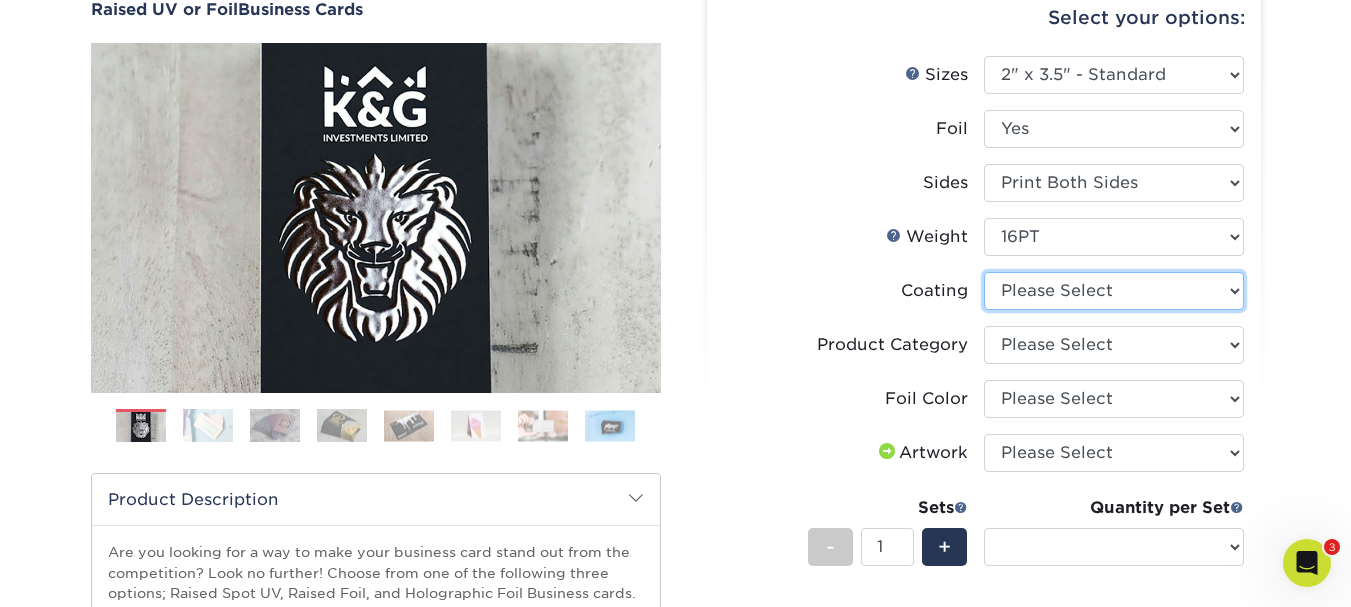 click at bounding box center (1114, 291) 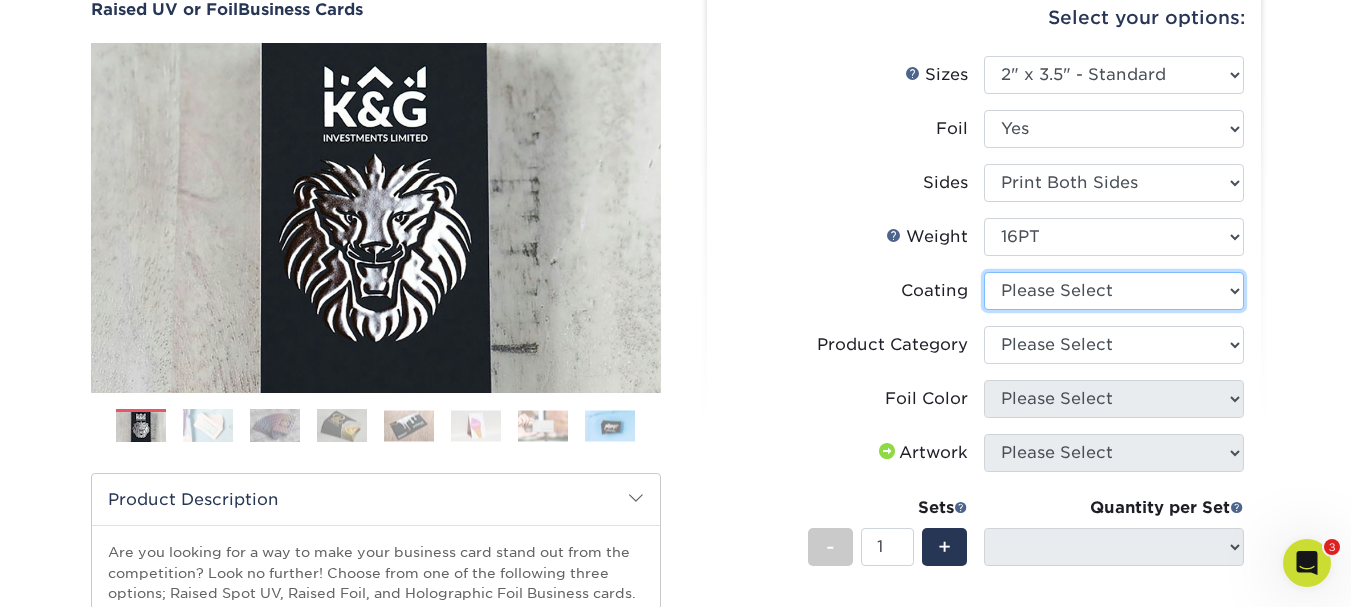 click at bounding box center [1114, 291] 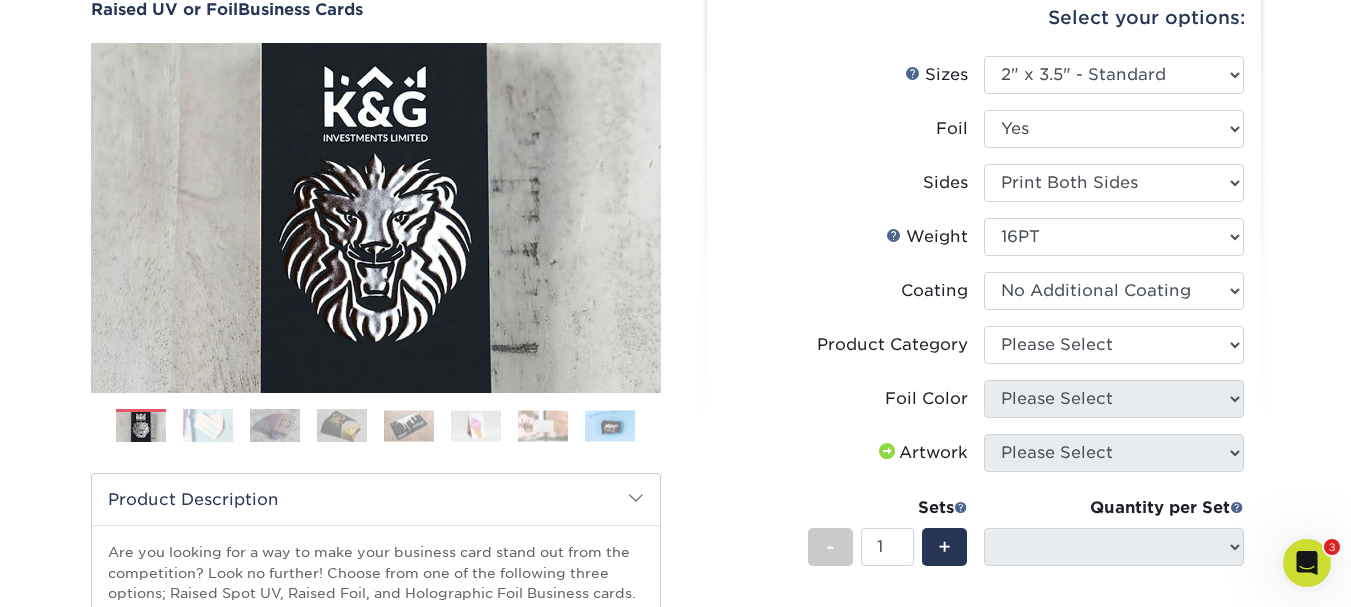 click at bounding box center [1114, 291] 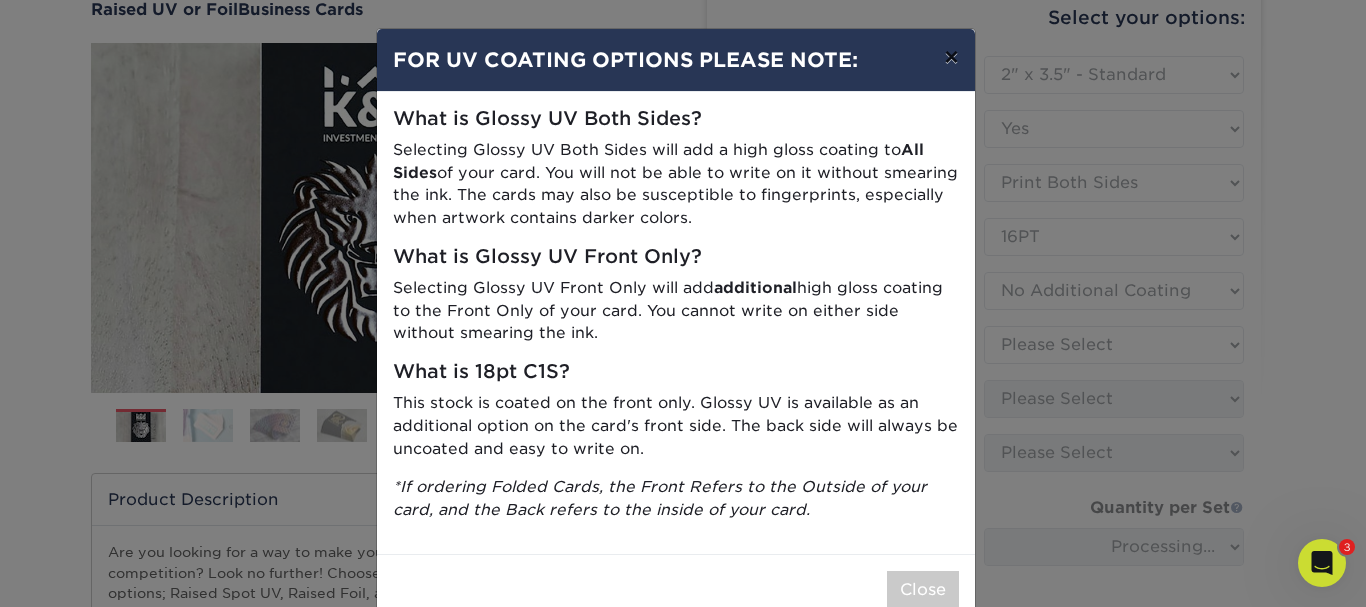 click on "×" at bounding box center [951, 57] 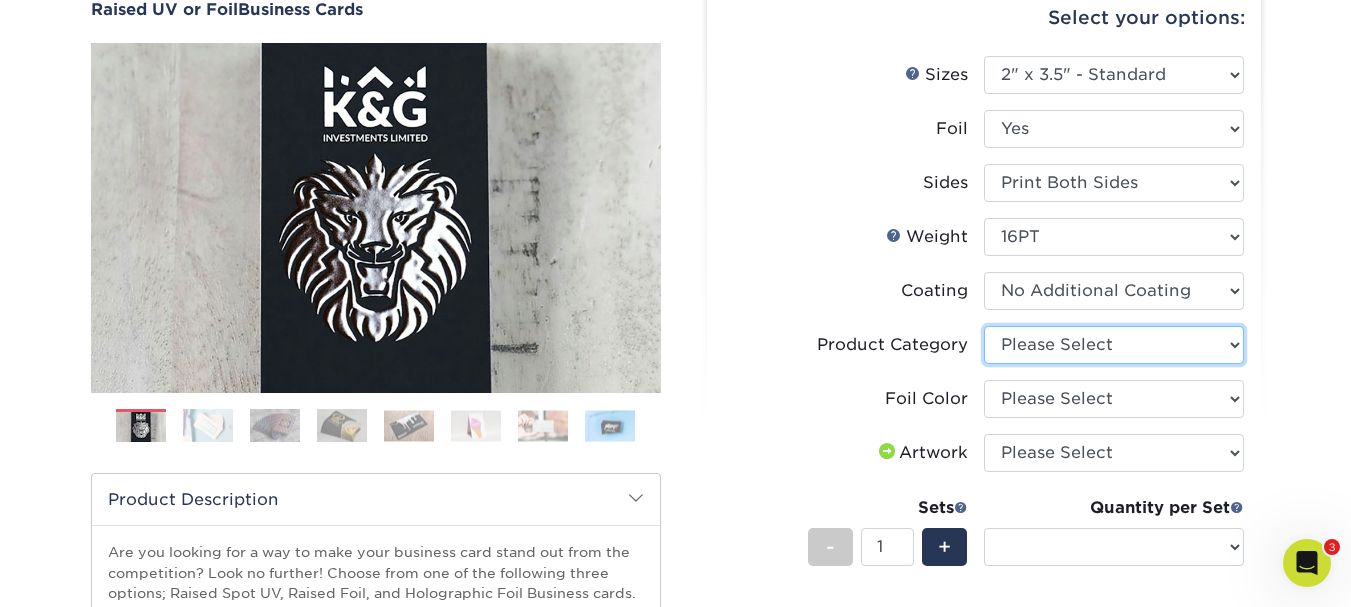 click on "Please Select Business Cards" at bounding box center (1114, 345) 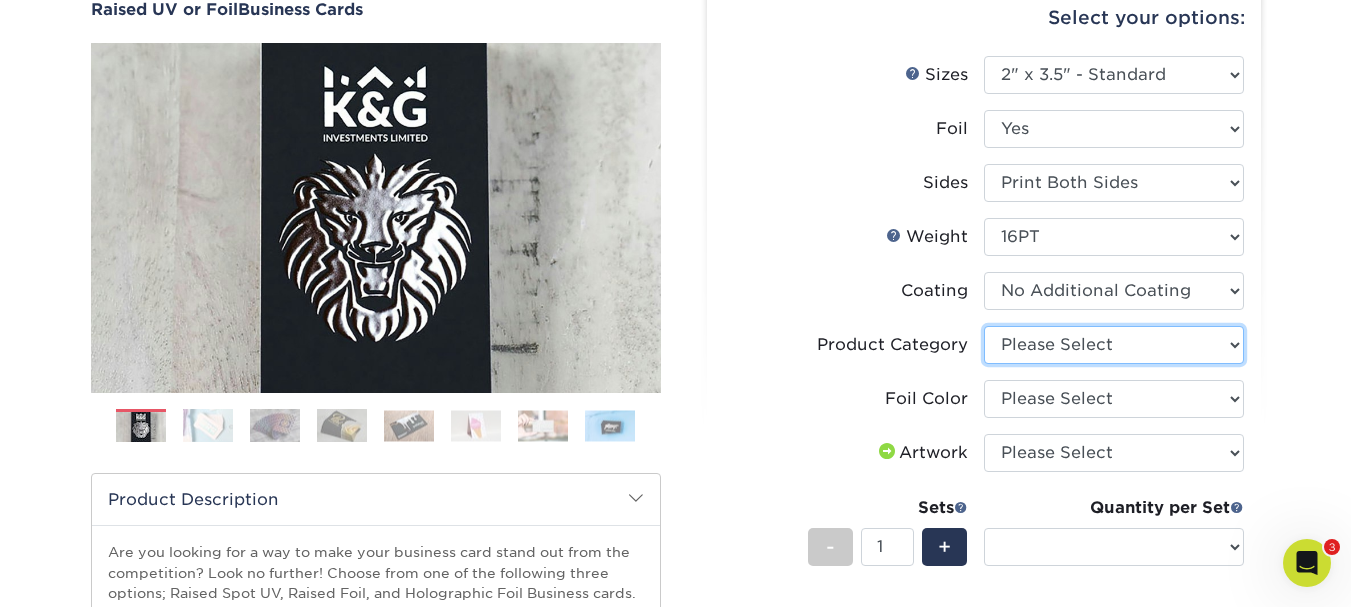 select on "3b5148f1-0588-4f88-a218-97bcfdce65c1" 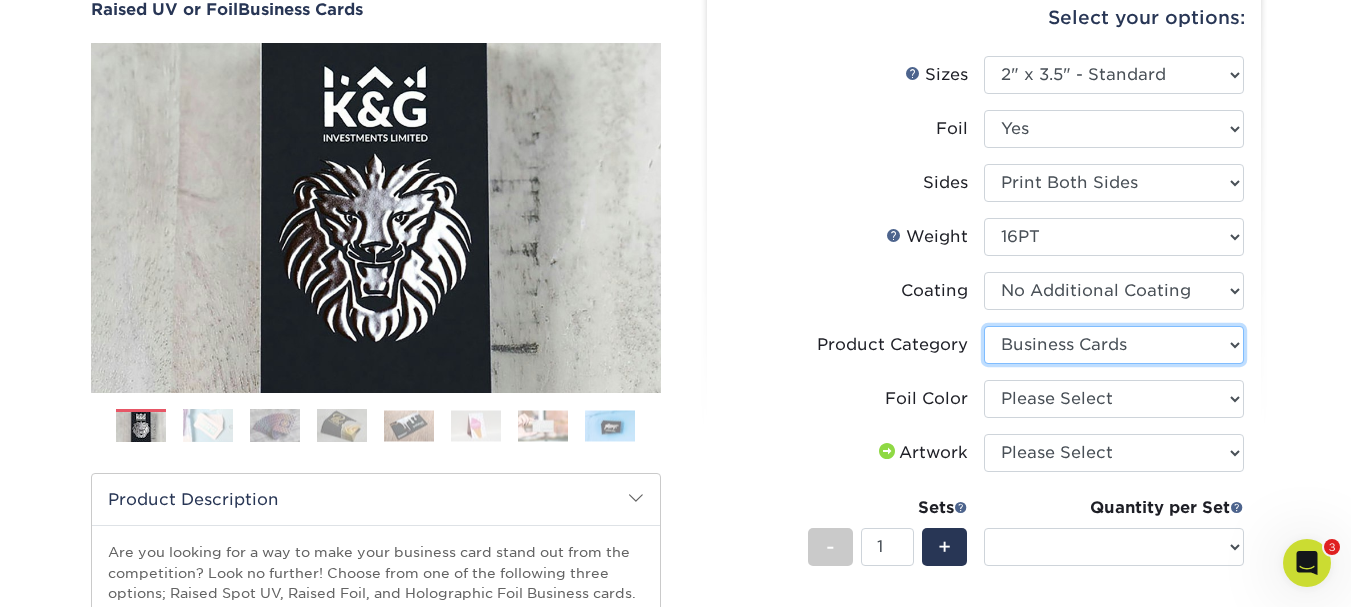 click on "Please Select Business Cards" at bounding box center [1114, 345] 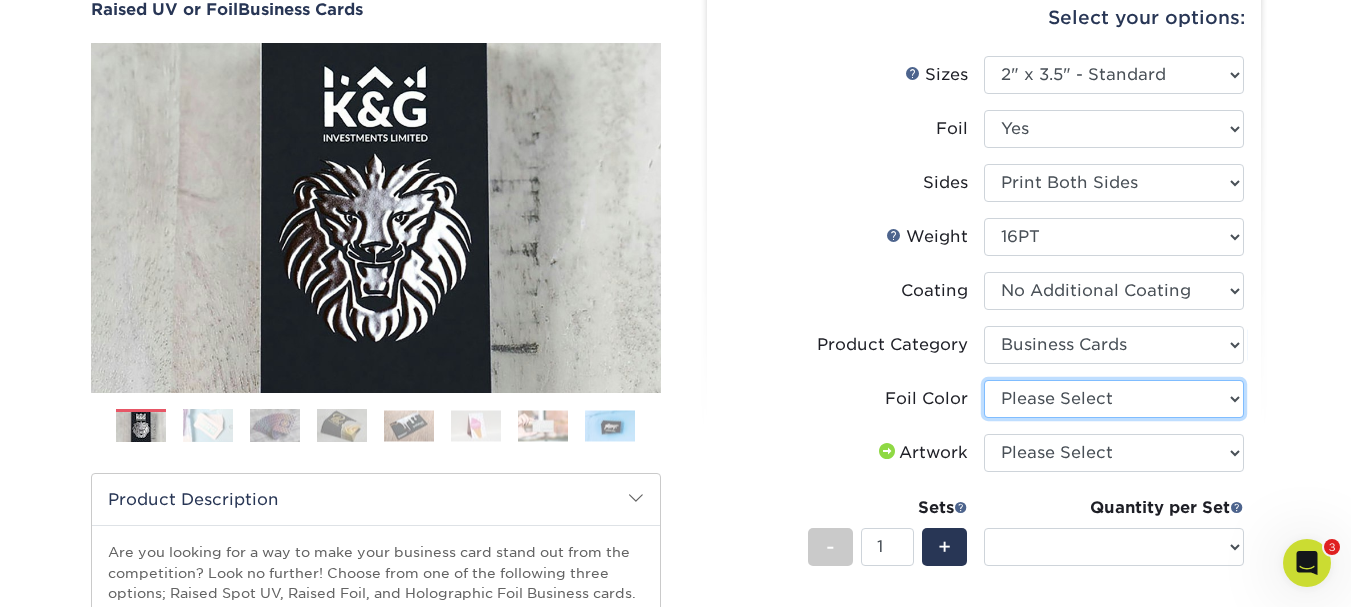 click on "Please Select Silver Foil Gold Foil Holographic Foil" at bounding box center (1114, 399) 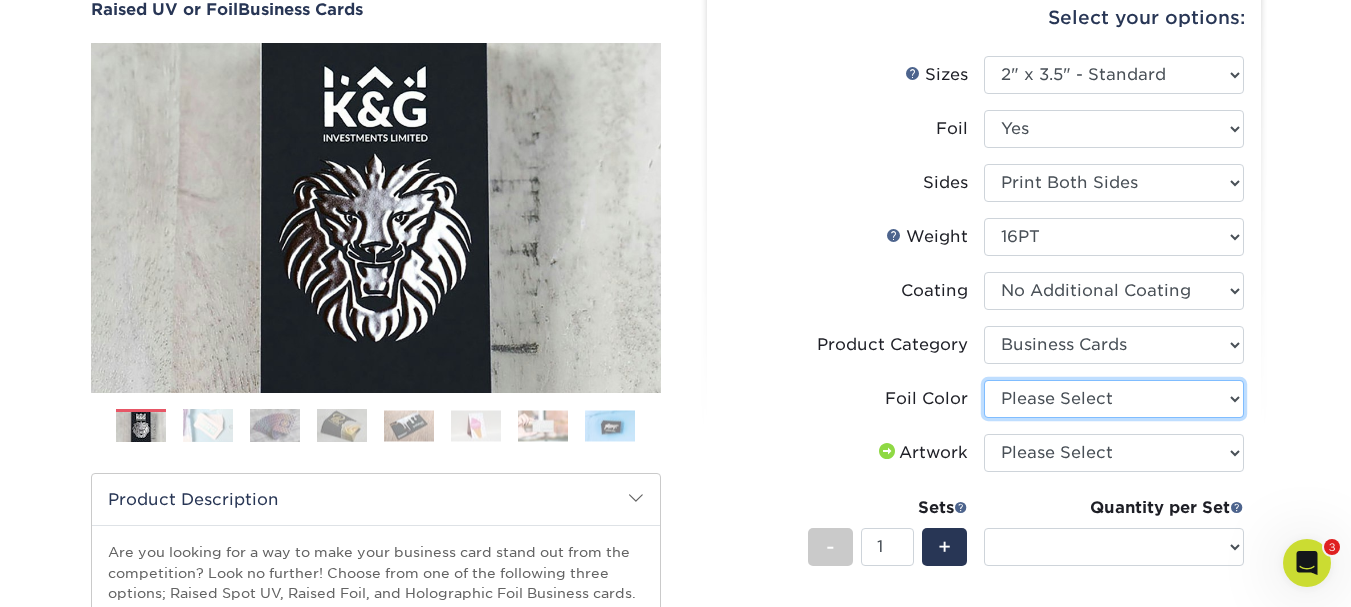 select on "a834dd52-fe06-4ed6-9a86-5bd3c2d02515" 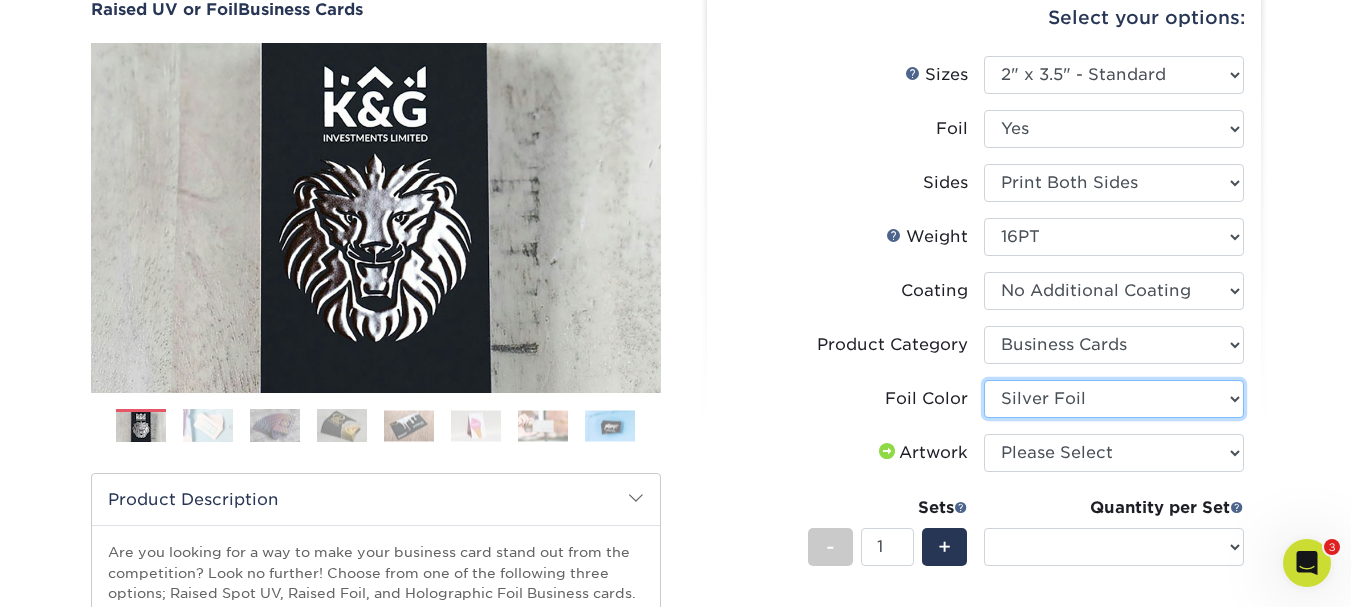 click on "Please Select Silver Foil Gold Foil Holographic Foil" at bounding box center (1114, 399) 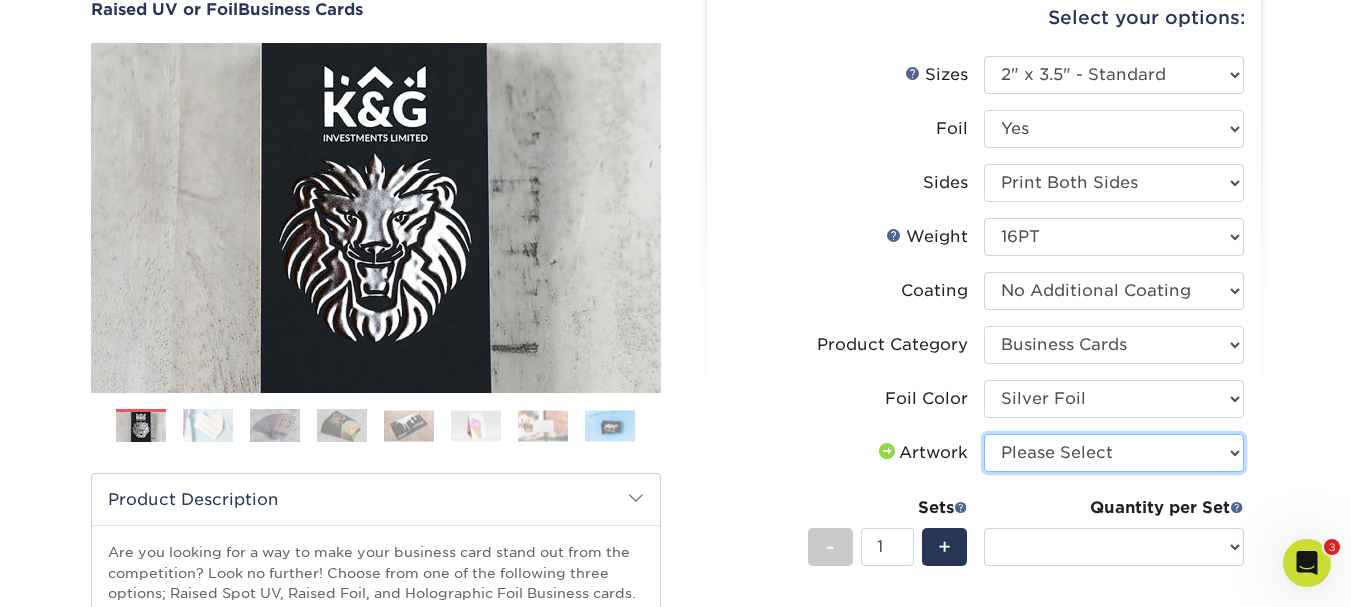 click on "Please Select I will upload files I need a design - $100" at bounding box center [1114, 453] 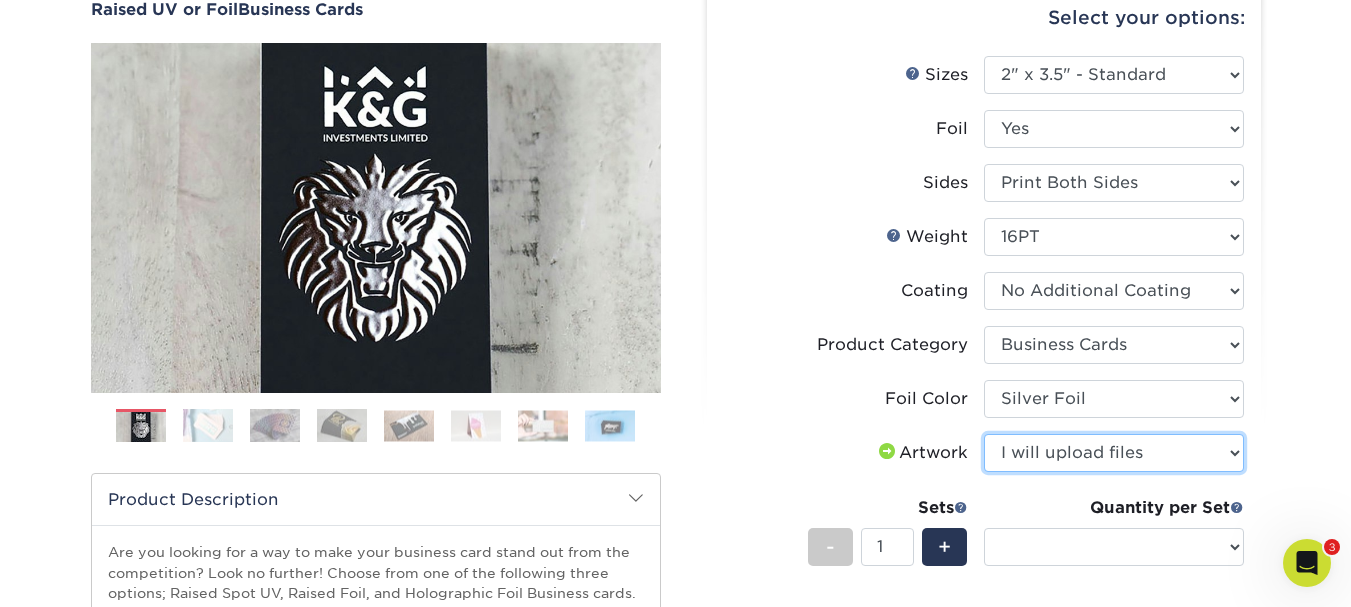 click on "Please Select I will upload files I need a design - $100" at bounding box center (1114, 453) 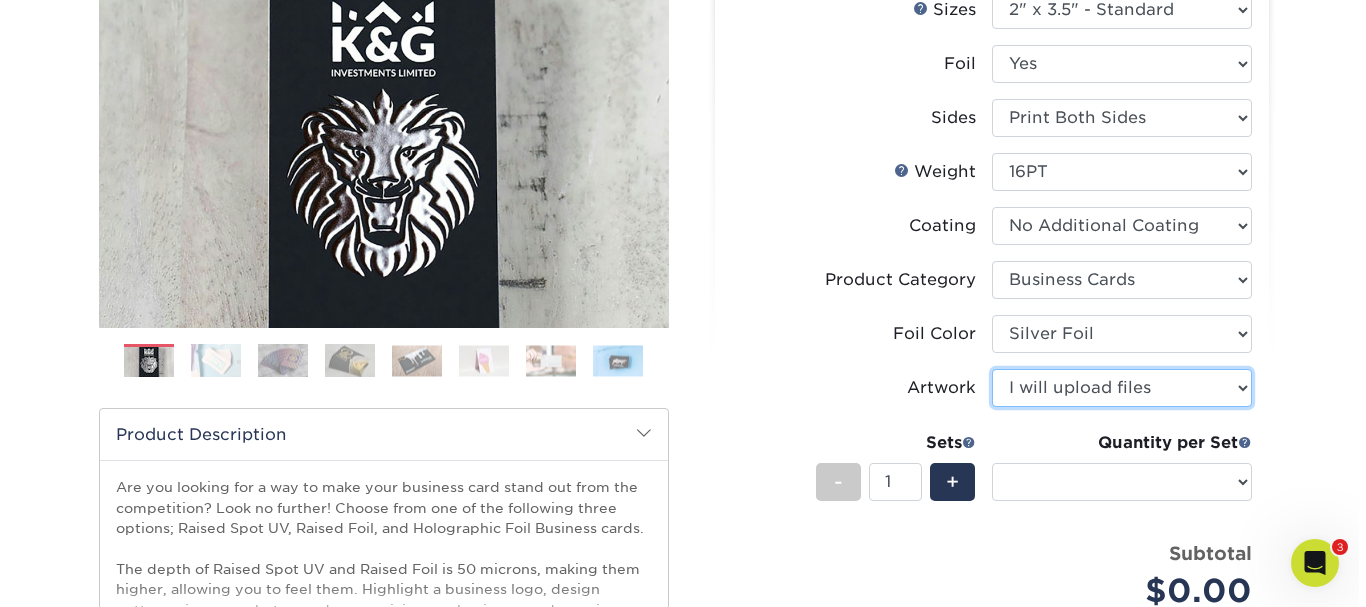 scroll, scrollTop: 300, scrollLeft: 0, axis: vertical 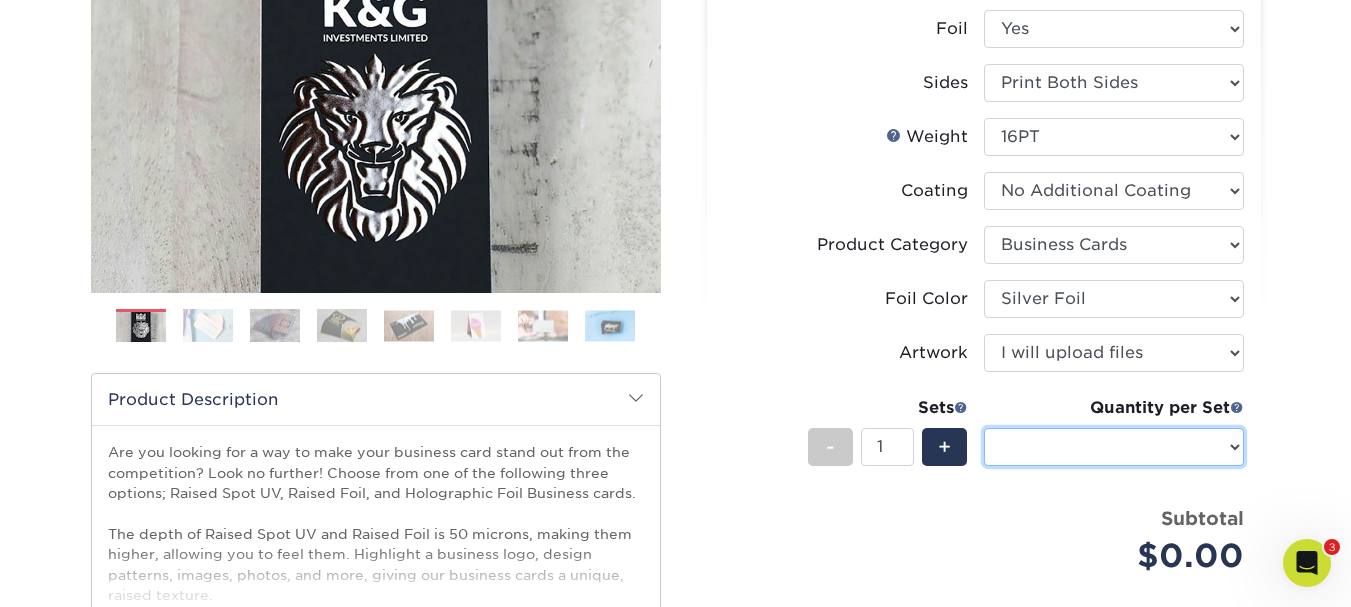 click on "Sizes Help Sizes" at bounding box center (1114, 447) 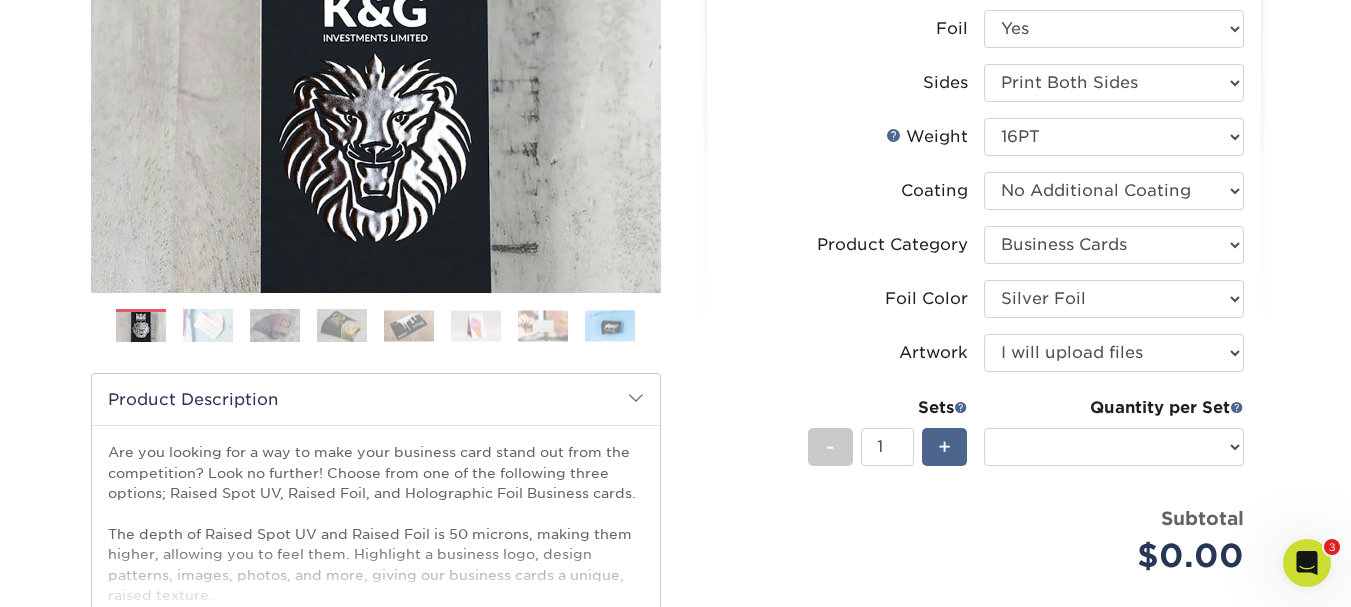 click on "+" at bounding box center [944, 447] 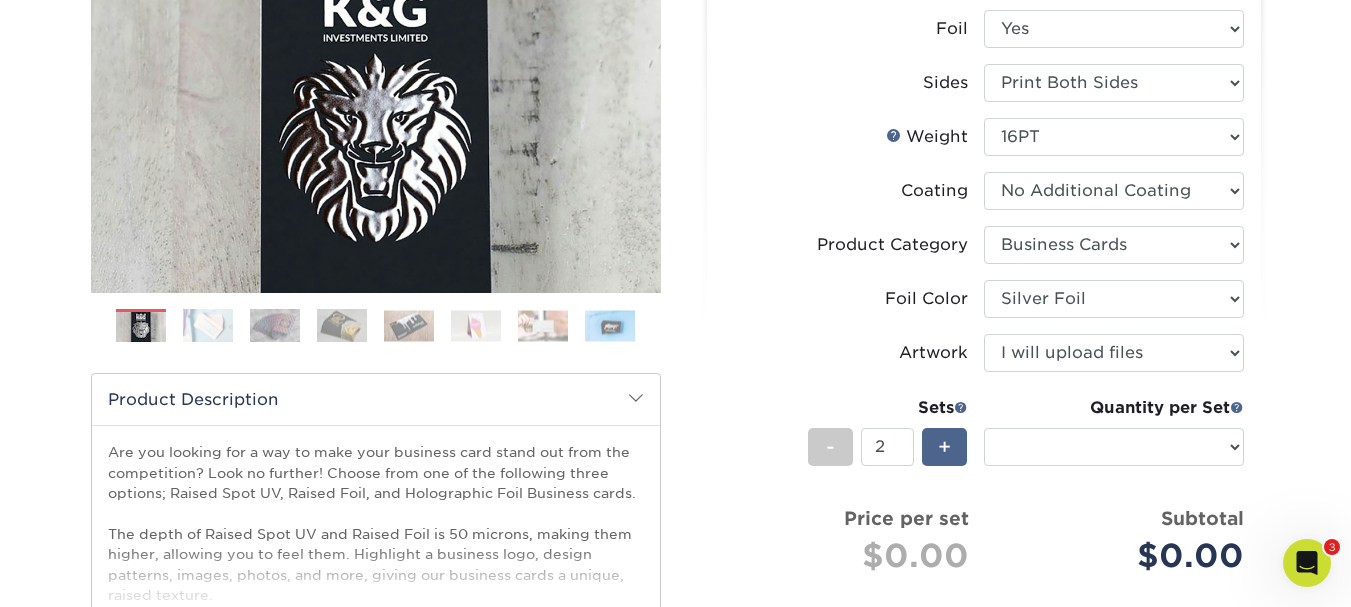 click on "+" at bounding box center [944, 447] 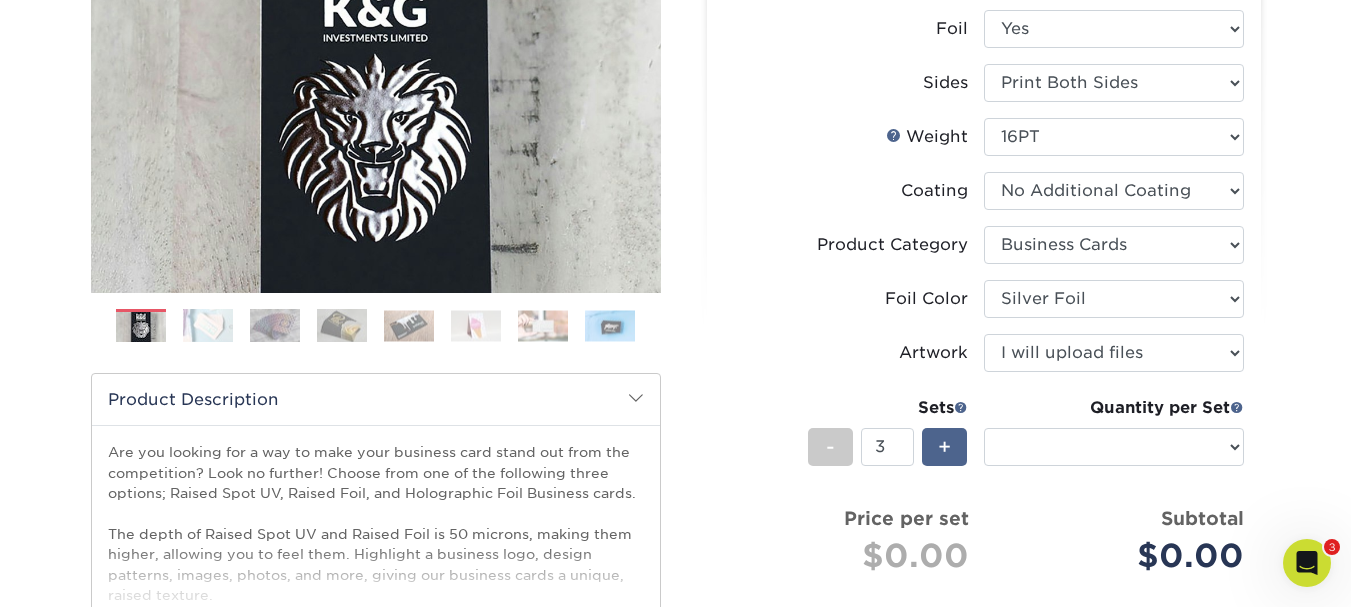click on "+" at bounding box center (944, 447) 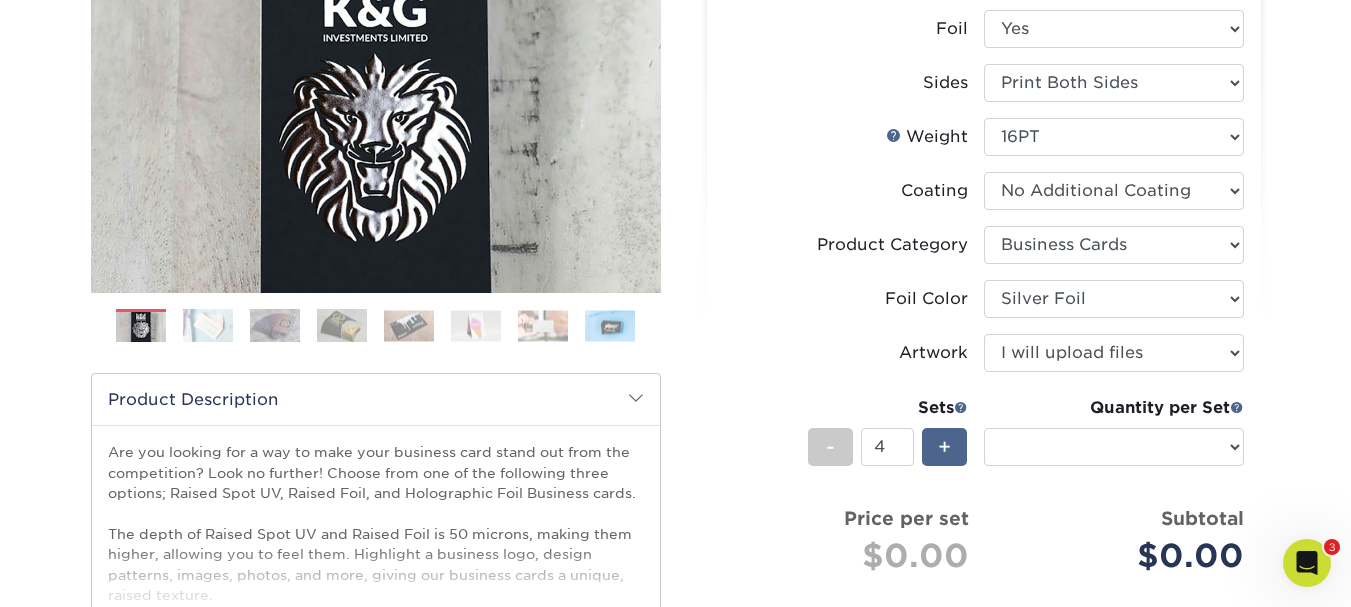 click on "+" at bounding box center (944, 447) 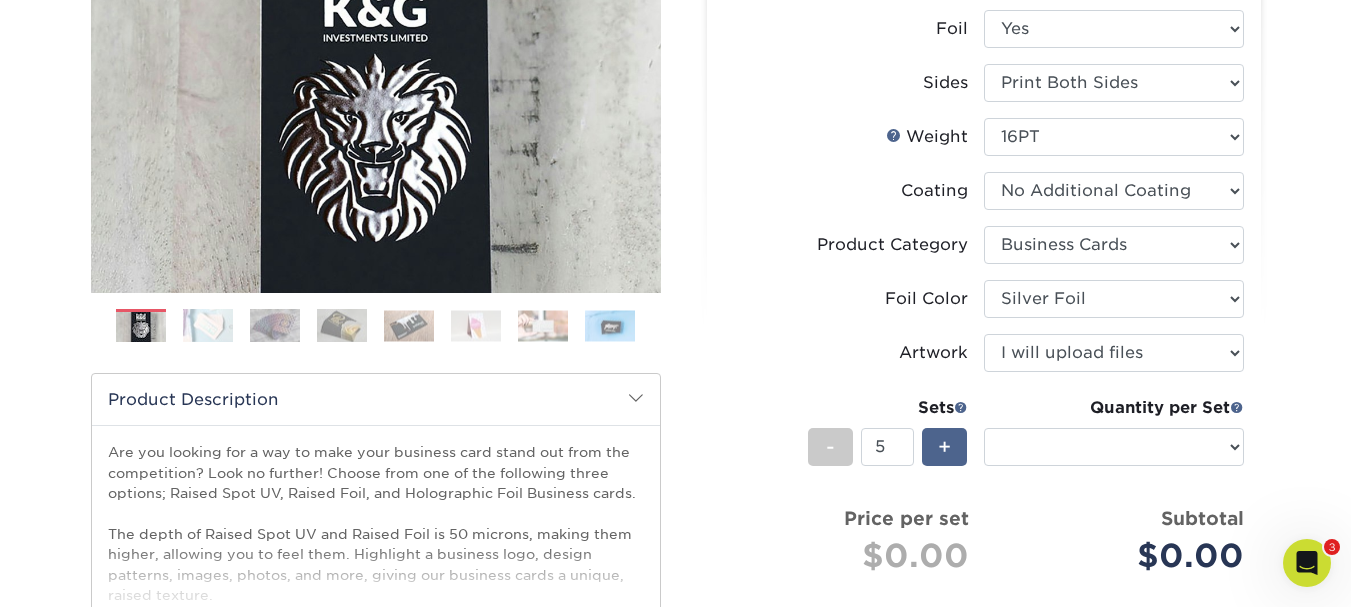 click on "+" at bounding box center [944, 447] 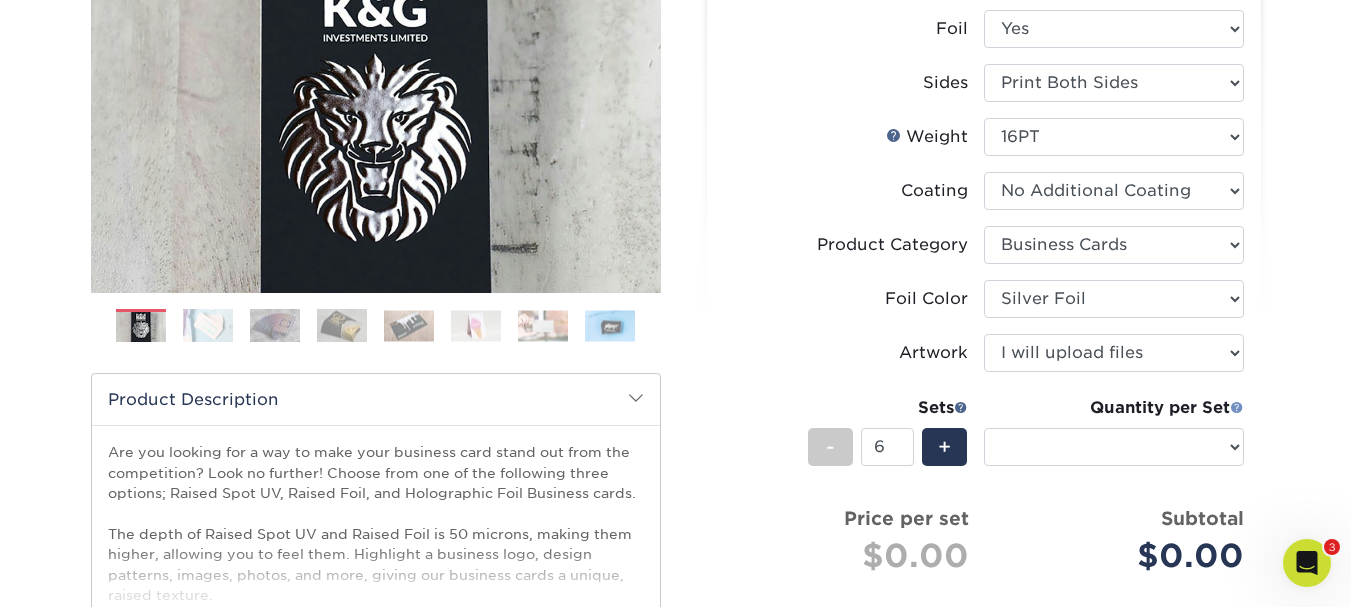 click at bounding box center [1237, 407] 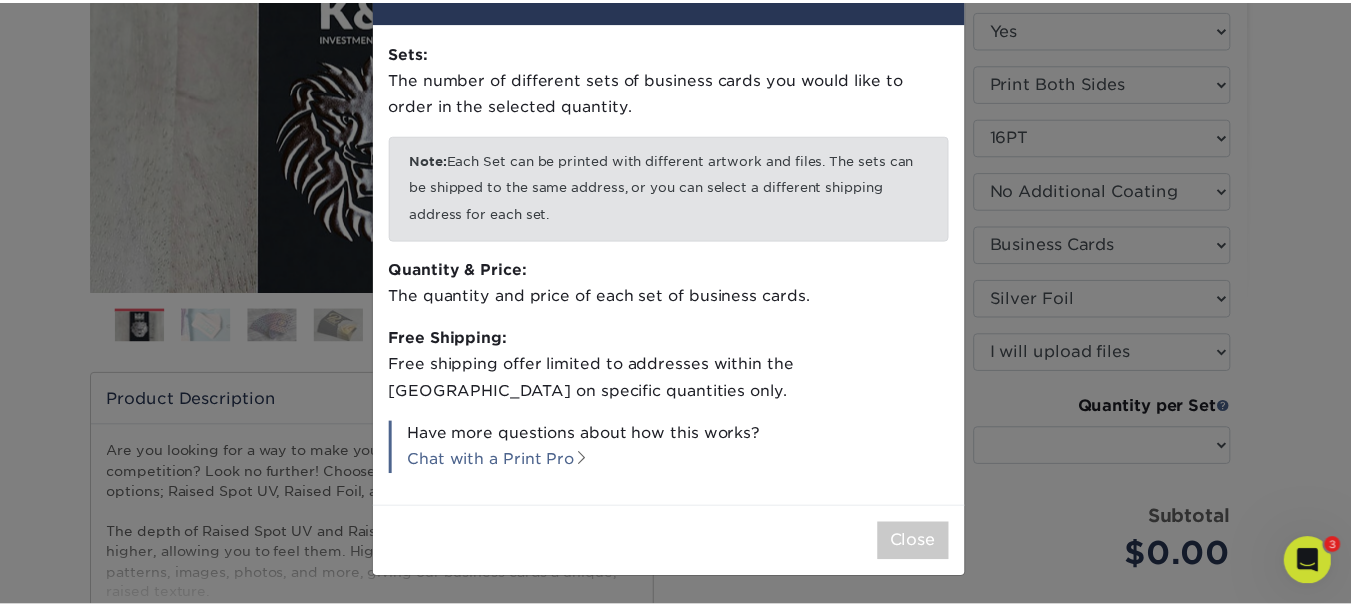 scroll, scrollTop: 0, scrollLeft: 0, axis: both 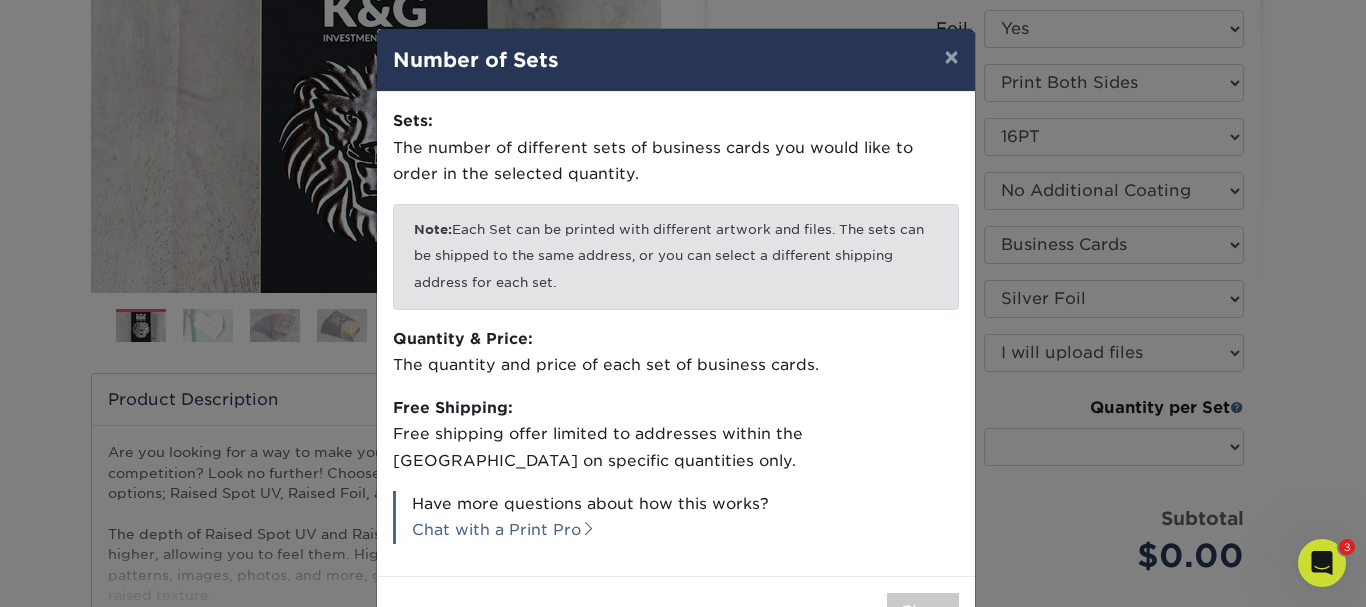 click on "×
Number of Sets
Sets: The number of different sets of business cards you would like to order in the selected quantity.
Note:  Each Set can be printed with different artwork and files. The sets can be shipped to the same address, or you can select a different shipping address for each set.
Quantity & Price: The quantity and price of each set of business cards.
Free Shipping: Free shipping offer limited to addresses within the [GEOGRAPHIC_DATA] on specific quantities only.
Have more questions about how this works? Chat with a Print Pro
Close" at bounding box center (683, 303) 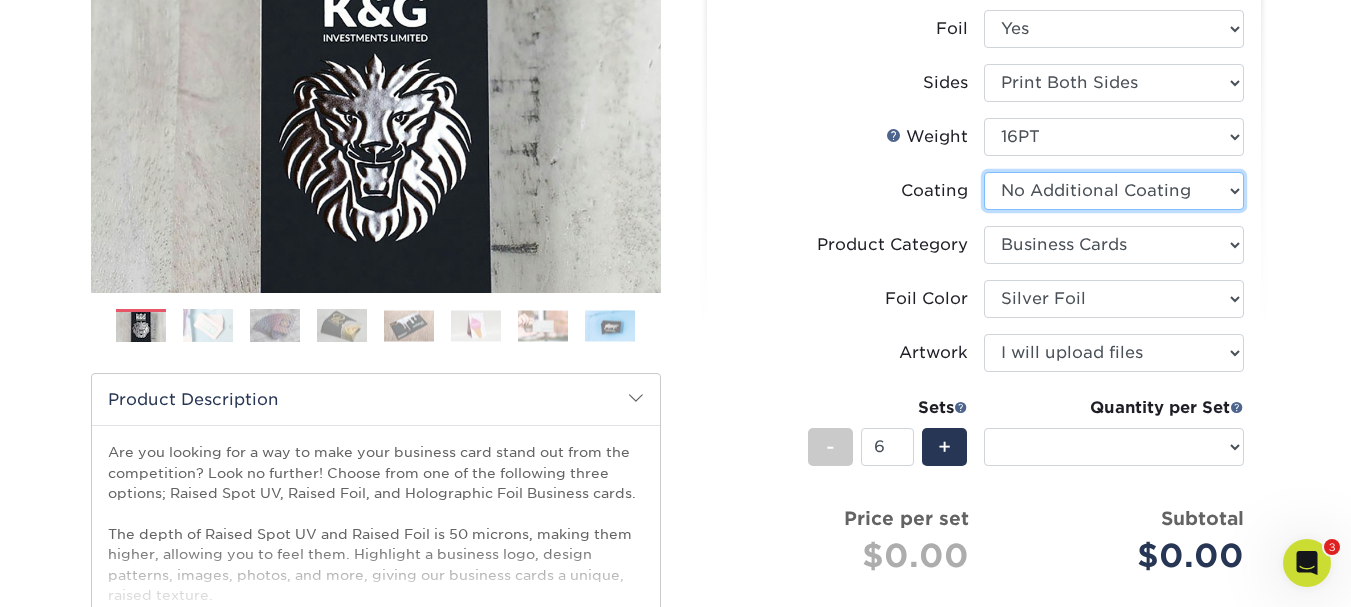 click at bounding box center (1114, 191) 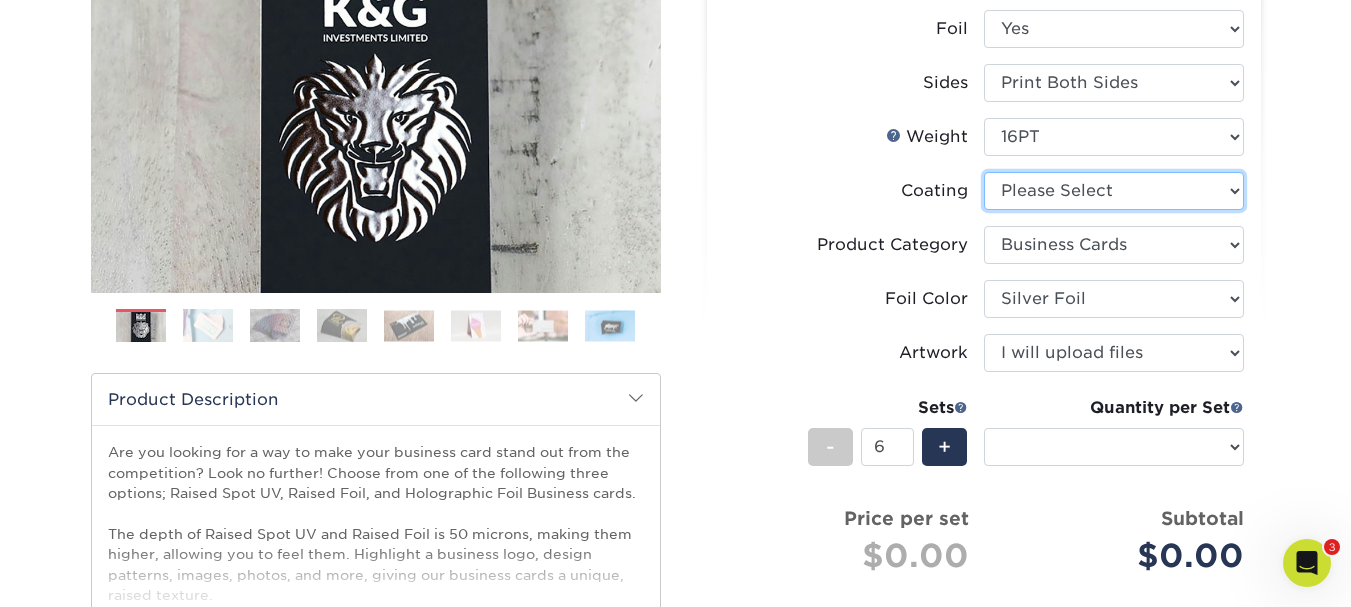 click at bounding box center (1114, 191) 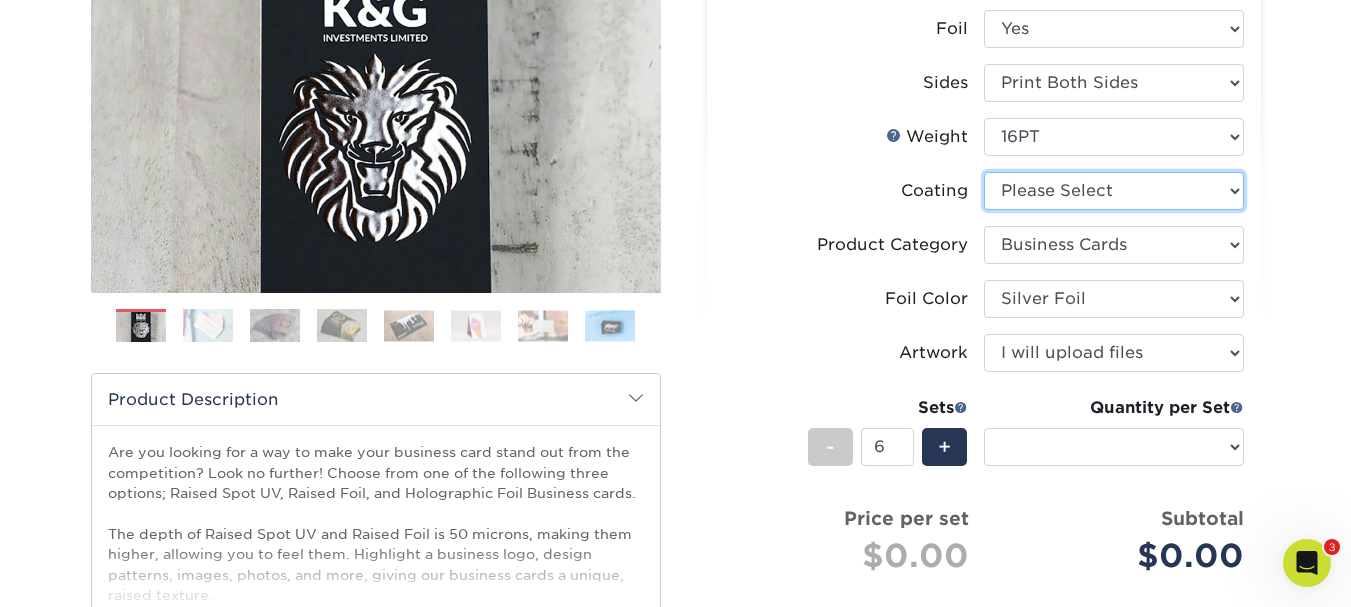 select on "-1" 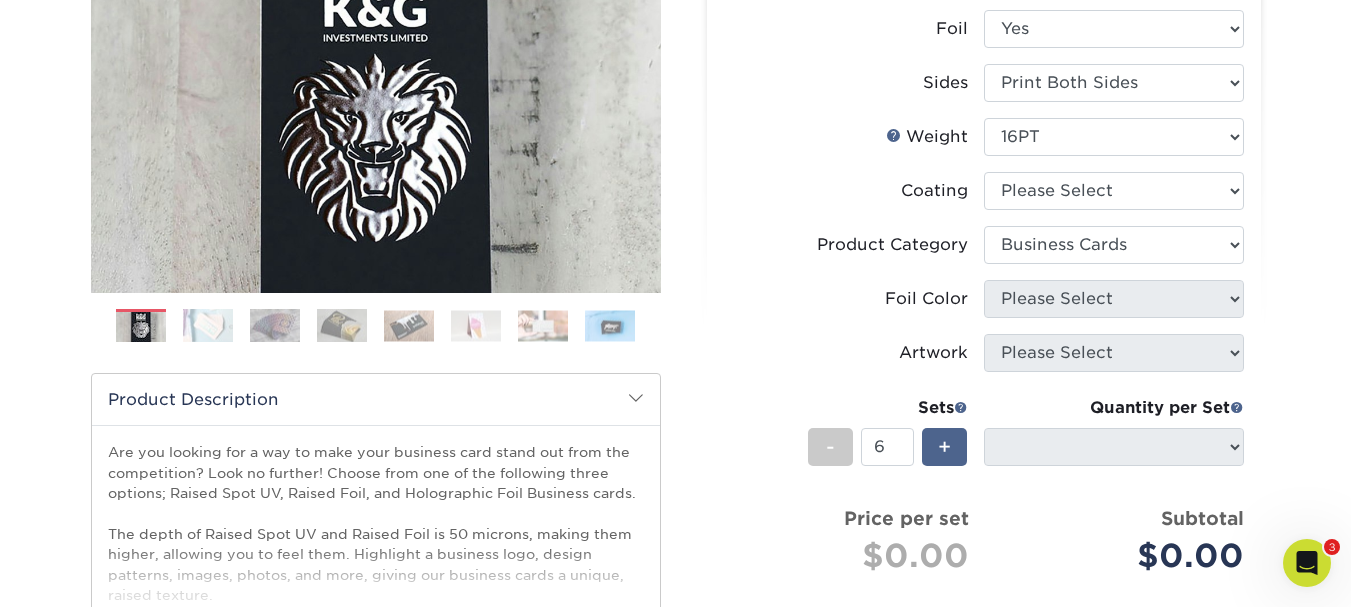 click on "+" at bounding box center [944, 447] 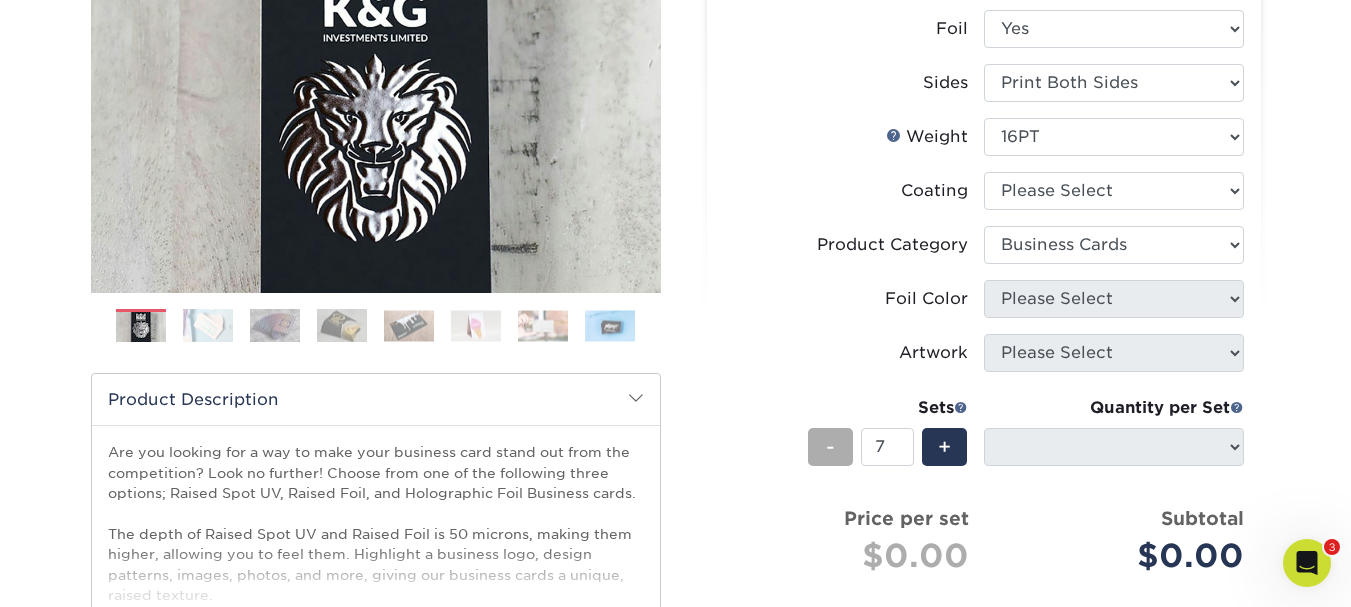 click on "-" at bounding box center (830, 447) 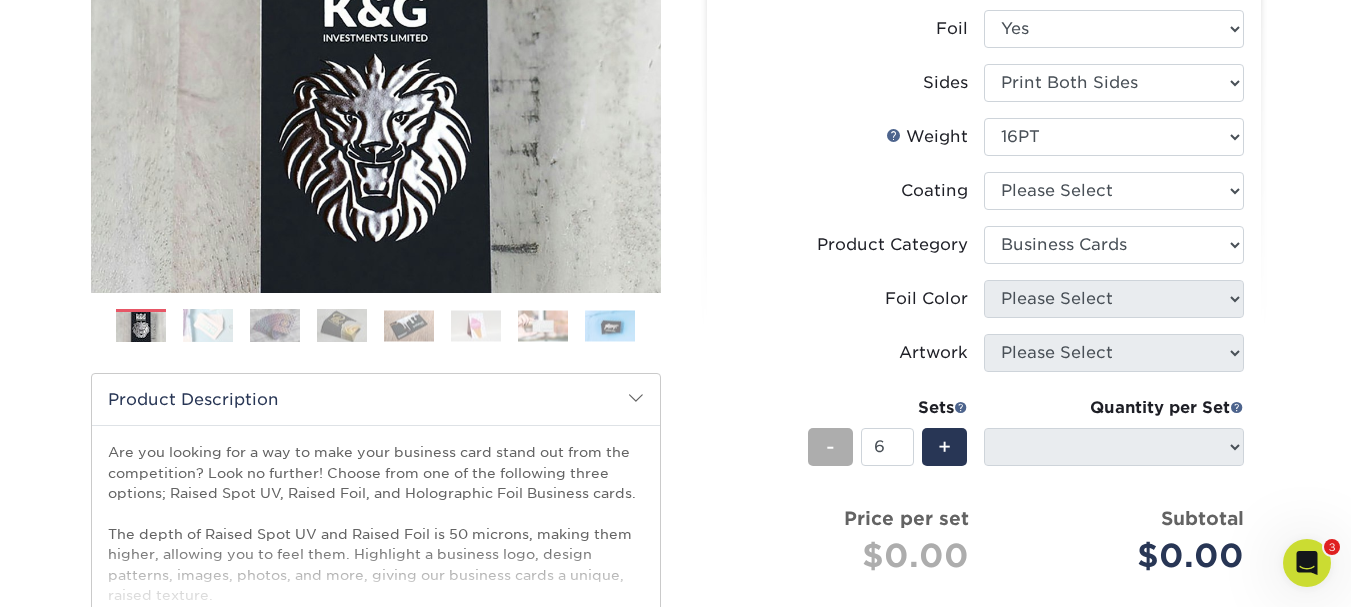 click on "-" at bounding box center [830, 447] 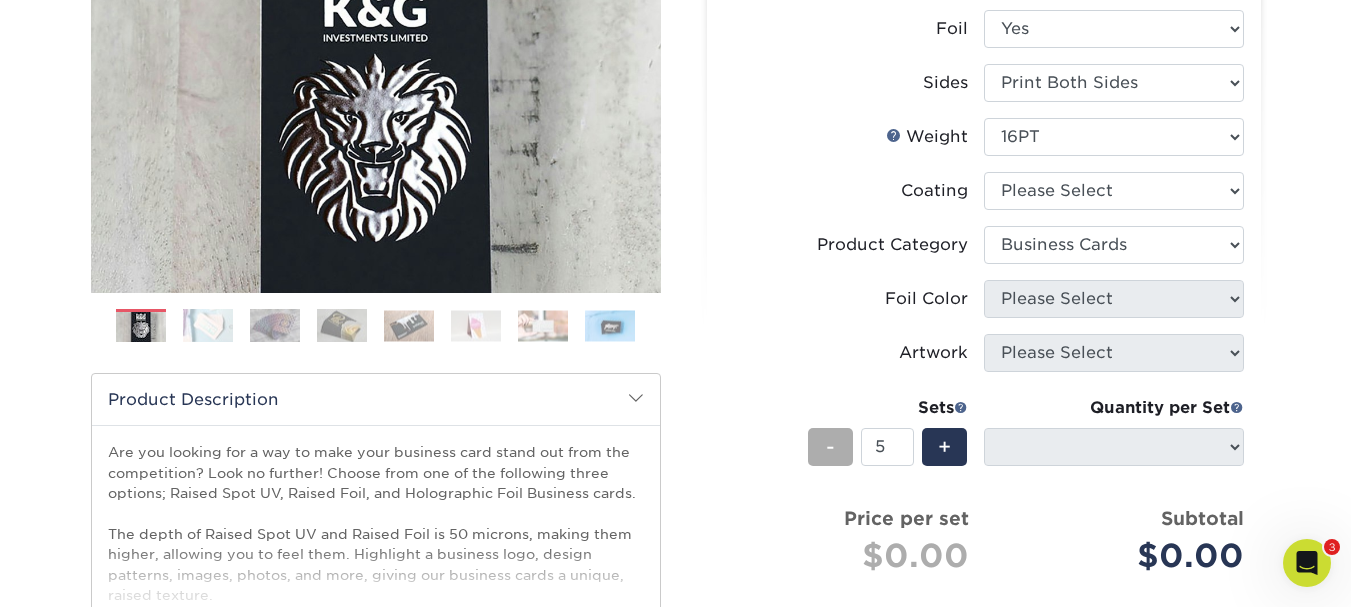click on "-" at bounding box center [830, 447] 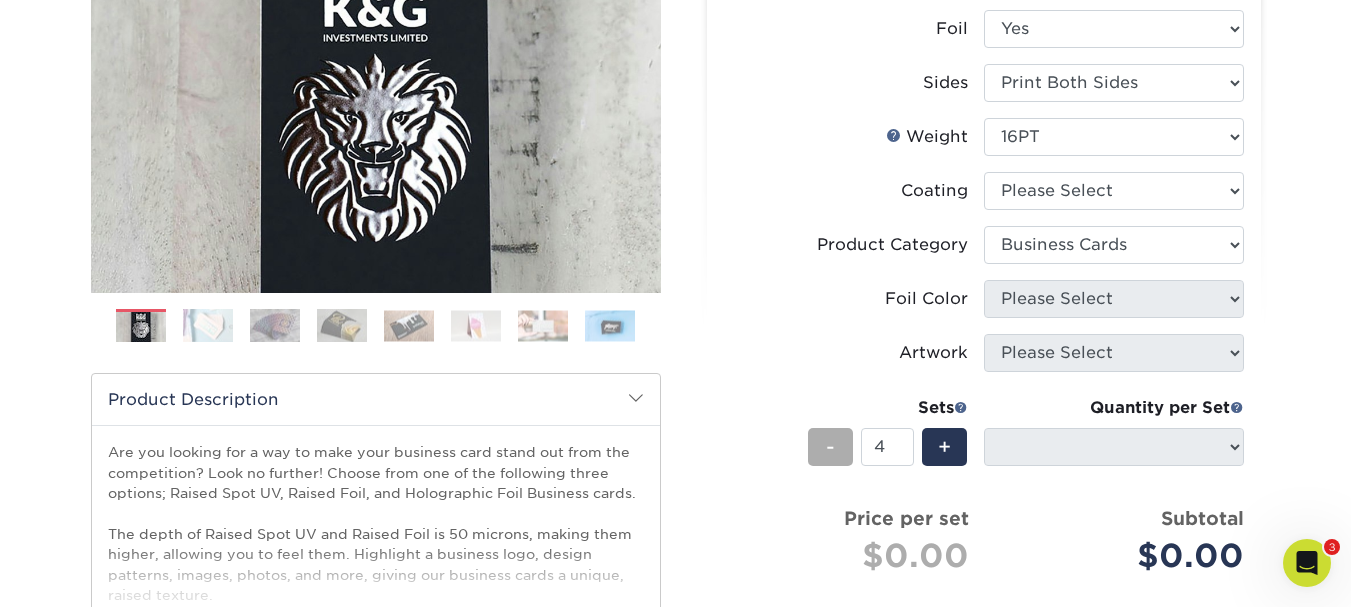 click on "-" at bounding box center [830, 447] 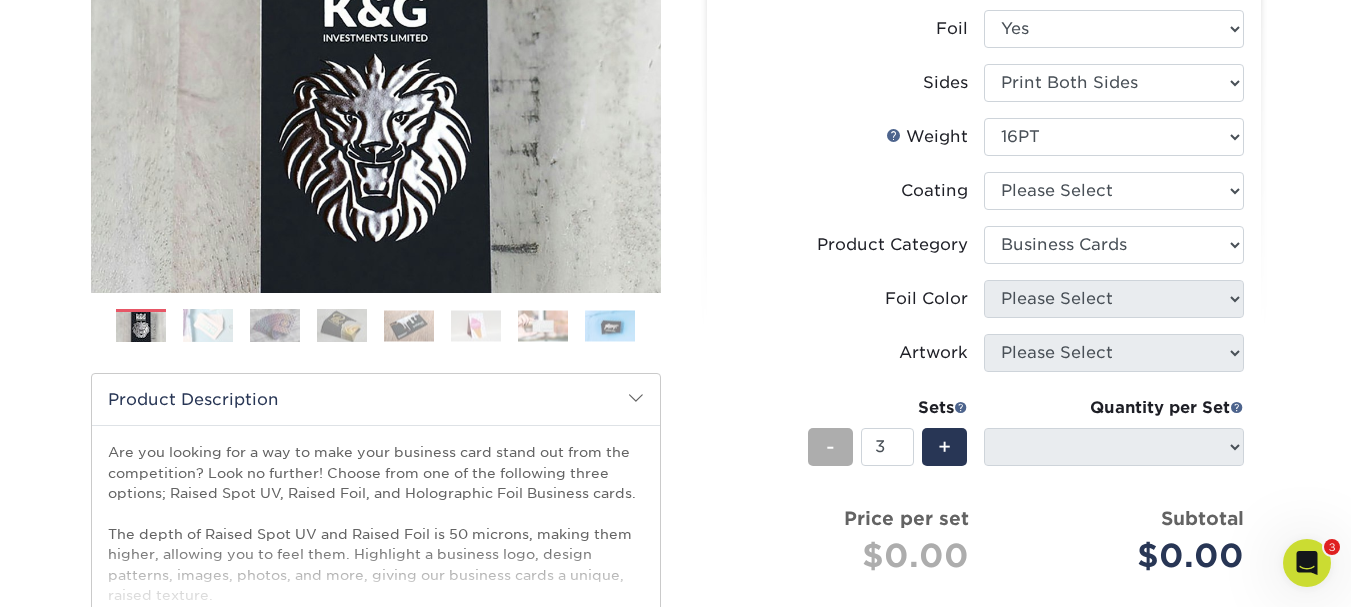 click on "-" at bounding box center (830, 447) 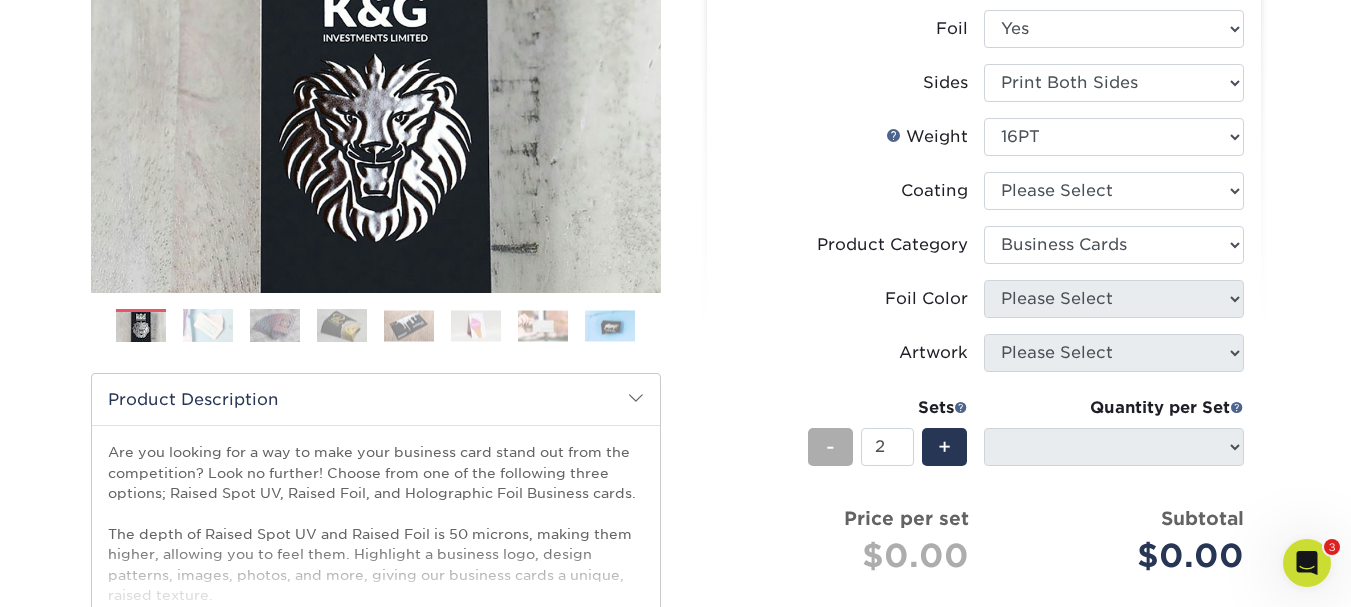 click on "-" at bounding box center [830, 447] 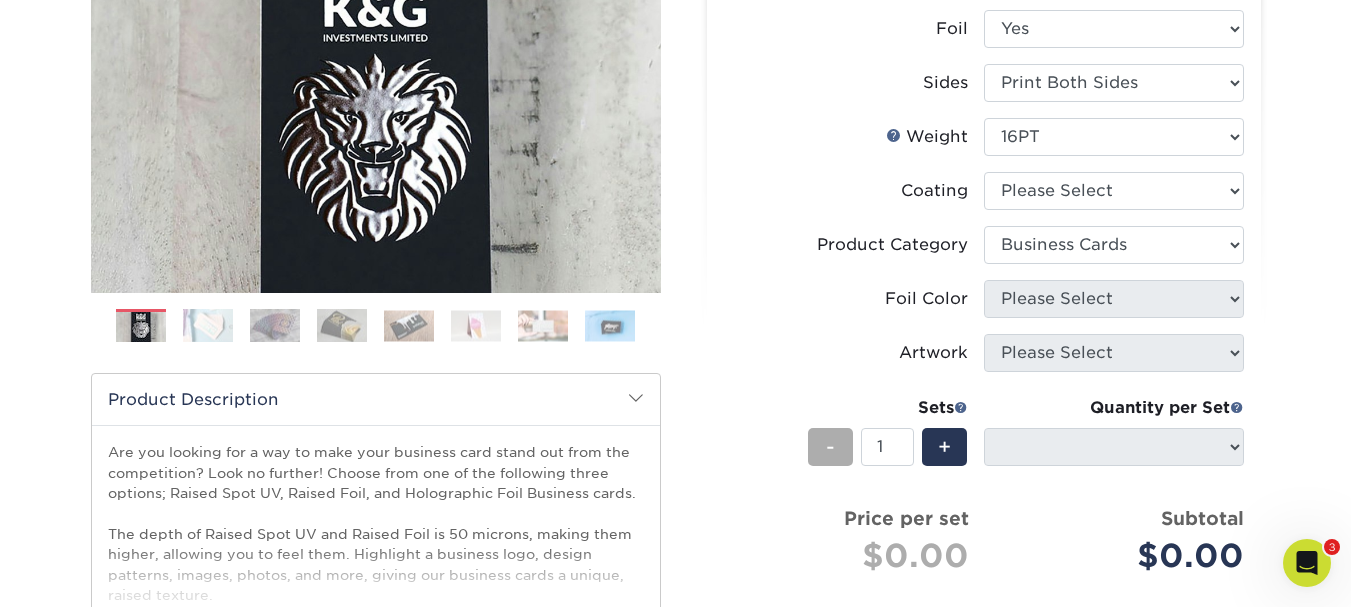click on "-" at bounding box center (830, 447) 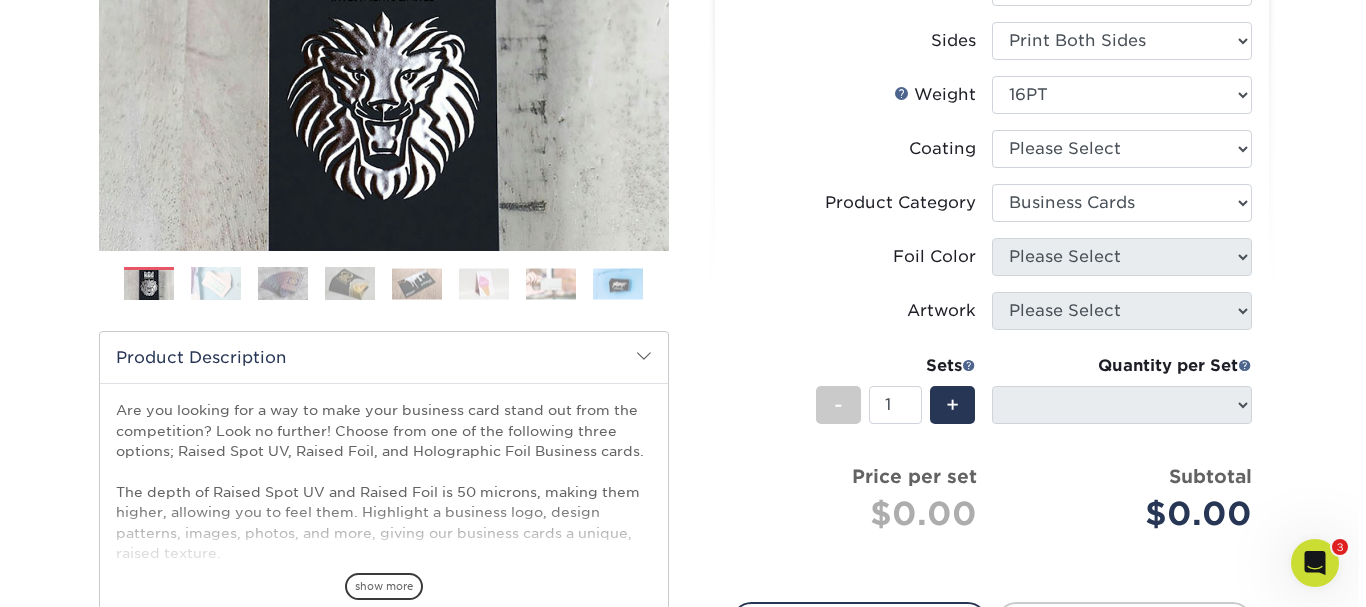 scroll, scrollTop: 400, scrollLeft: 0, axis: vertical 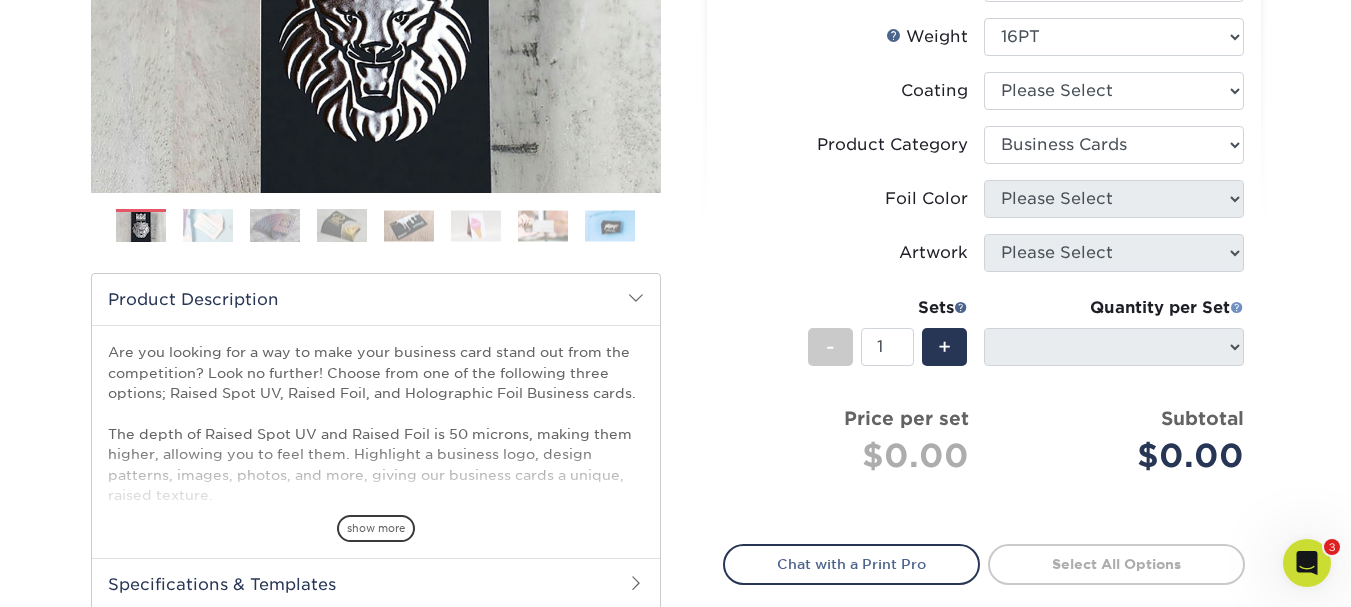 click at bounding box center [1237, 307] 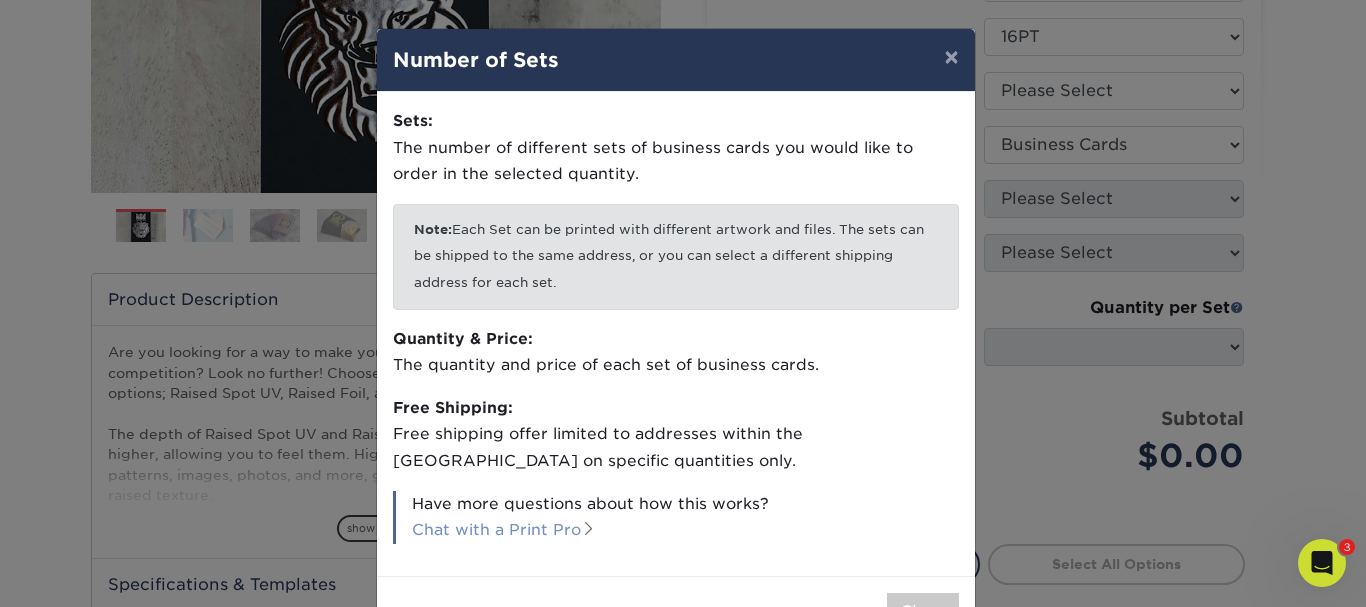 click on "Chat with a Print Pro" at bounding box center (504, 529) 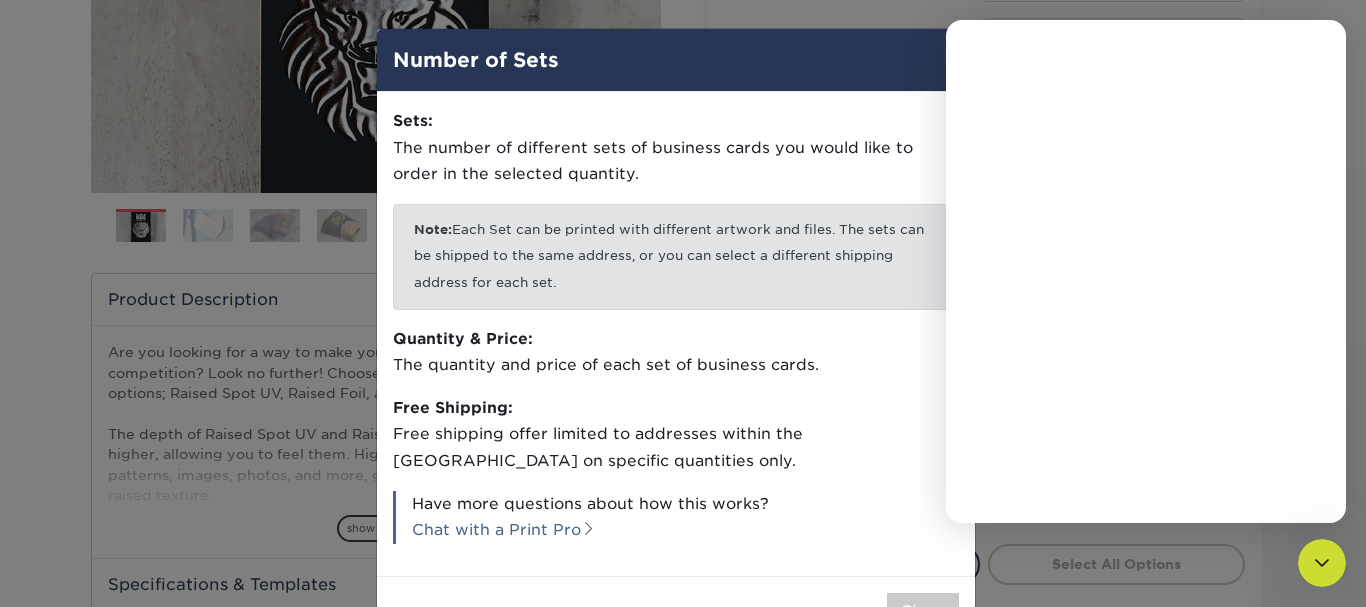 scroll, scrollTop: 0, scrollLeft: 0, axis: both 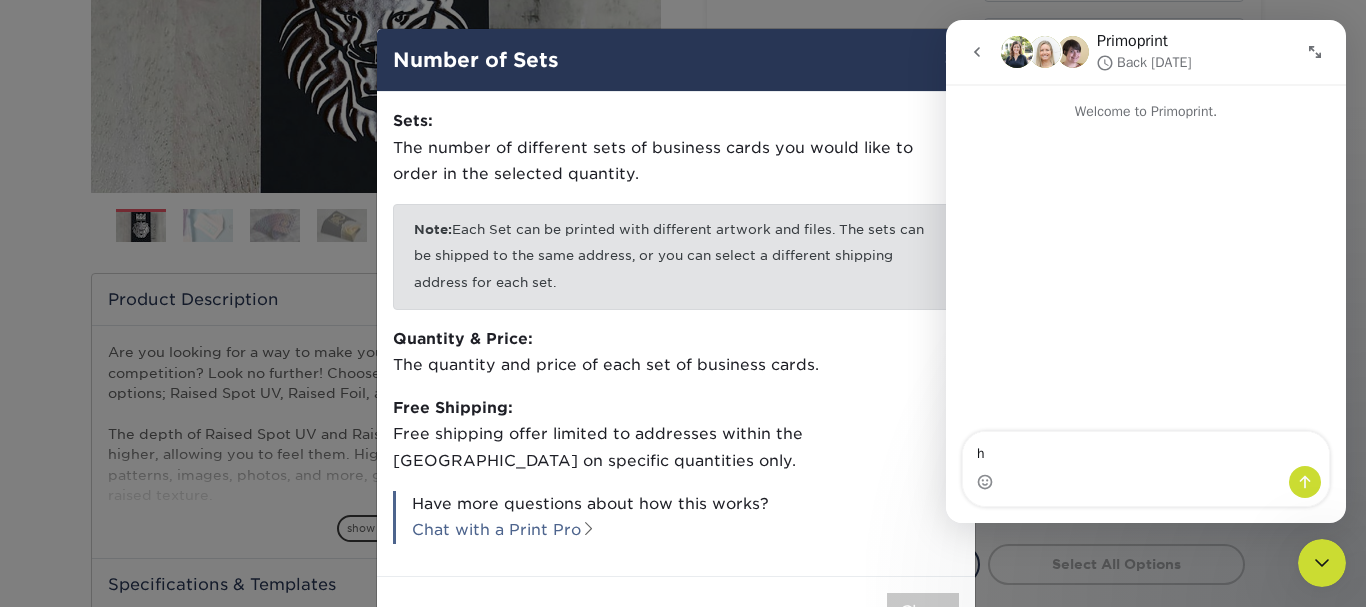 type on "hi" 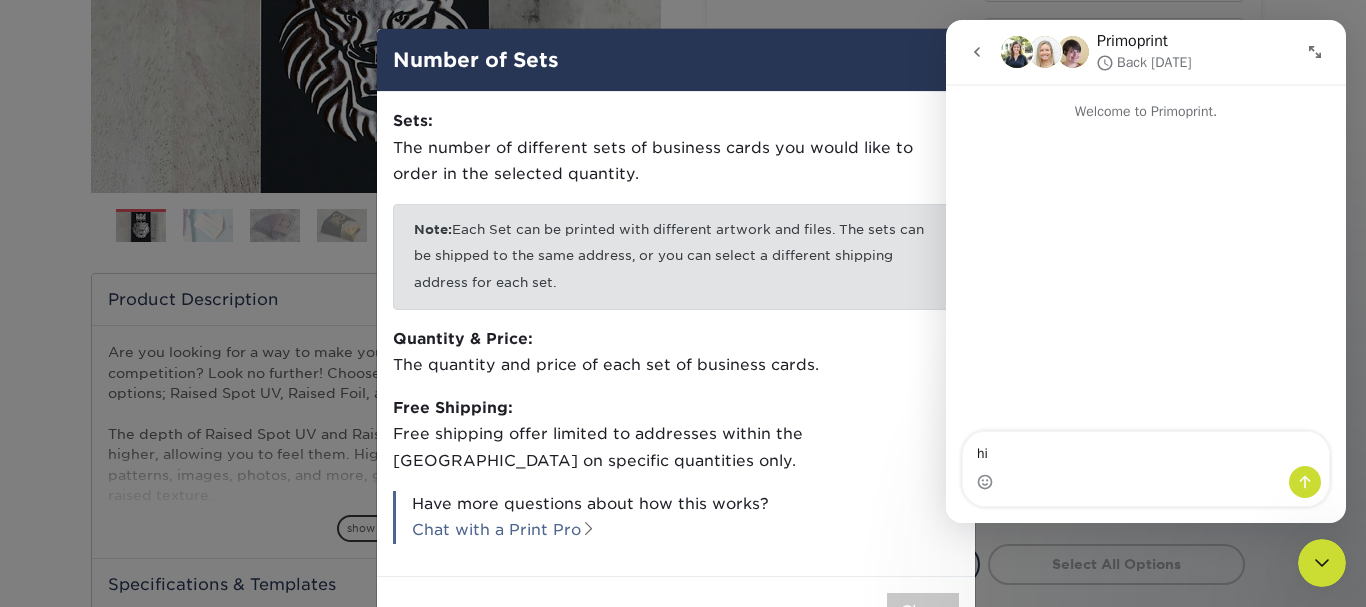 type 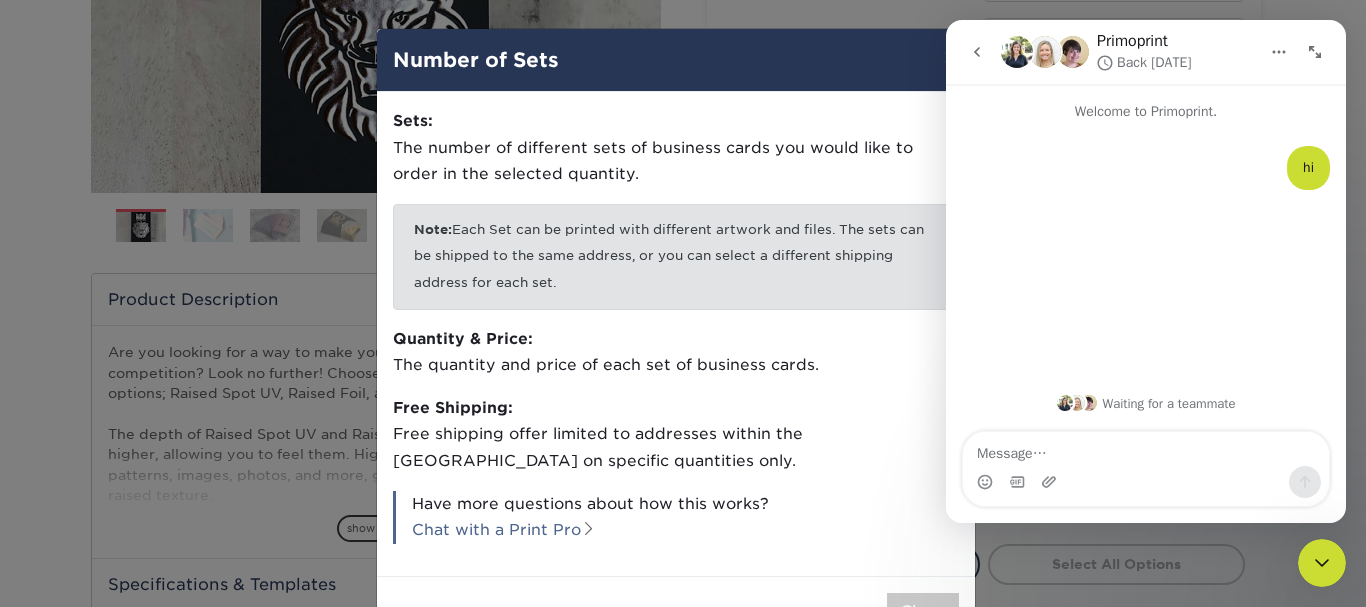 click at bounding box center (1315, 52) 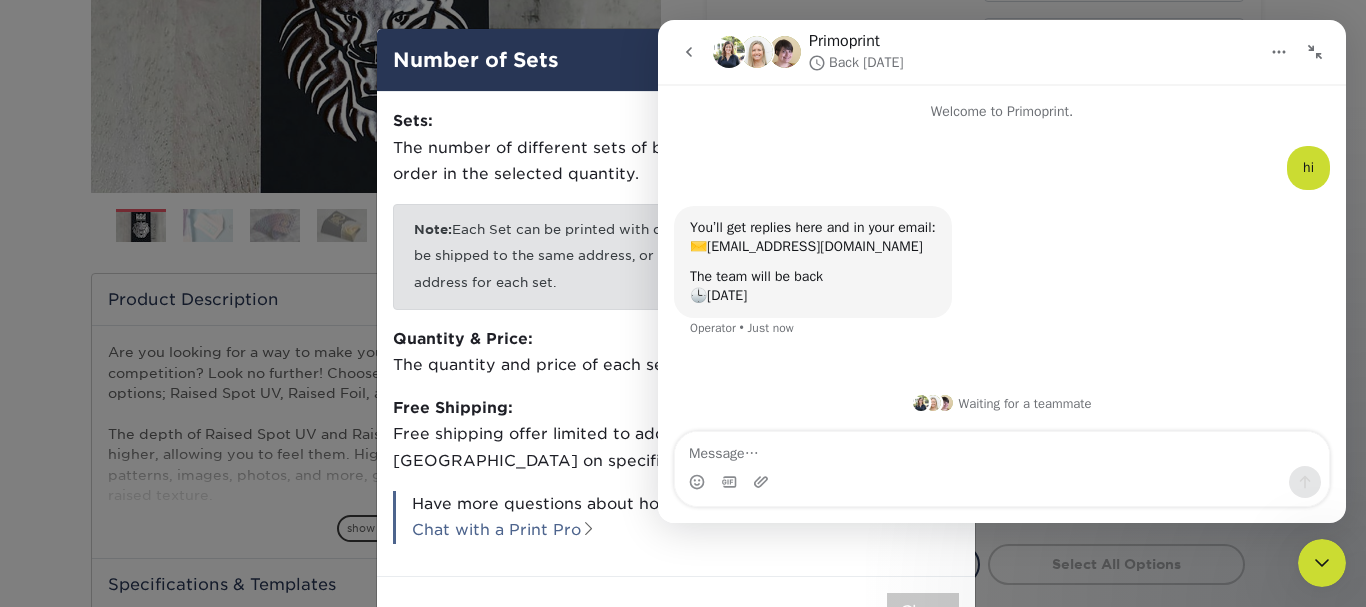 click 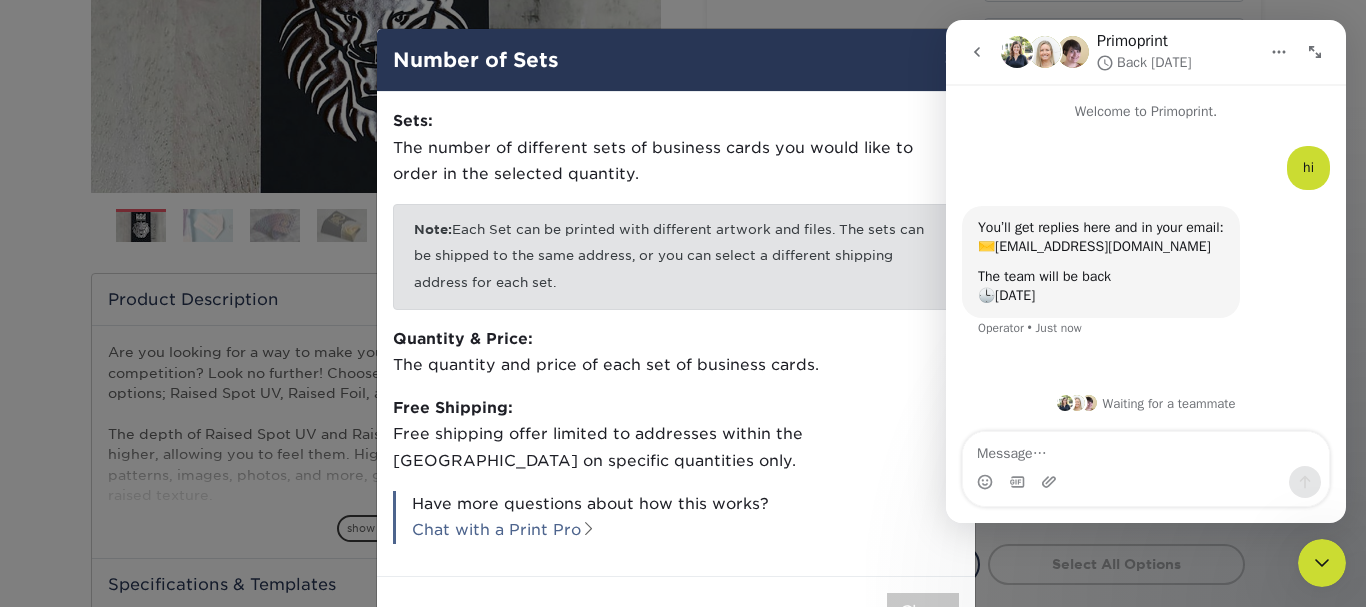 scroll, scrollTop: 4, scrollLeft: 0, axis: vertical 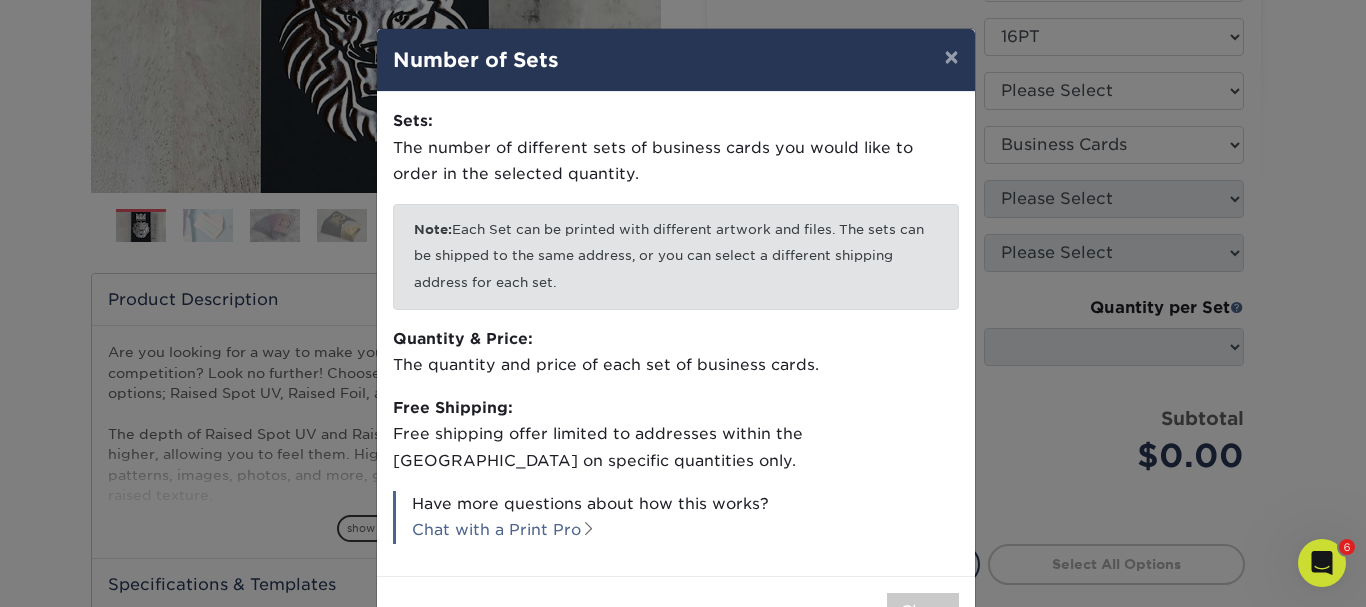 click 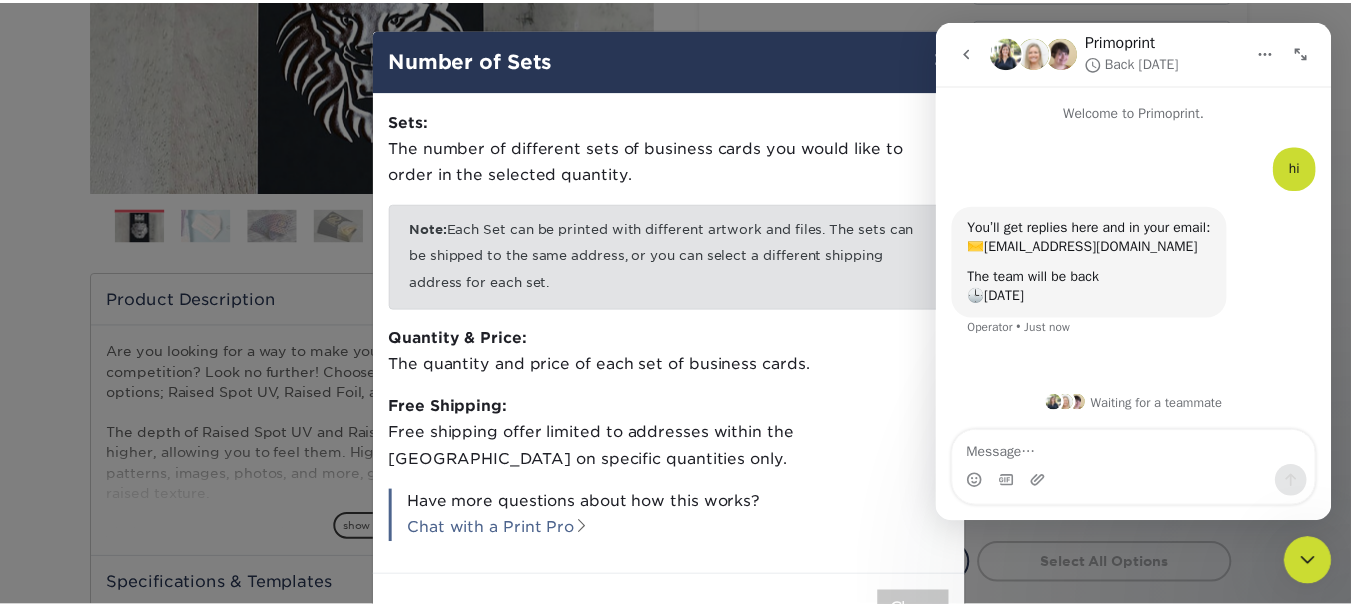 scroll, scrollTop: 4, scrollLeft: 0, axis: vertical 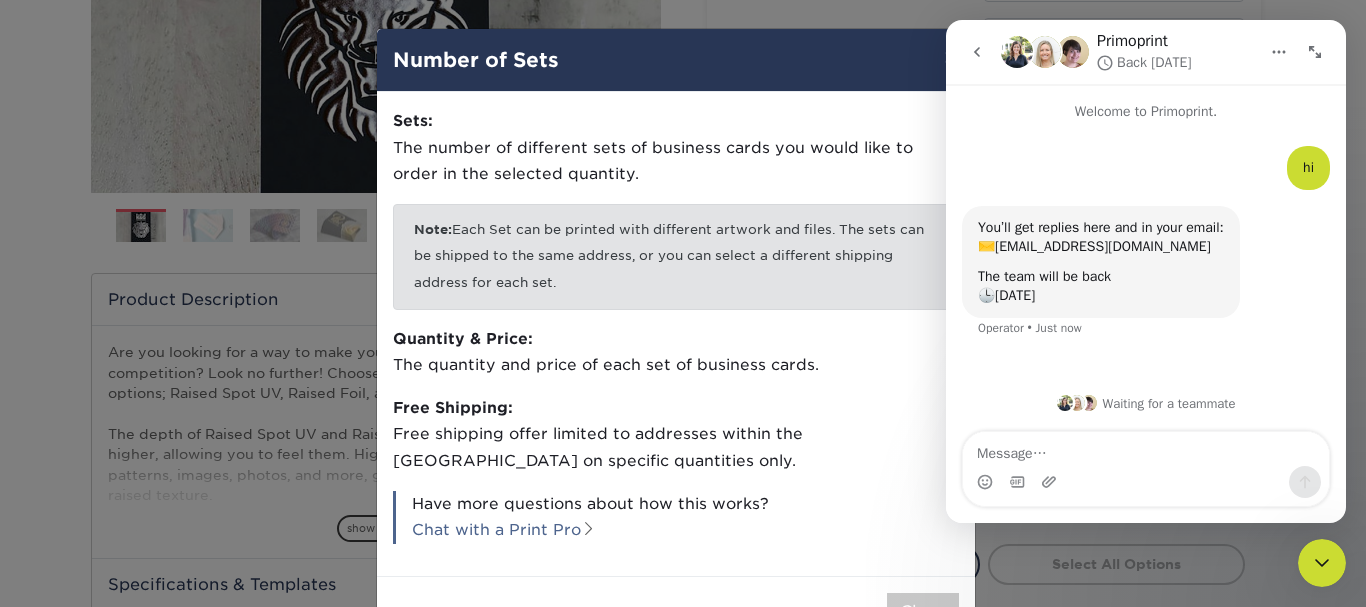 click on "×
Number of Sets" at bounding box center [676, 60] 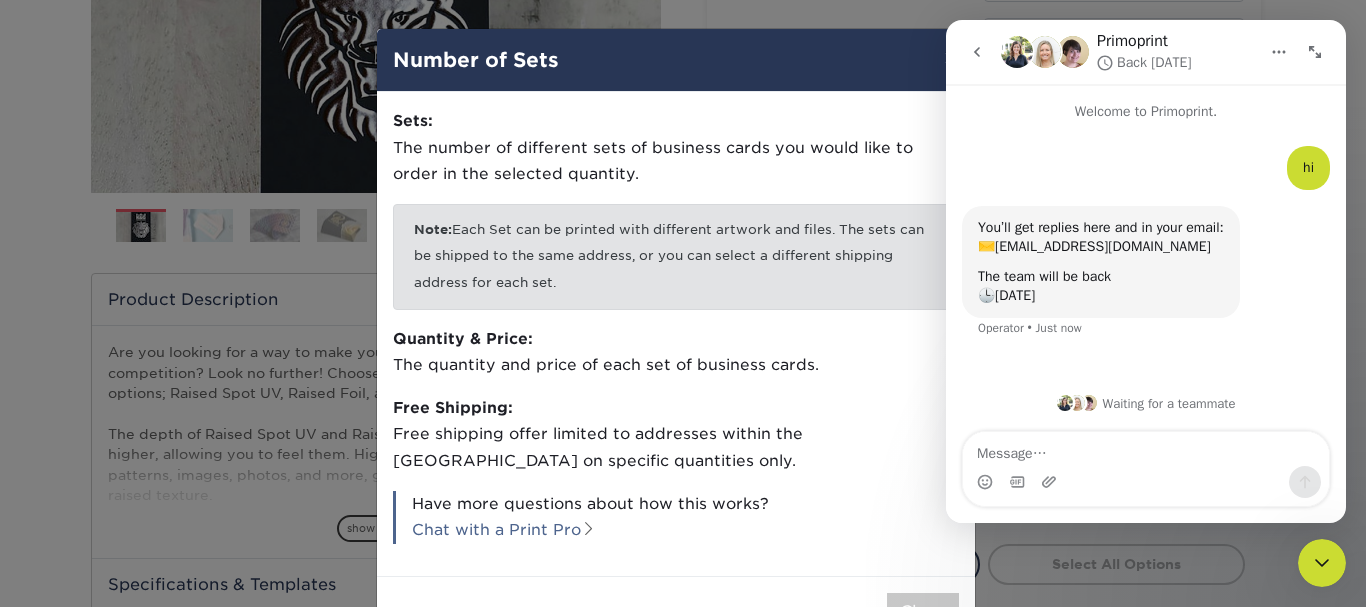 click on "×" at bounding box center [951, 57] 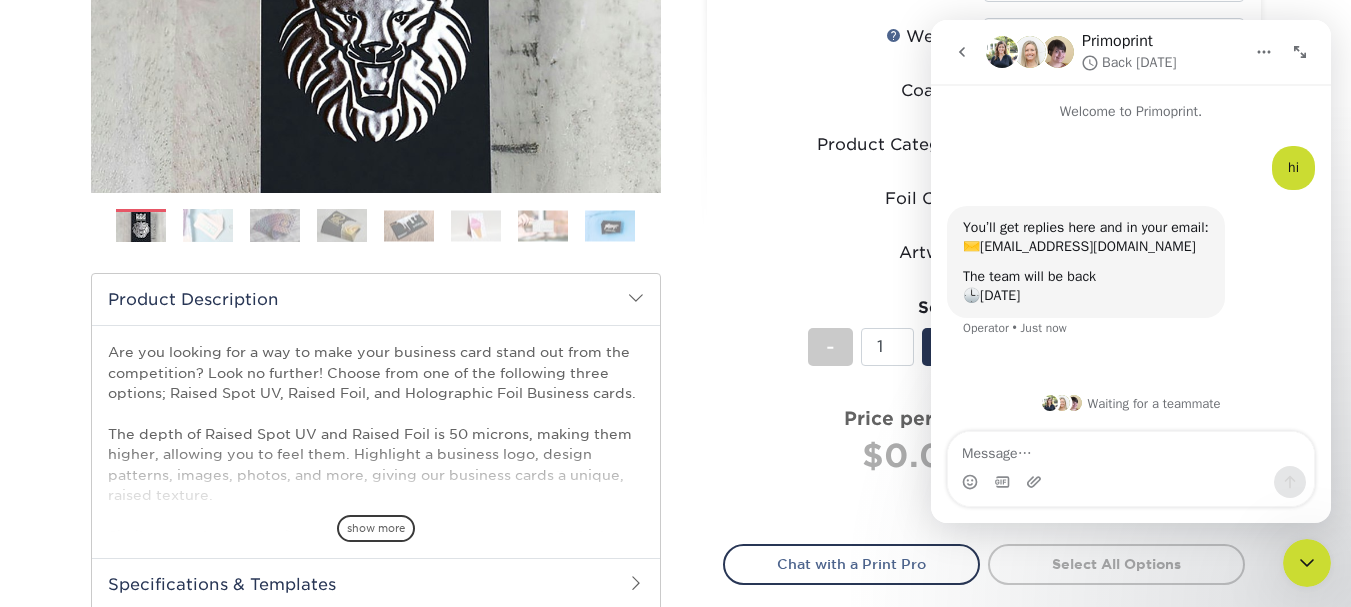 click at bounding box center (1300, 52) 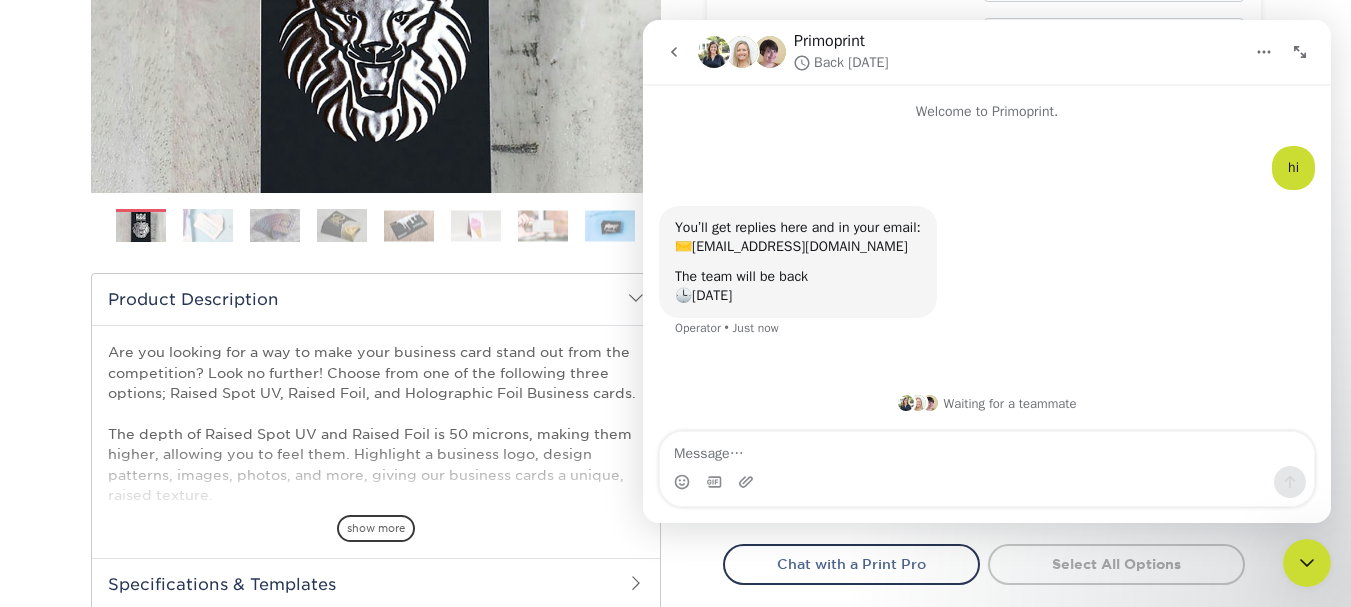 scroll, scrollTop: 0, scrollLeft: 0, axis: both 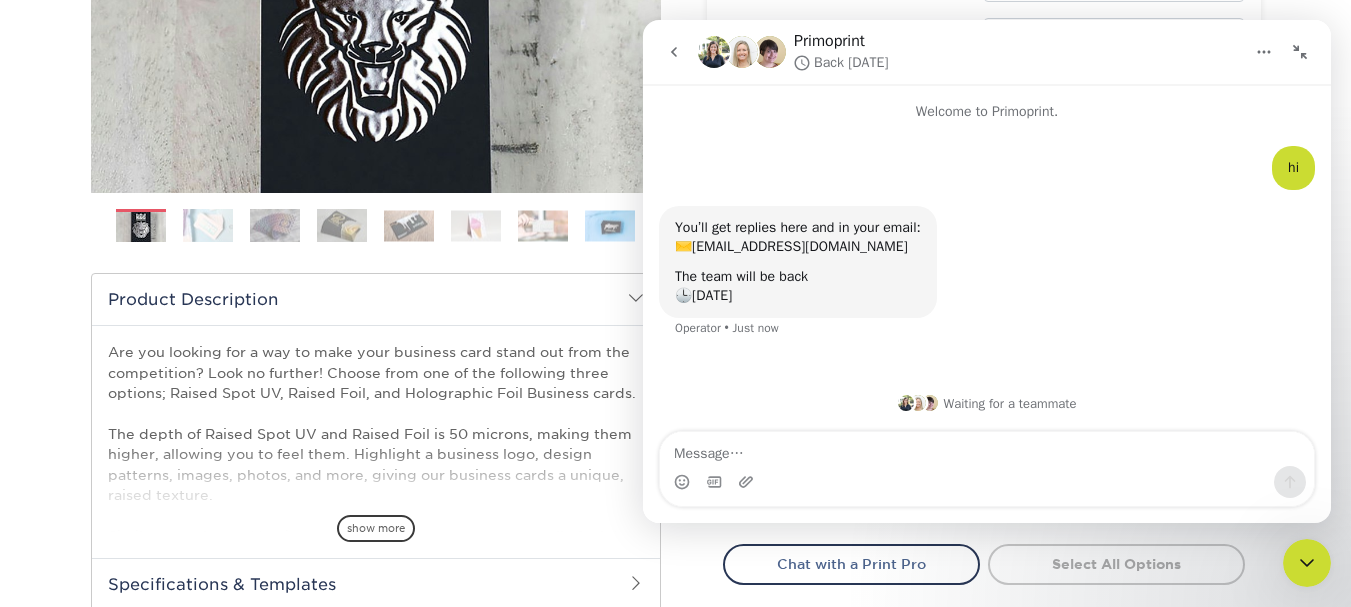 click 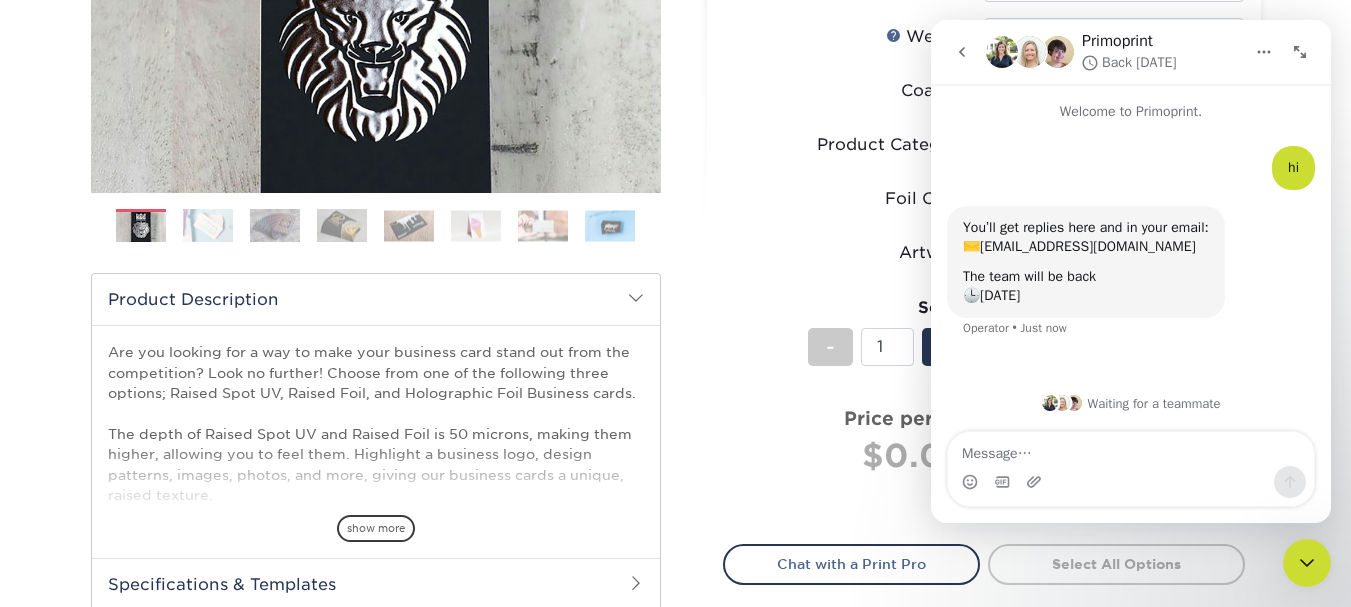 scroll, scrollTop: 4, scrollLeft: 0, axis: vertical 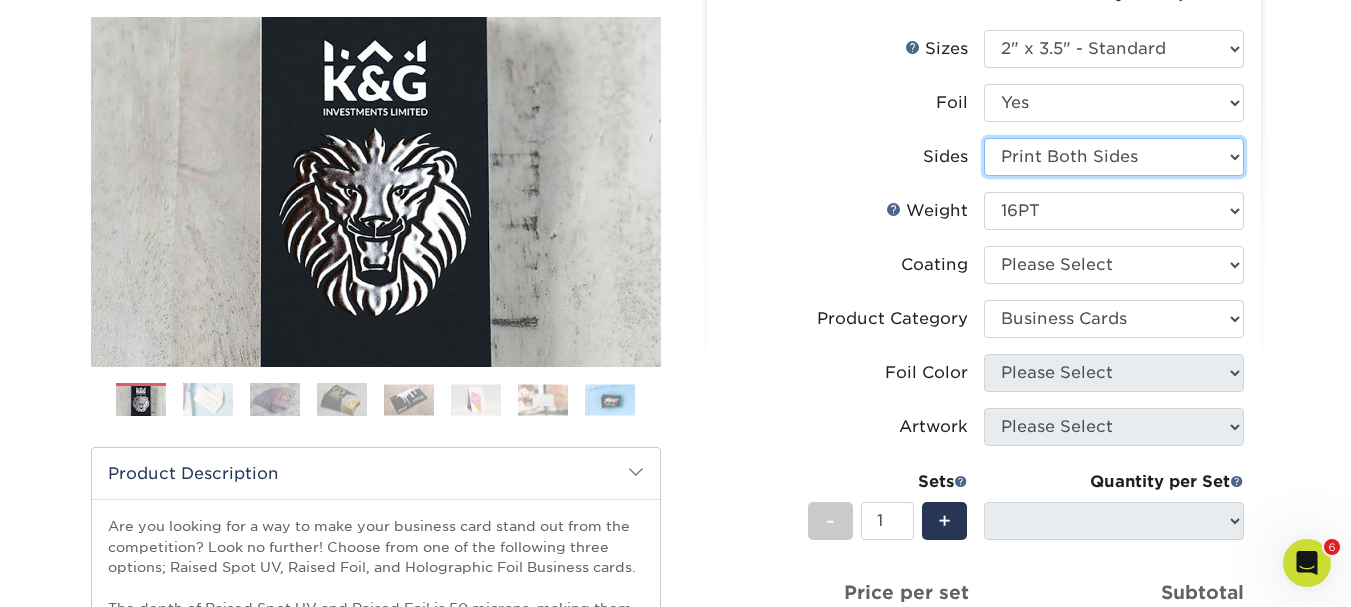 click on "Please Select Print Both Sides Print Both Sides - Foil Both Sides Print Front Only" at bounding box center [1114, 157] 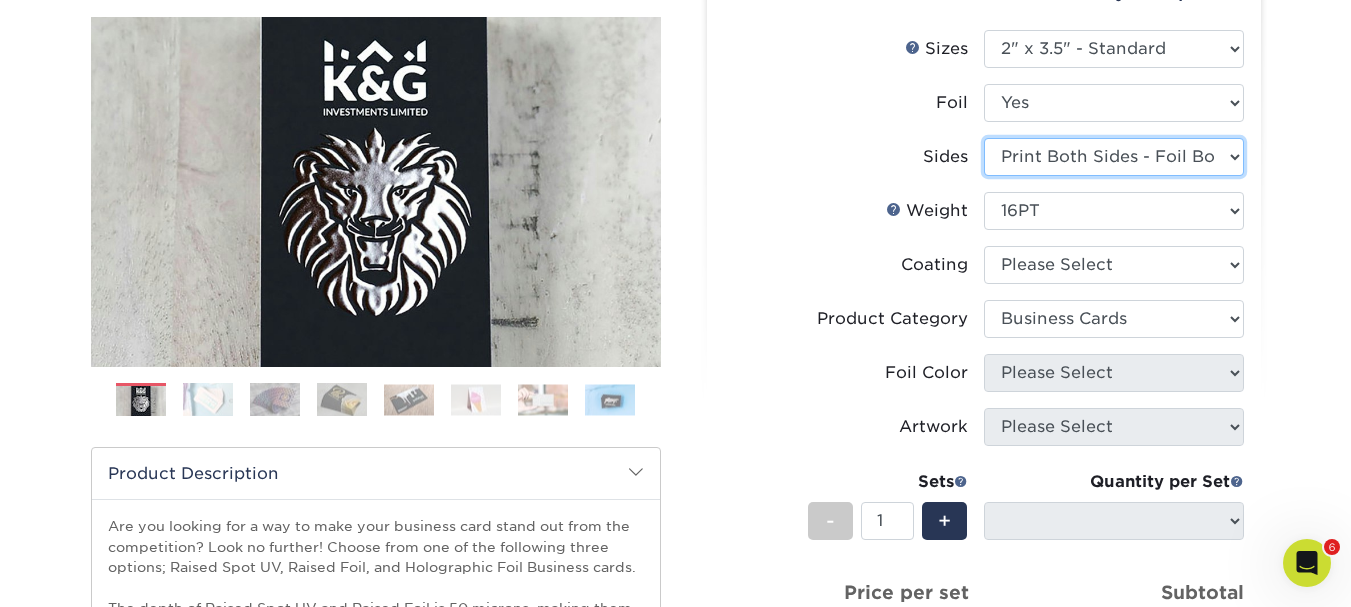 click on "Please Select Print Both Sides Print Both Sides - Foil Both Sides Print Front Only" at bounding box center (1114, 157) 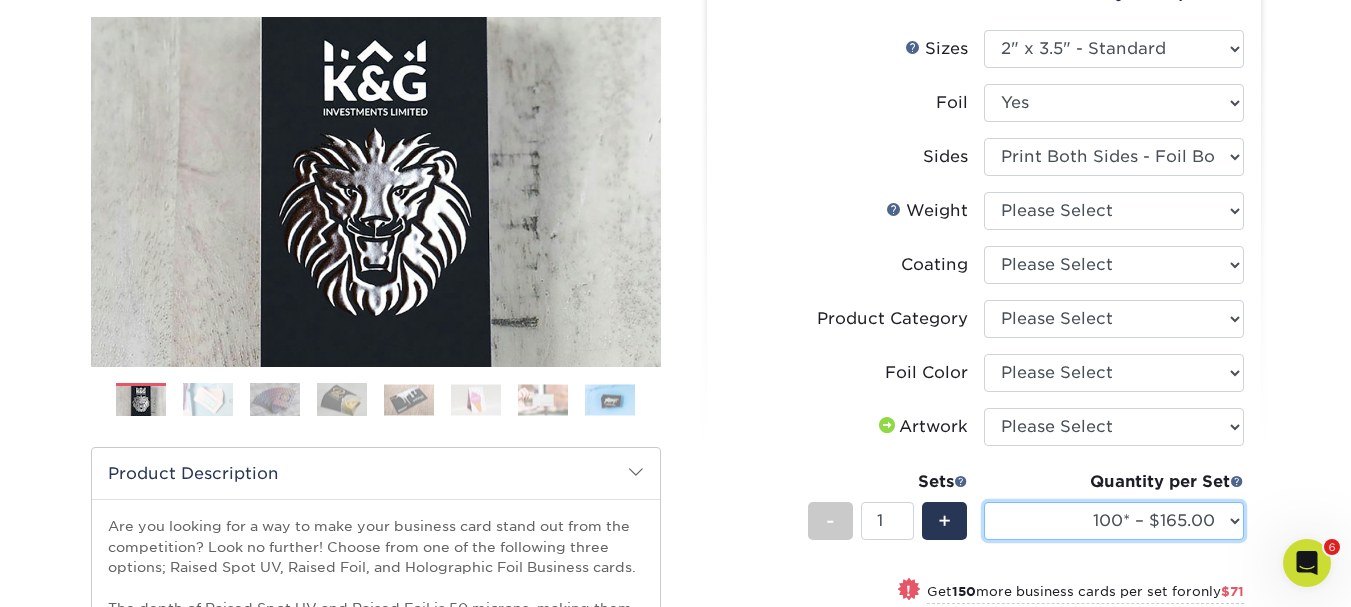 click on "100* – $165.00 250* – $236.00 500* – $319.00" at bounding box center [1114, 521] 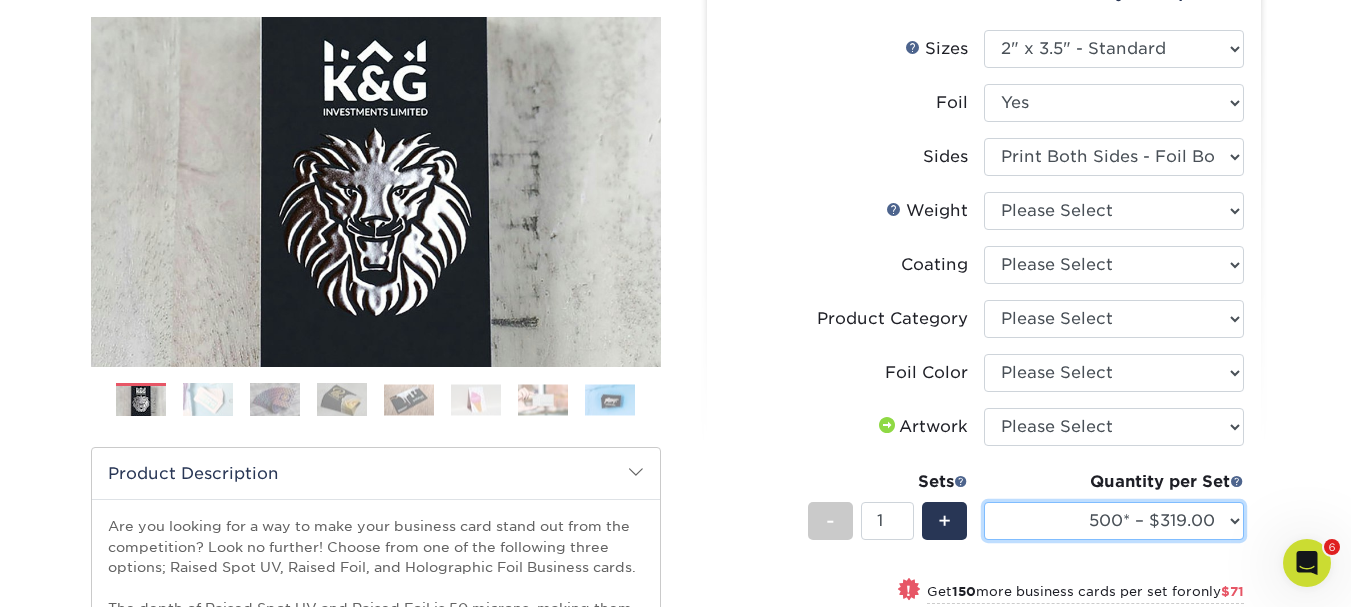 click on "100* – $165.00 250* – $236.00 500* – $319.00" at bounding box center [1114, 521] 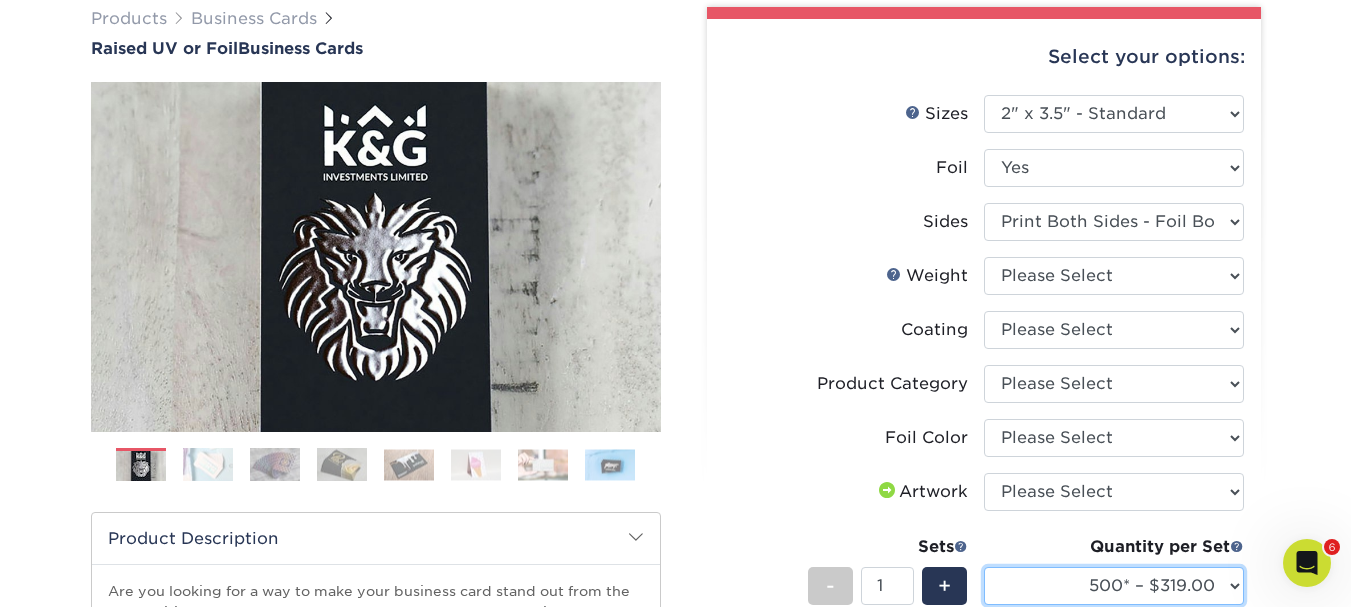 scroll, scrollTop: 126, scrollLeft: 0, axis: vertical 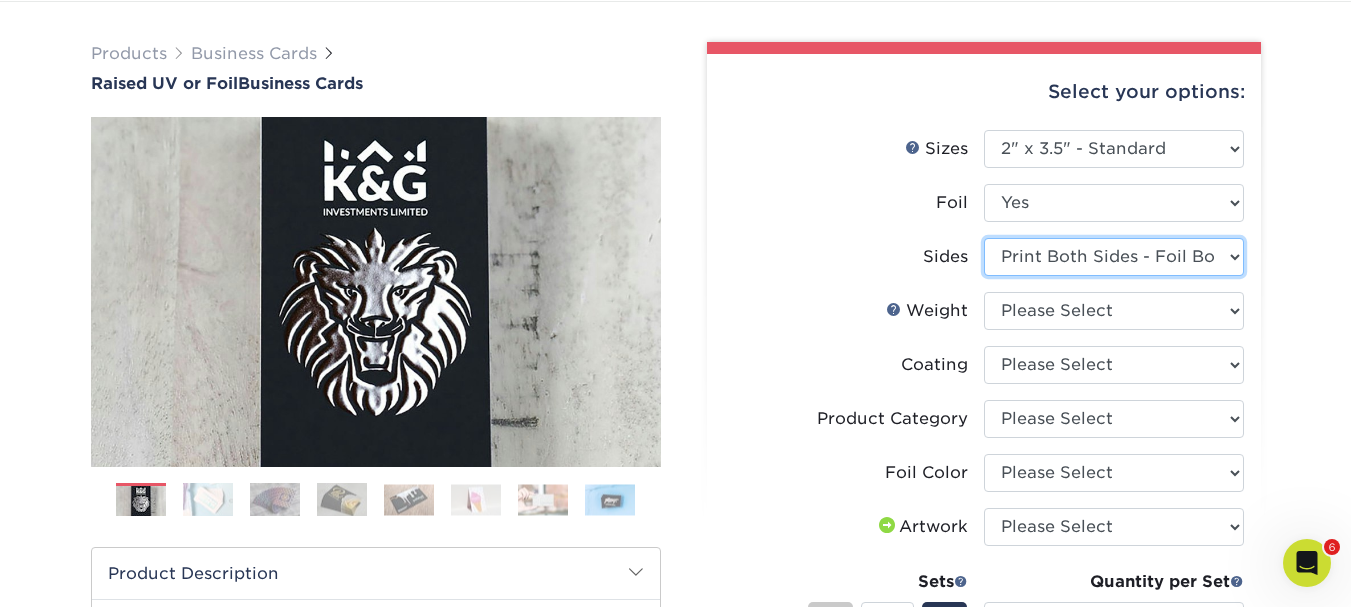 click on "Please Select Print Both Sides Print Both Sides - Foil Both Sides Print Front Only" at bounding box center (1114, 257) 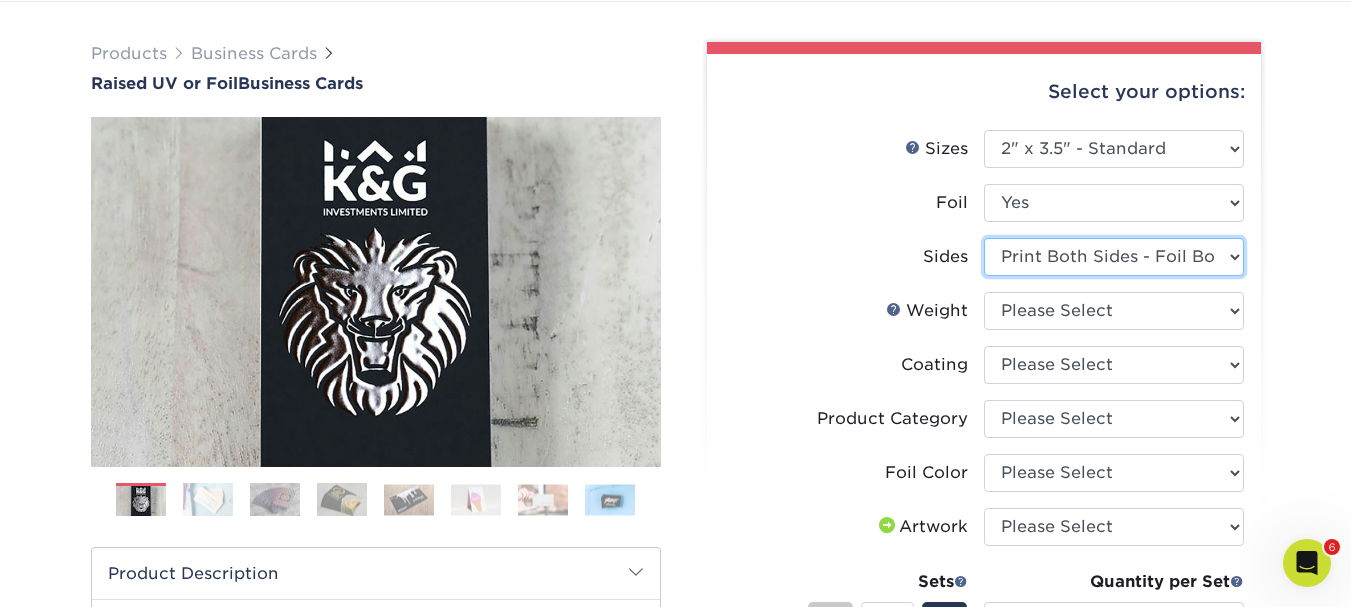 select on "13abbda7-1d64-4f25-8bb2-c179b224825d" 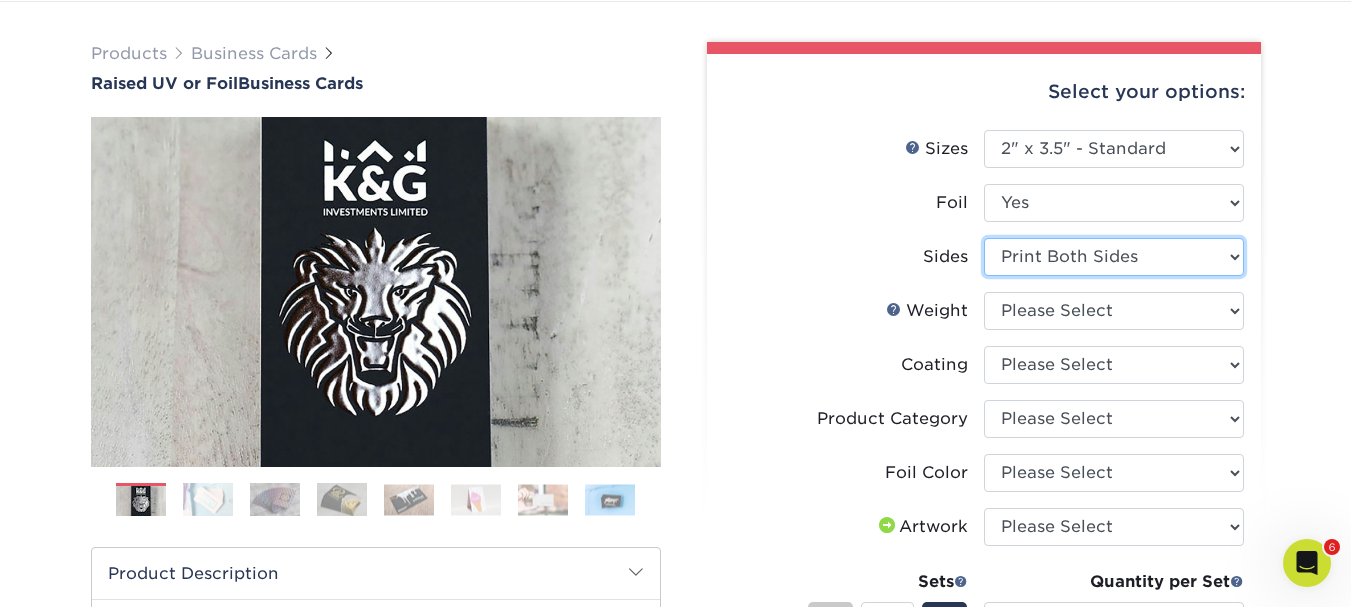 click on "Please Select Print Both Sides Print Both Sides - Foil Both Sides Print Front Only" at bounding box center (1114, 257) 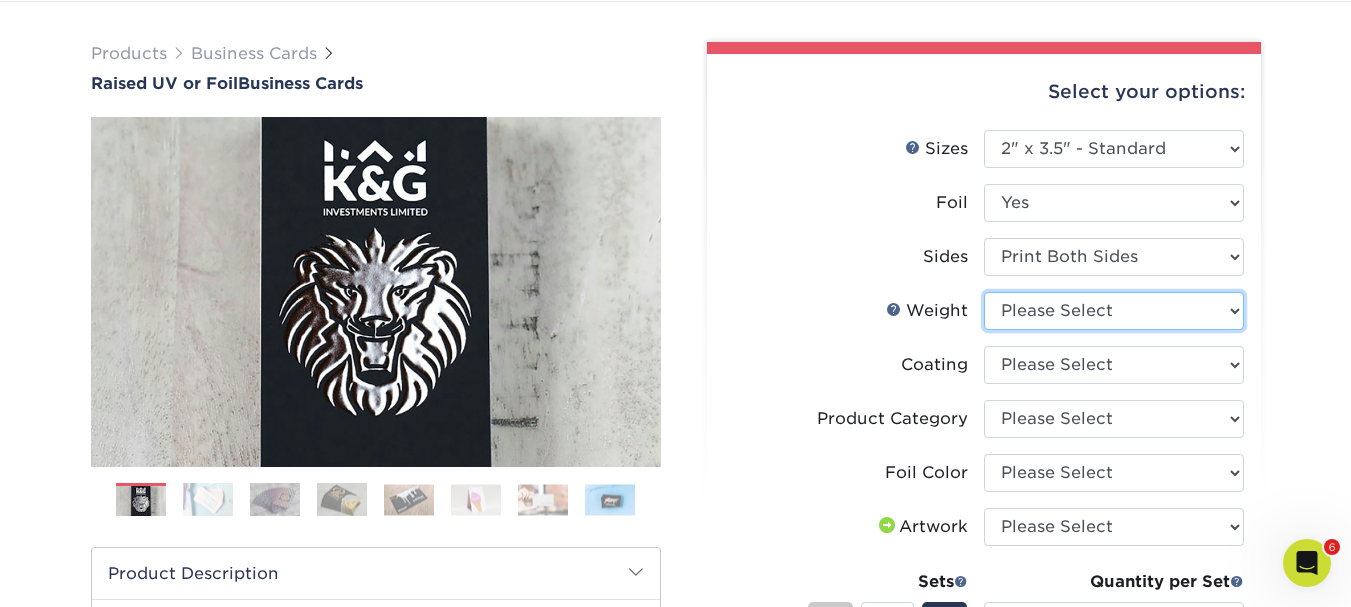 click on "Please Select 16PT" at bounding box center [1114, 311] 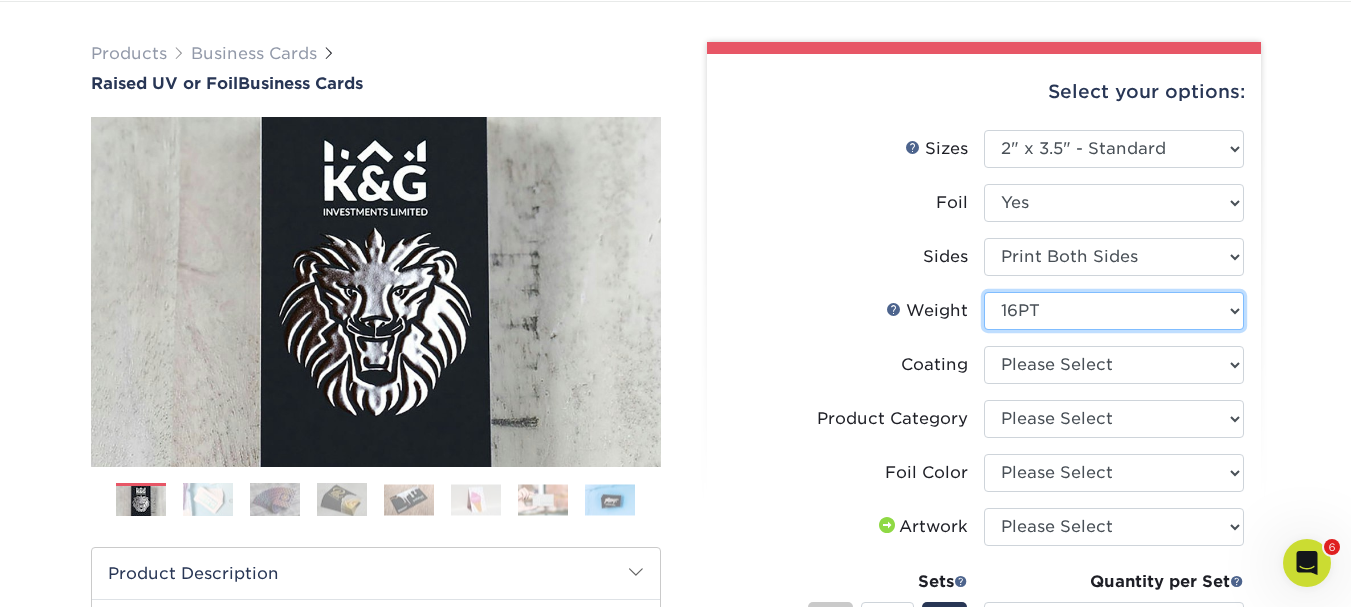 click on "Please Select 16PT" at bounding box center (1114, 311) 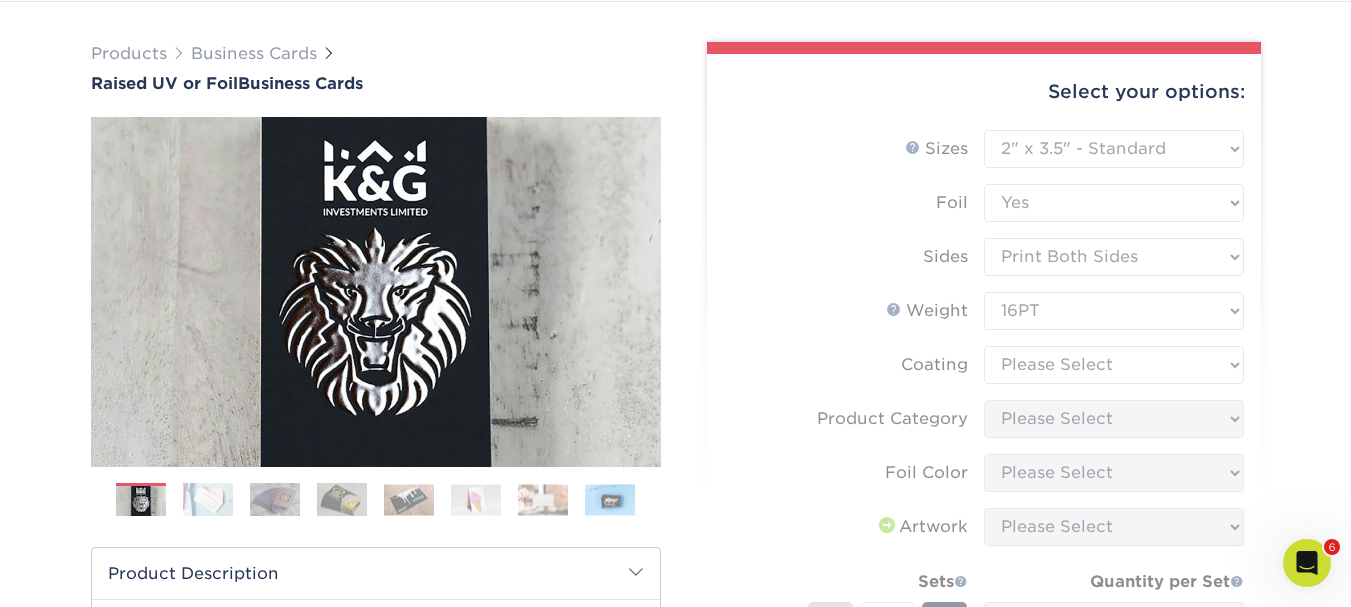 click on "Sizes Help Sizes
Please Select
2" x 2" - Square
2" x 3.5" - Standard Foil Please Select No Yes Sides 16PT" at bounding box center [984, 462] 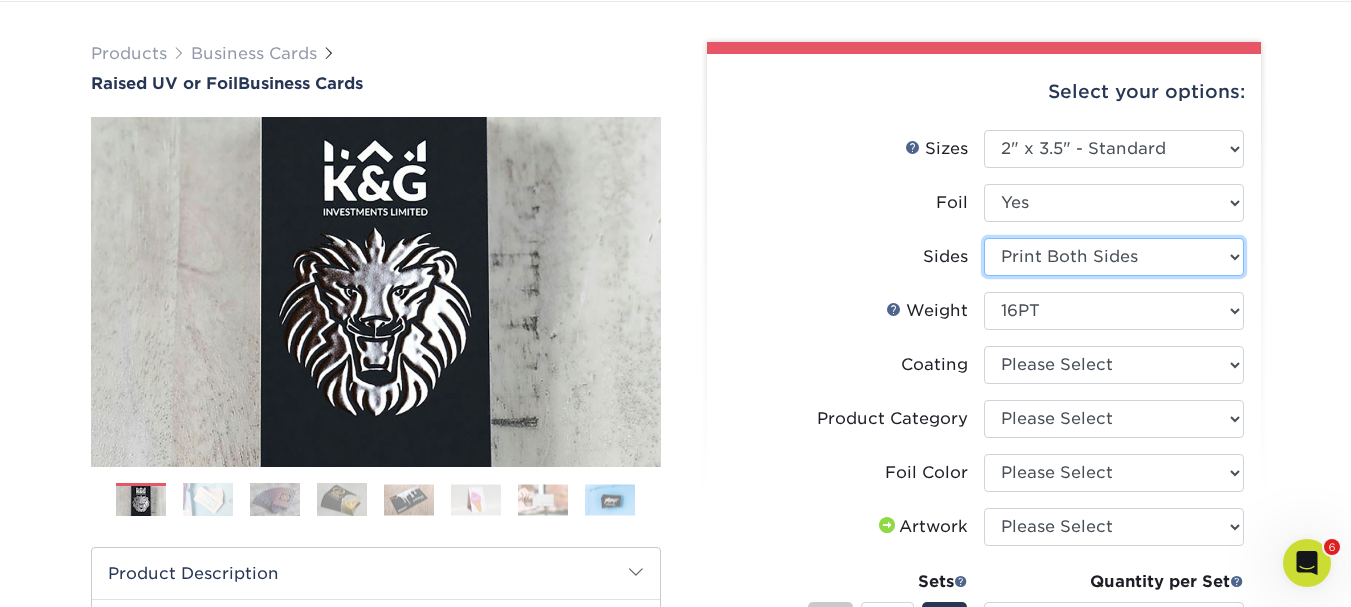 click on "Please Select Print Both Sides Print Both Sides - Foil Both Sides Print Front Only" at bounding box center [1114, 257] 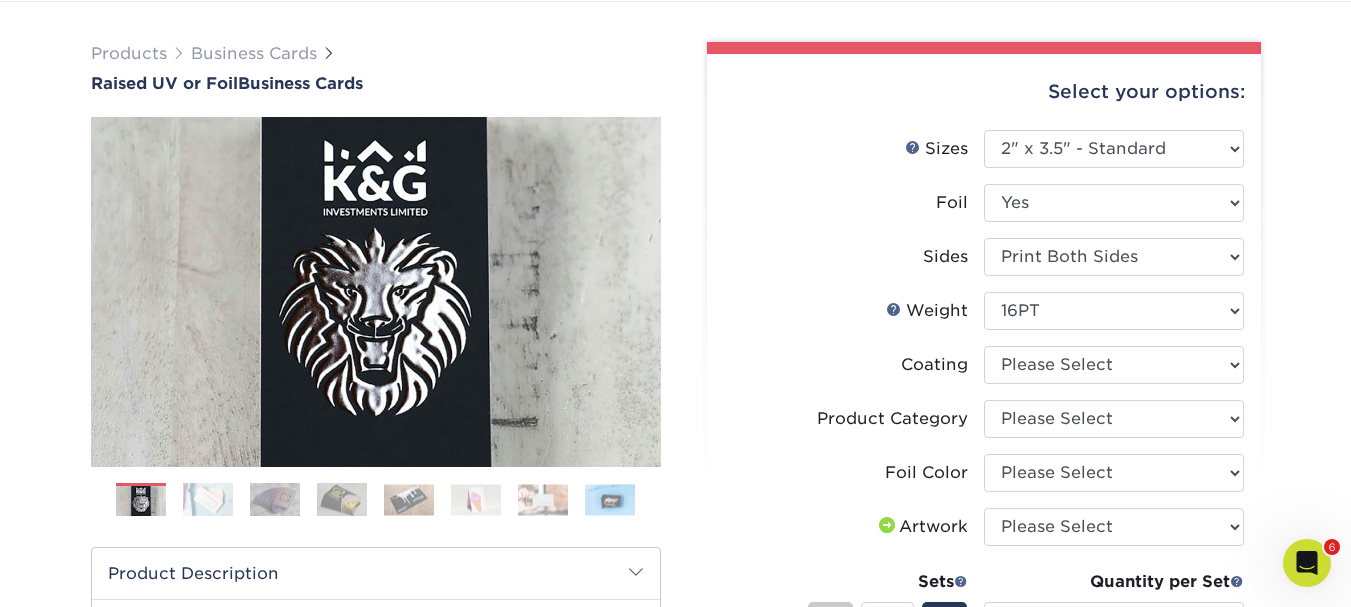click on "Weight Help Weight" at bounding box center (854, 311) 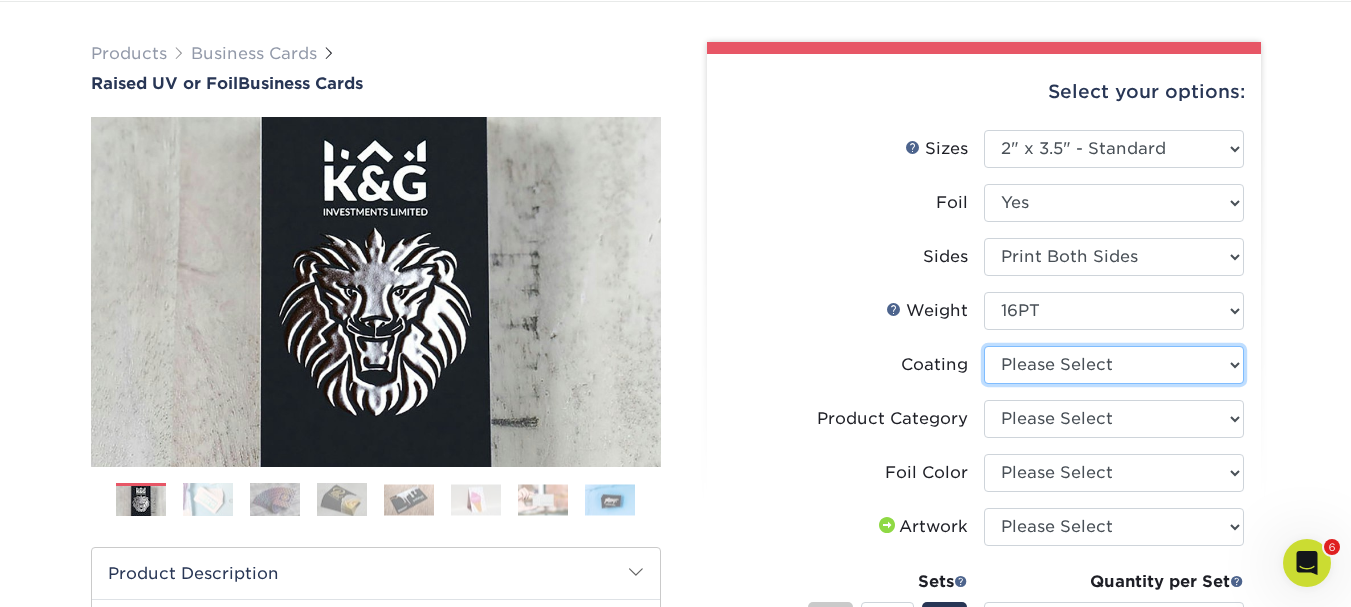 click at bounding box center [1114, 365] 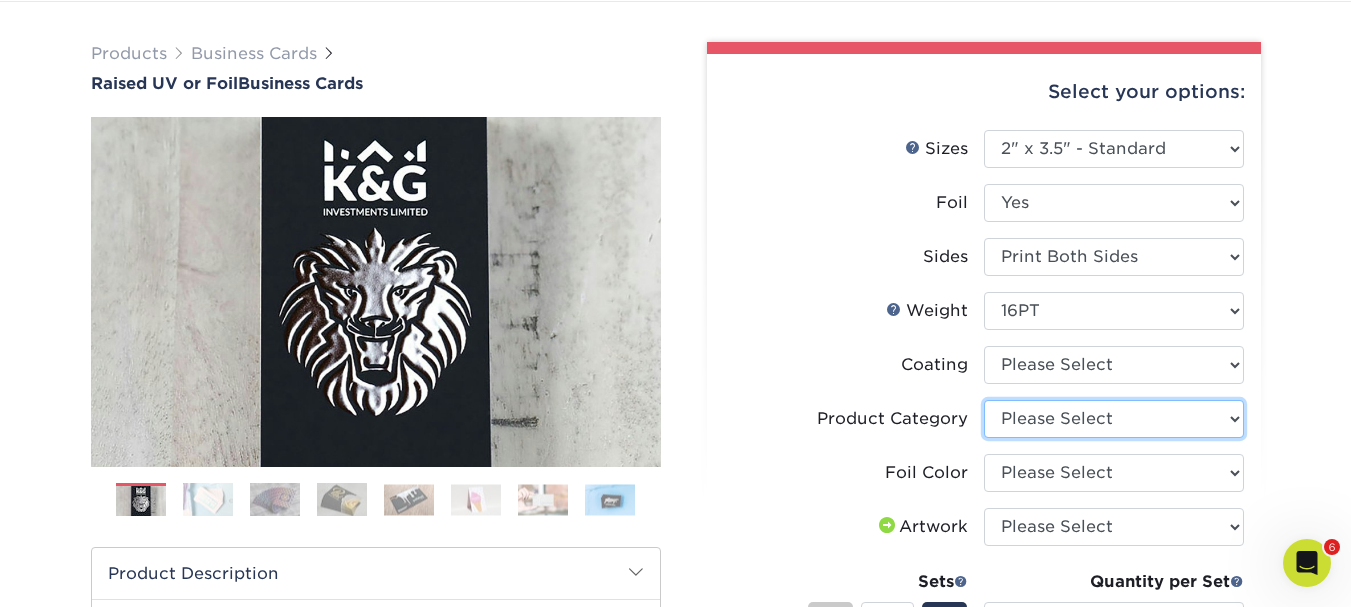click on "Please Select Business Cards" at bounding box center (1114, 419) 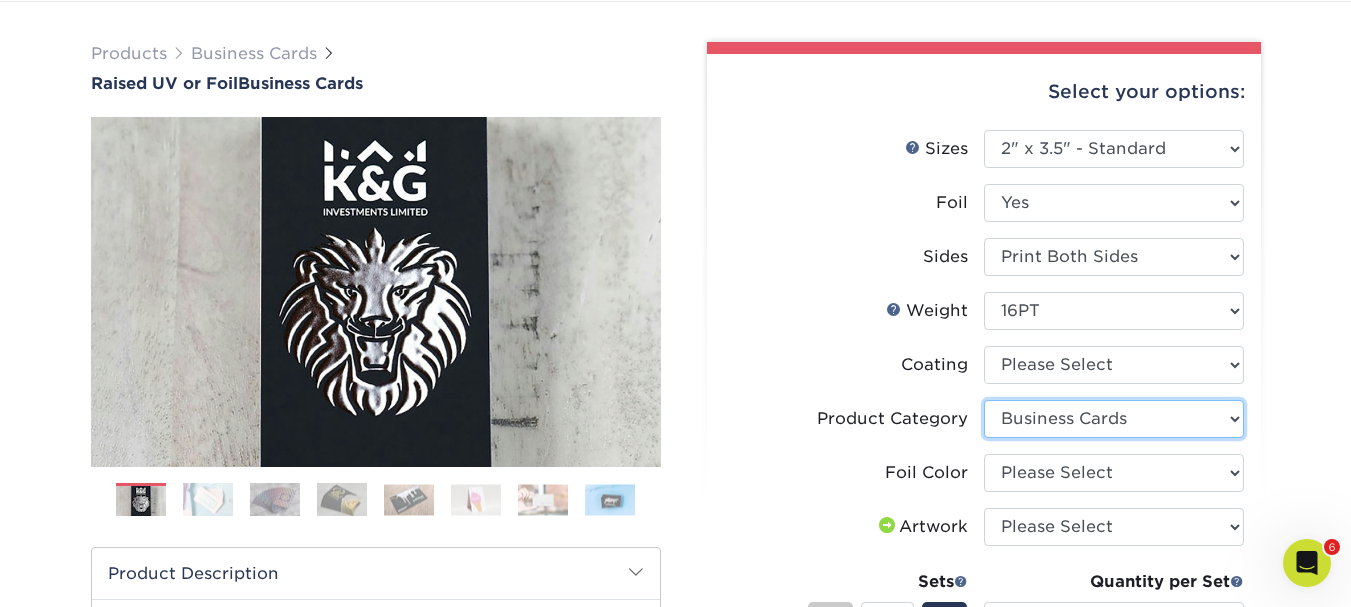 click on "Please Select Business Cards" at bounding box center (1114, 419) 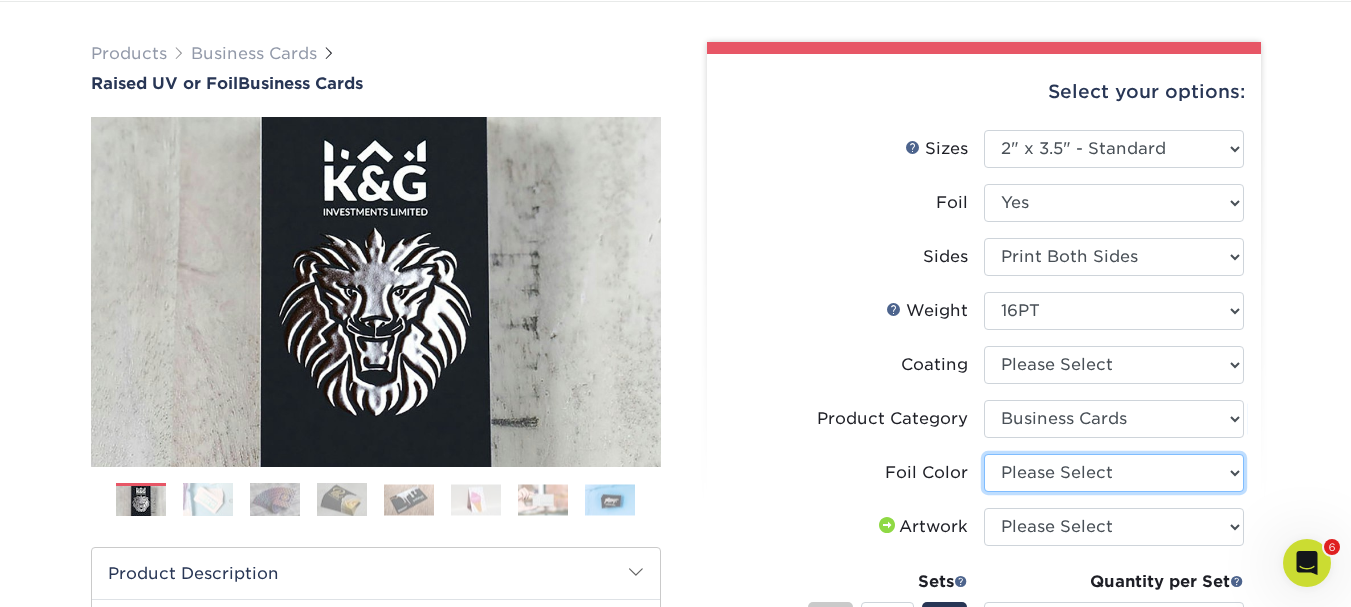 click on "Please Select Silver Foil Gold Foil Holographic Foil" at bounding box center [1114, 473] 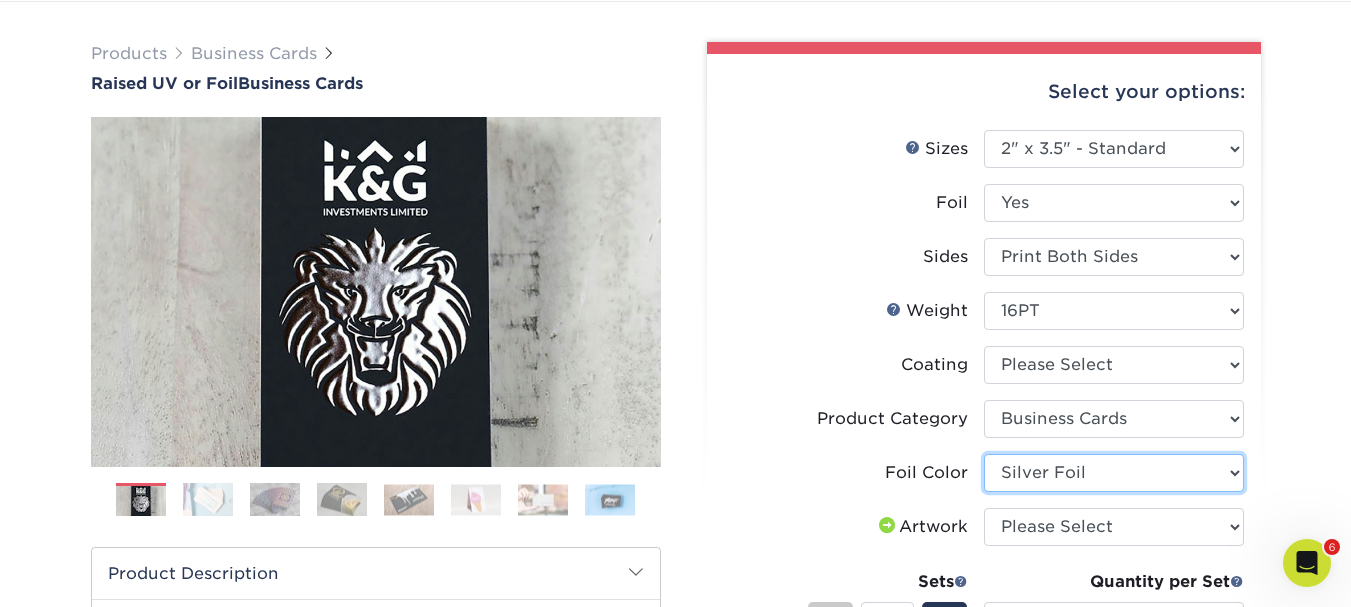 click on "Please Select Silver Foil Gold Foil Holographic Foil" at bounding box center [1114, 473] 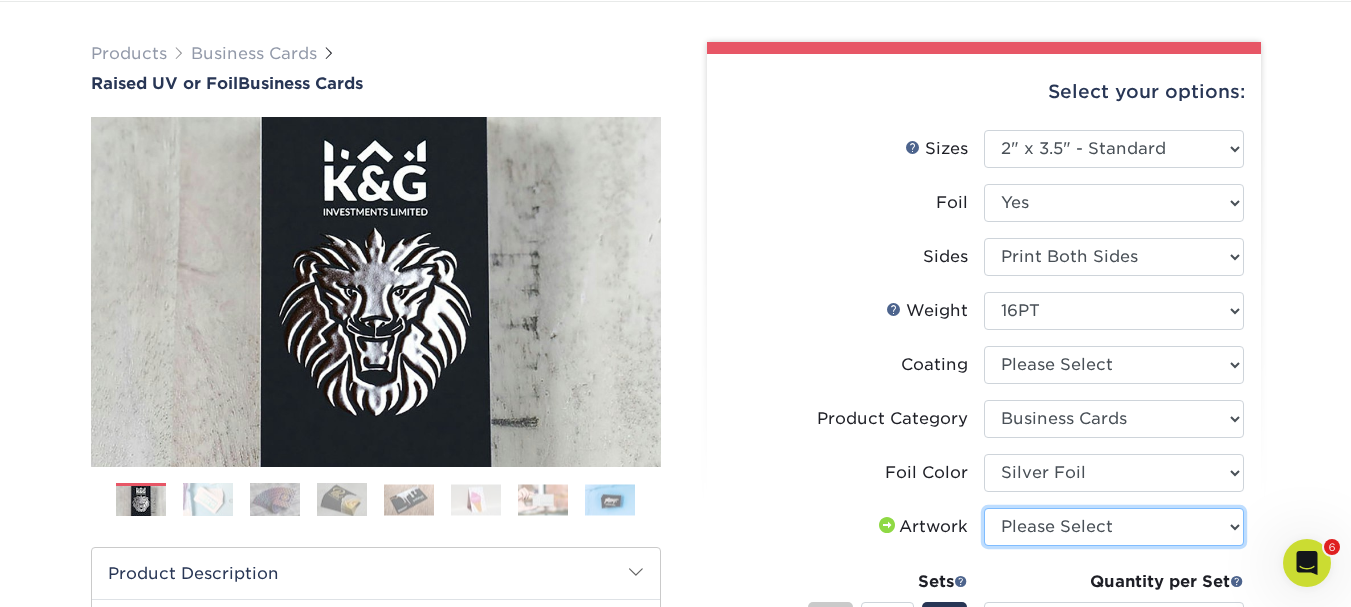 click on "Please Select I will upload files I need a design - $100" at bounding box center [1114, 527] 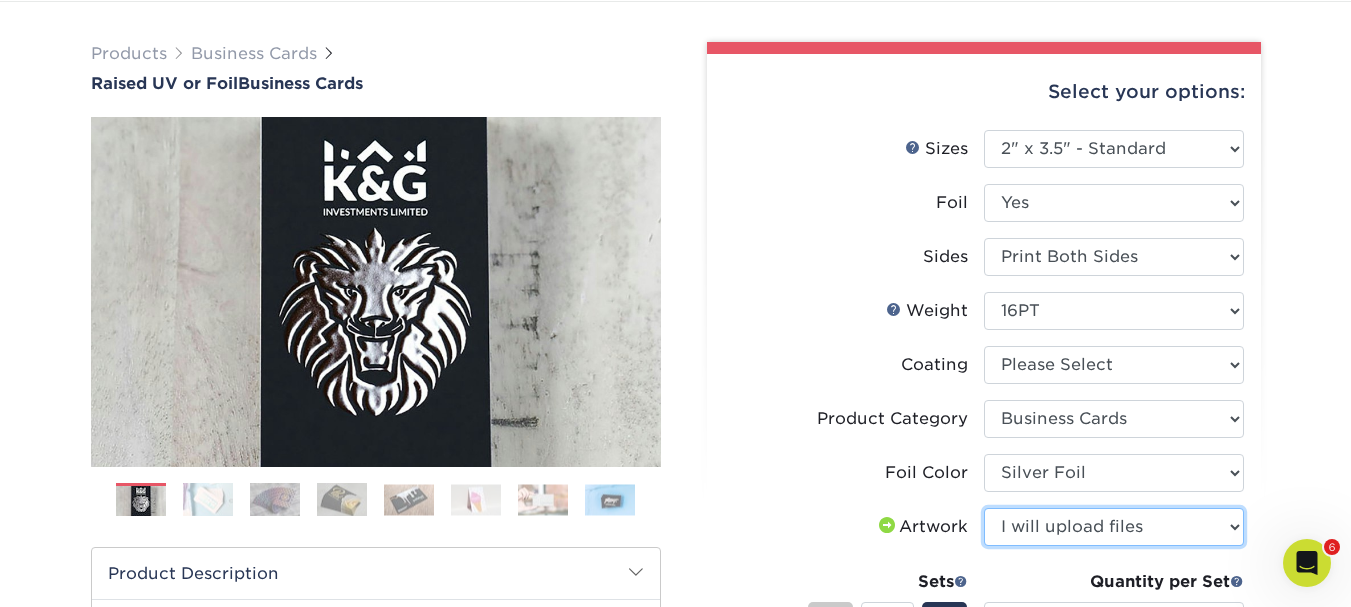 click on "Please Select I will upload files I need a design - $100" at bounding box center (1114, 527) 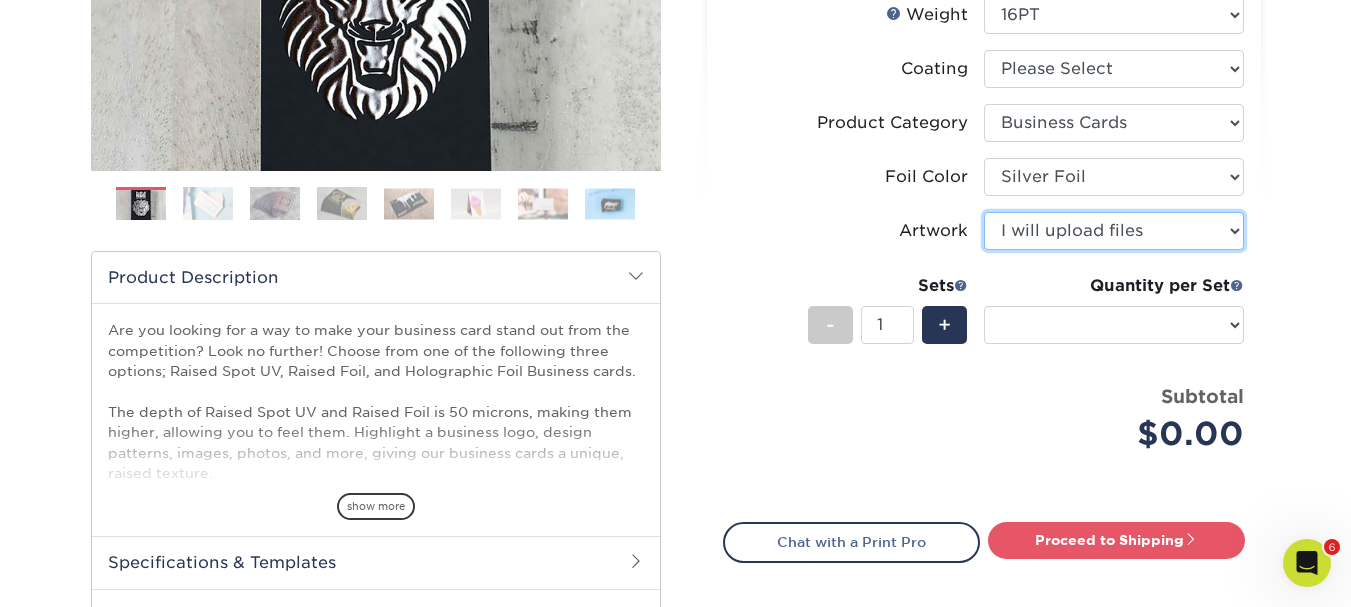 scroll, scrollTop: 426, scrollLeft: 0, axis: vertical 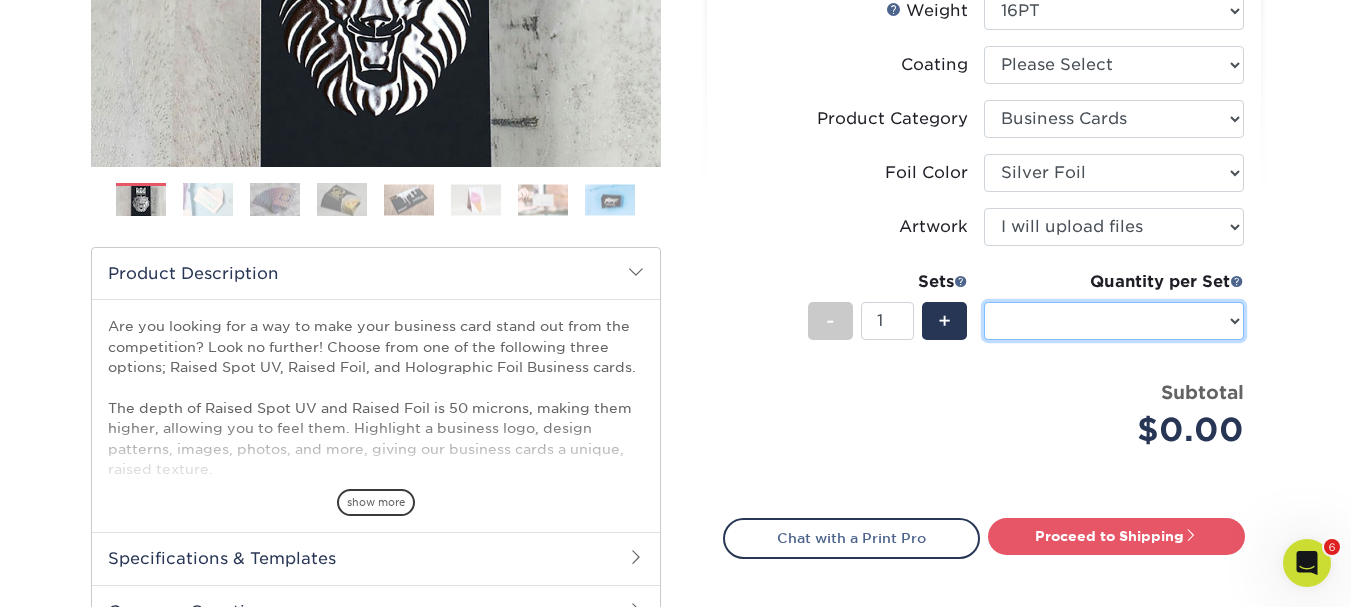 click on "Sizes Help Sizes" at bounding box center (1114, 321) 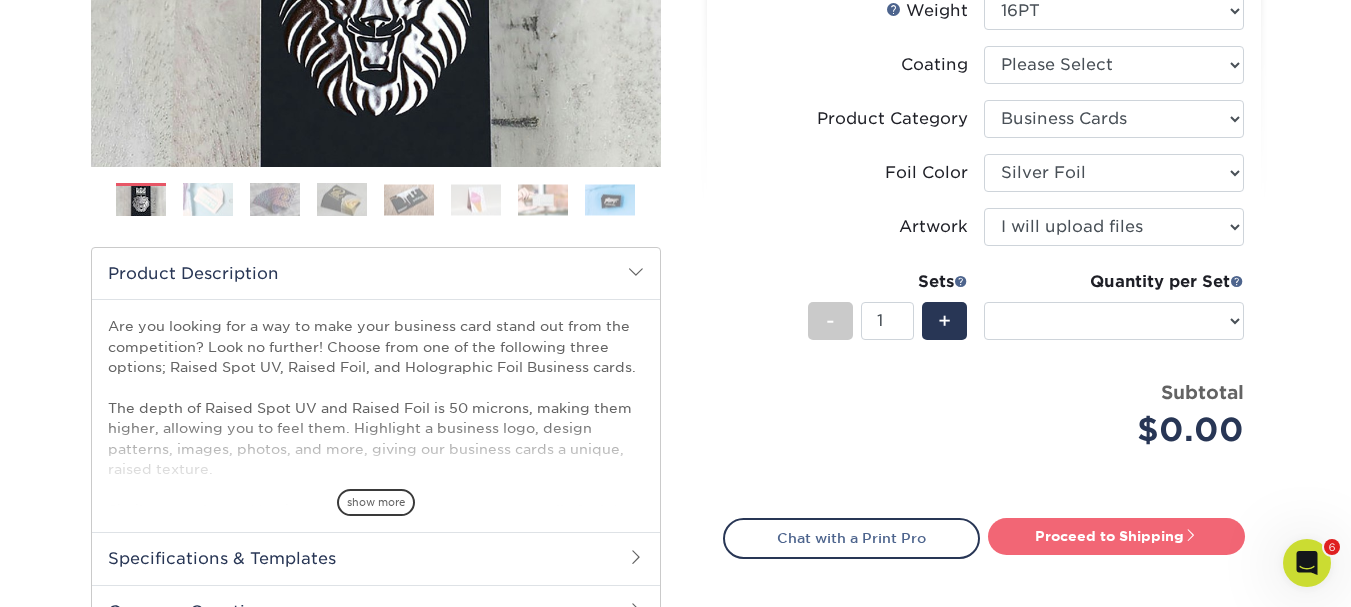 click on "Proceed to Shipping" at bounding box center (1116, 536) 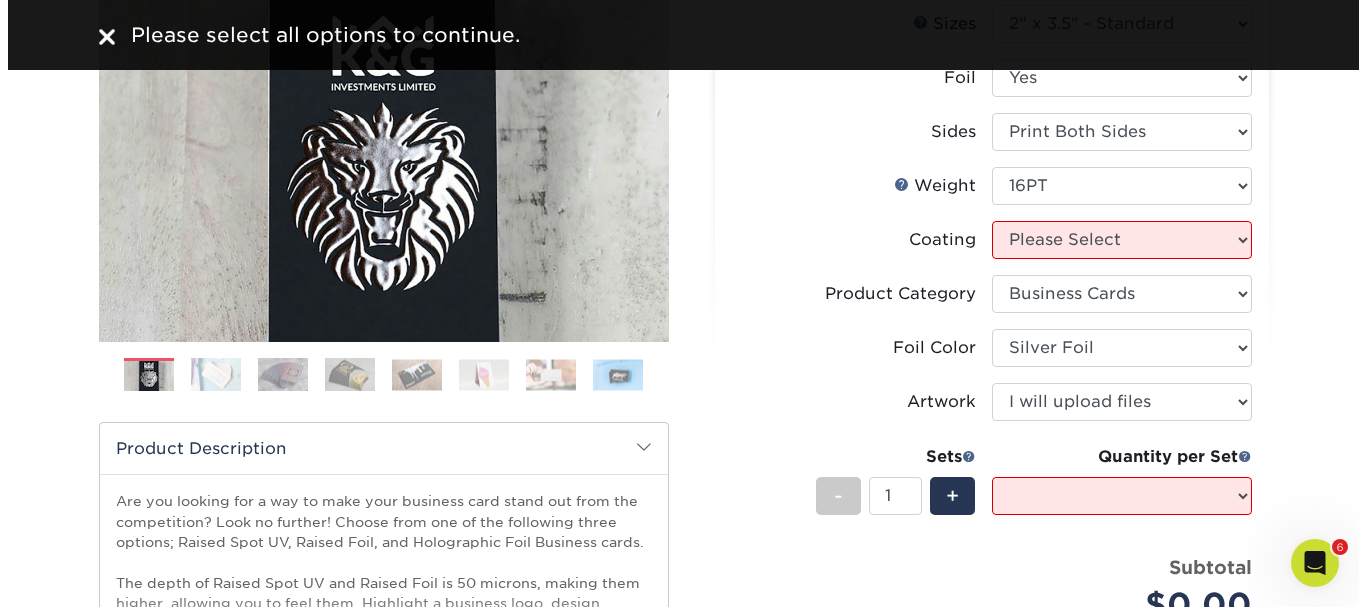 scroll, scrollTop: 226, scrollLeft: 0, axis: vertical 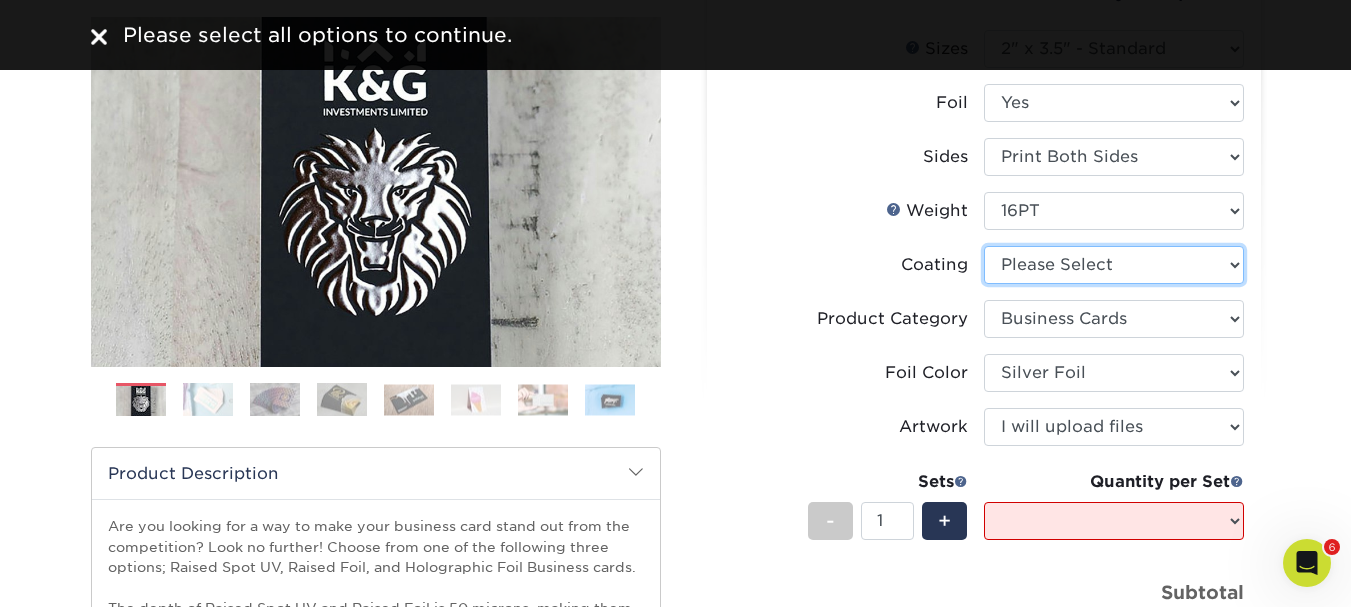 click at bounding box center (1114, 265) 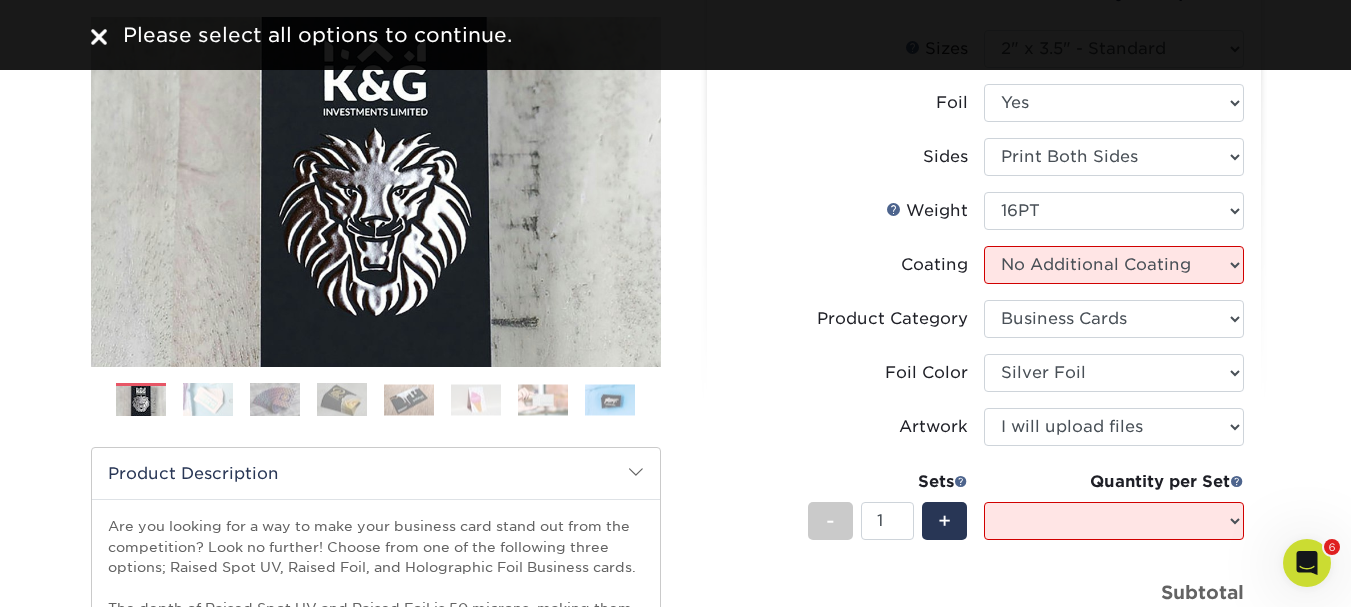 click at bounding box center [1114, 265] 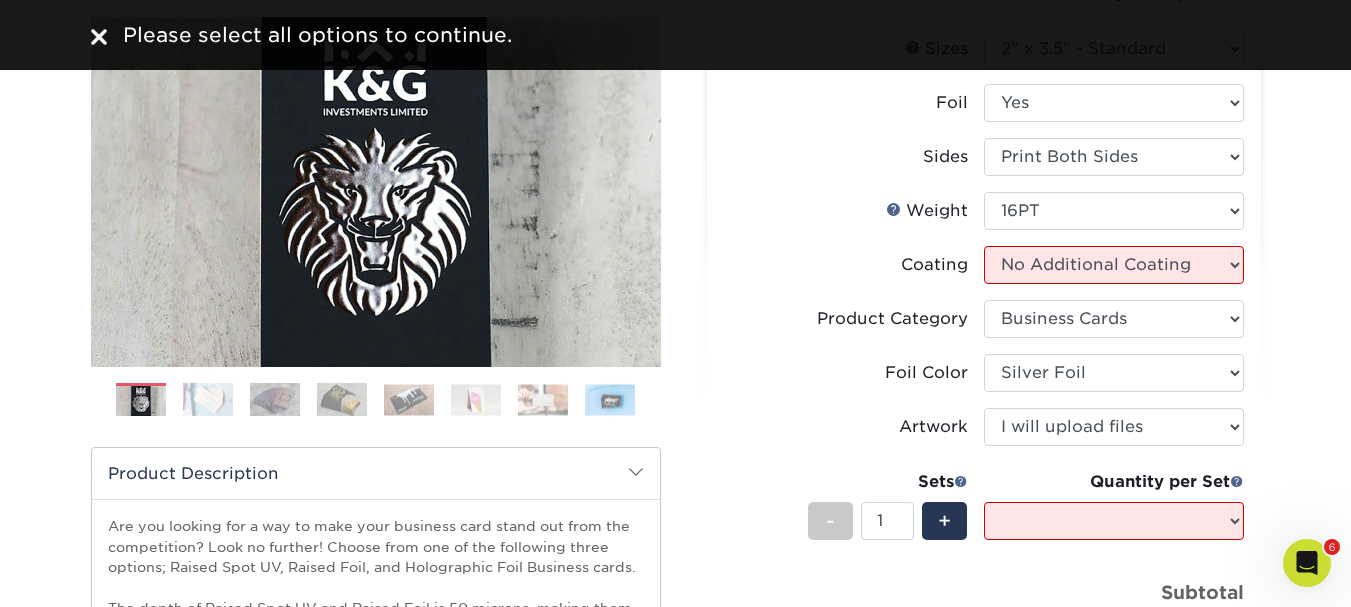 select on "-1" 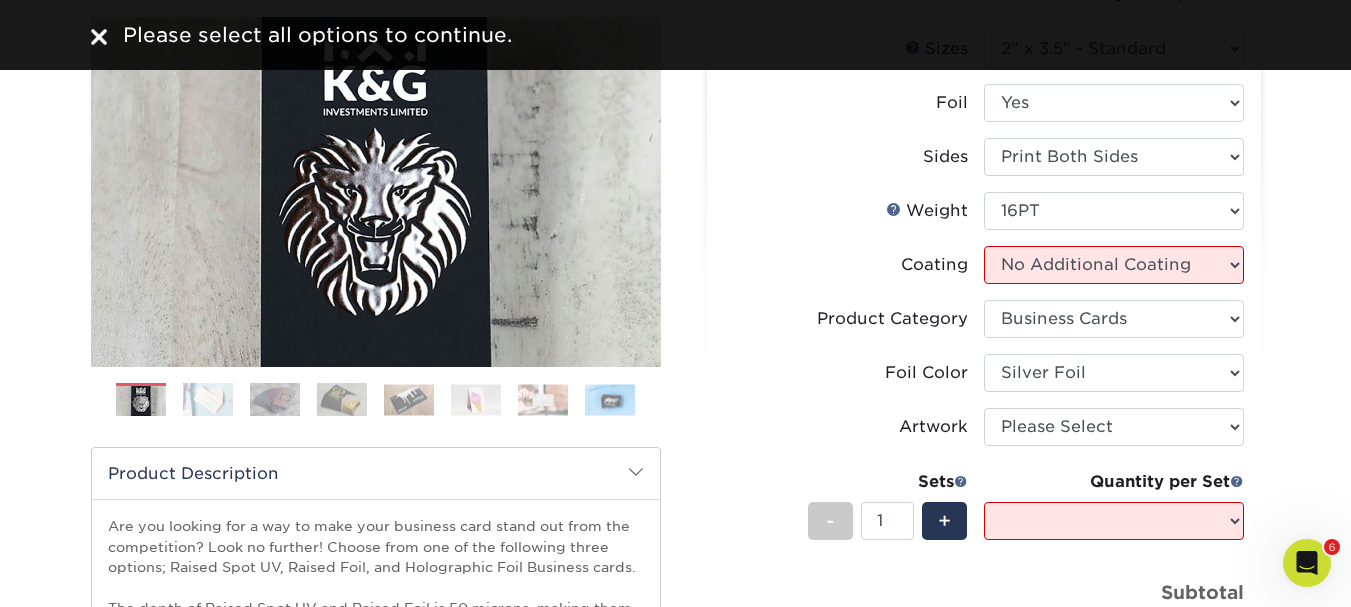 select on "-1" 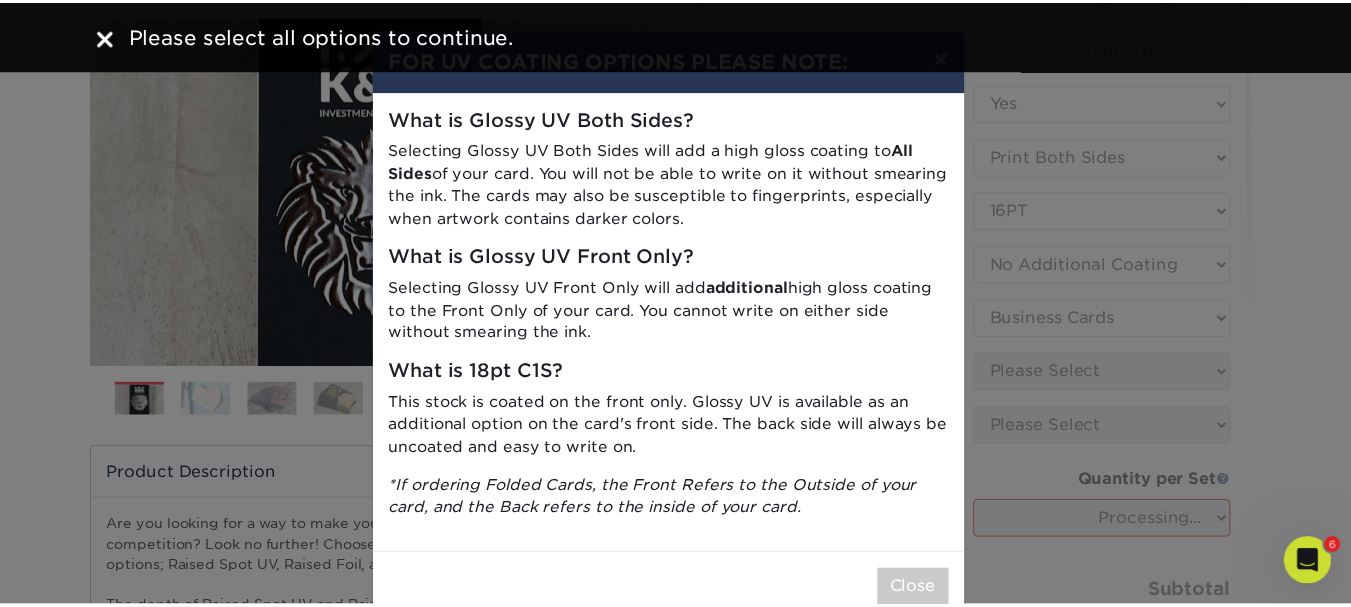 scroll, scrollTop: 47, scrollLeft: 0, axis: vertical 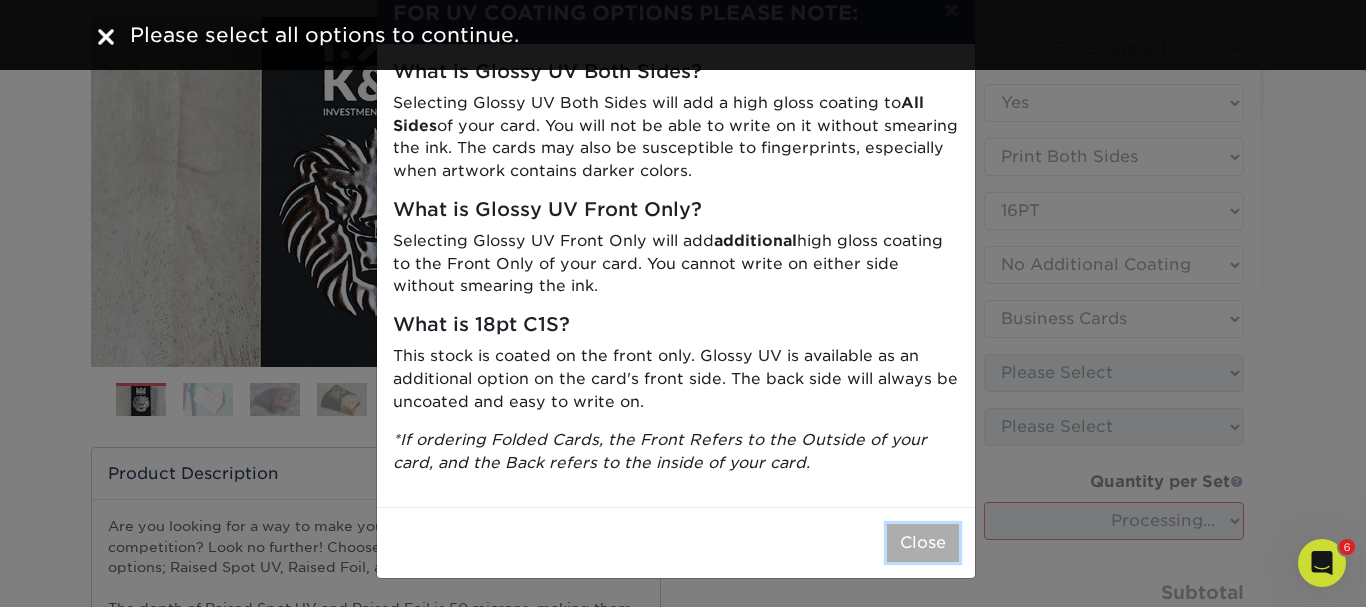 drag, startPoint x: 925, startPoint y: 548, endPoint x: 995, endPoint y: 540, distance: 70.45566 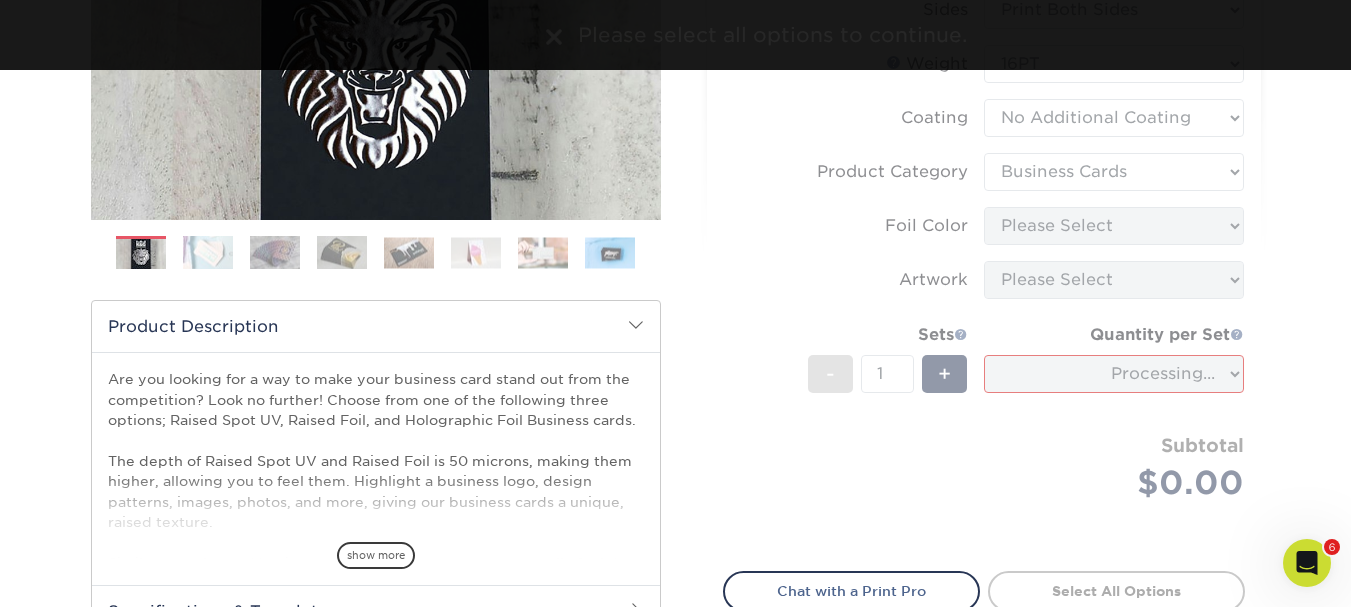 scroll, scrollTop: 426, scrollLeft: 0, axis: vertical 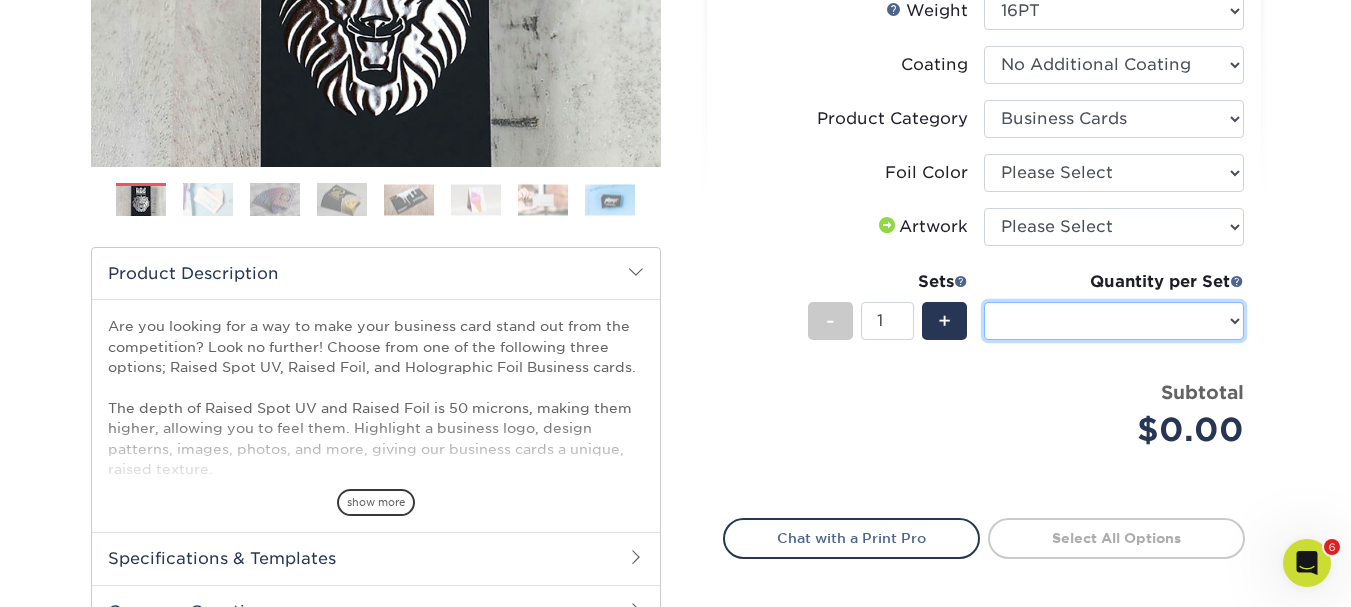click on "Sizes Help Sizes" at bounding box center [1114, 321] 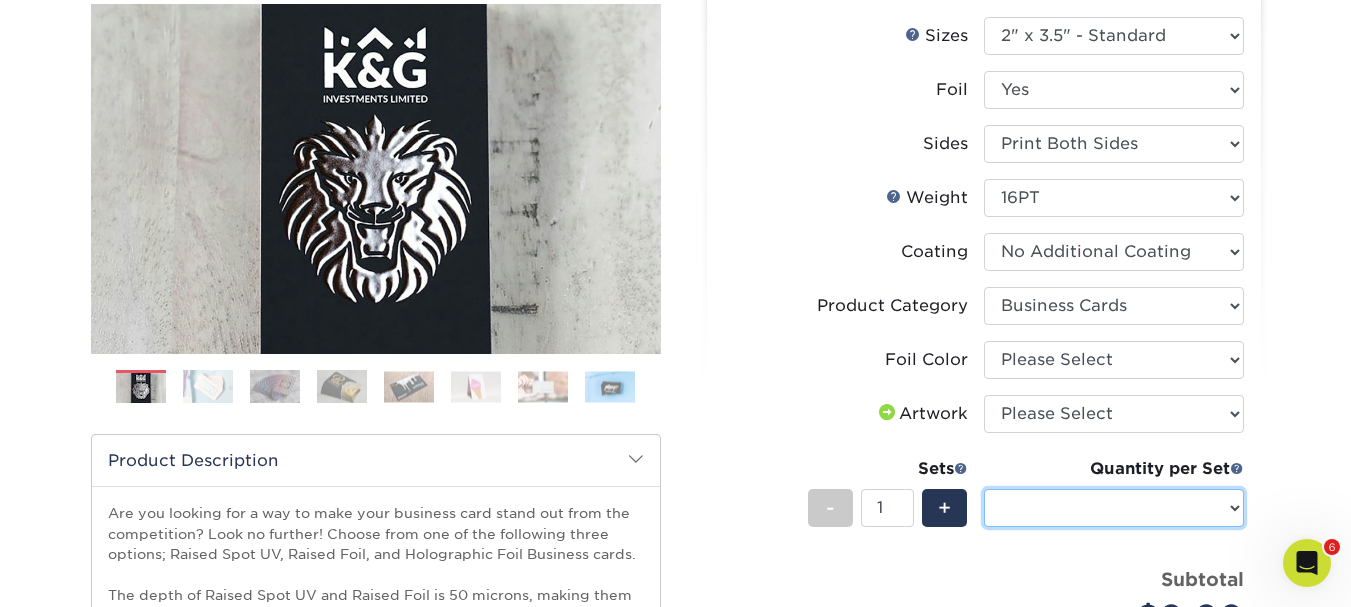 scroll, scrollTop: 226, scrollLeft: 0, axis: vertical 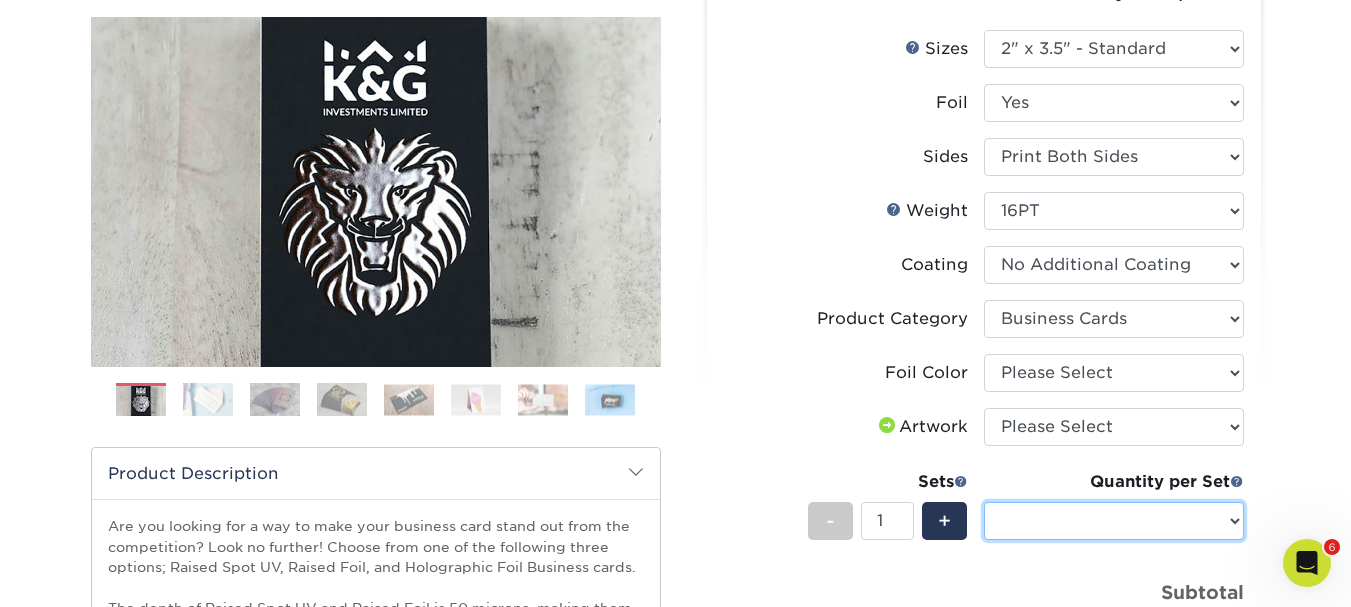 click on "Sizes Help Sizes" at bounding box center [1114, 521] 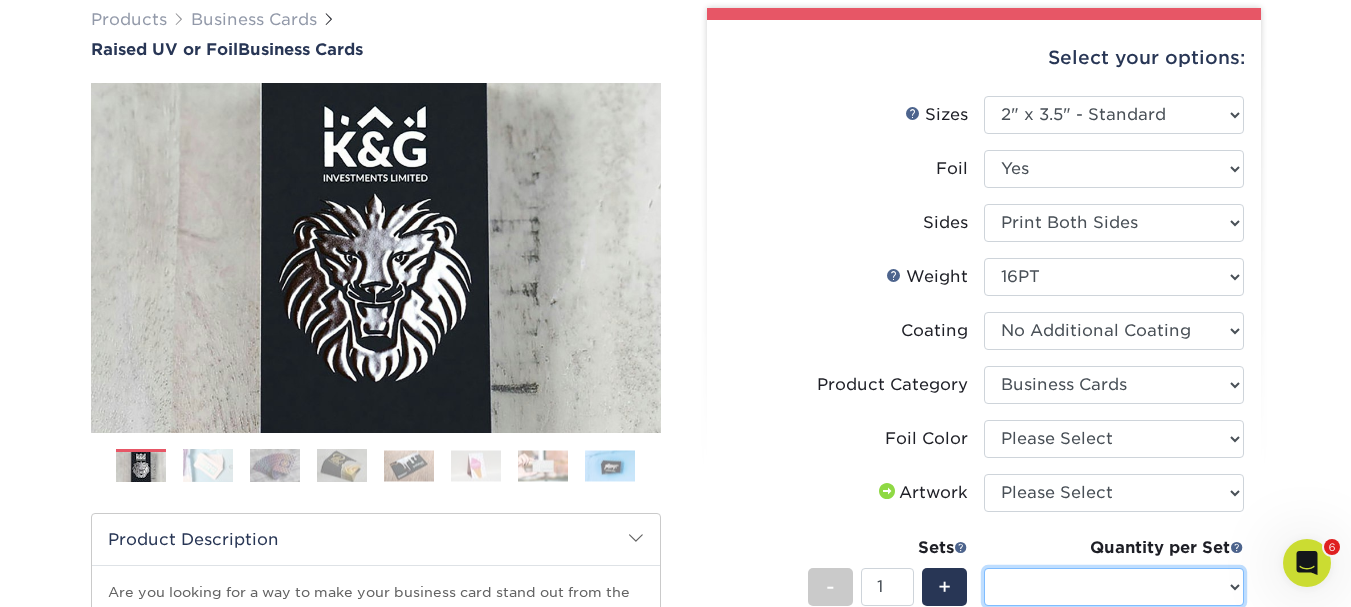 scroll, scrollTop: 26, scrollLeft: 0, axis: vertical 